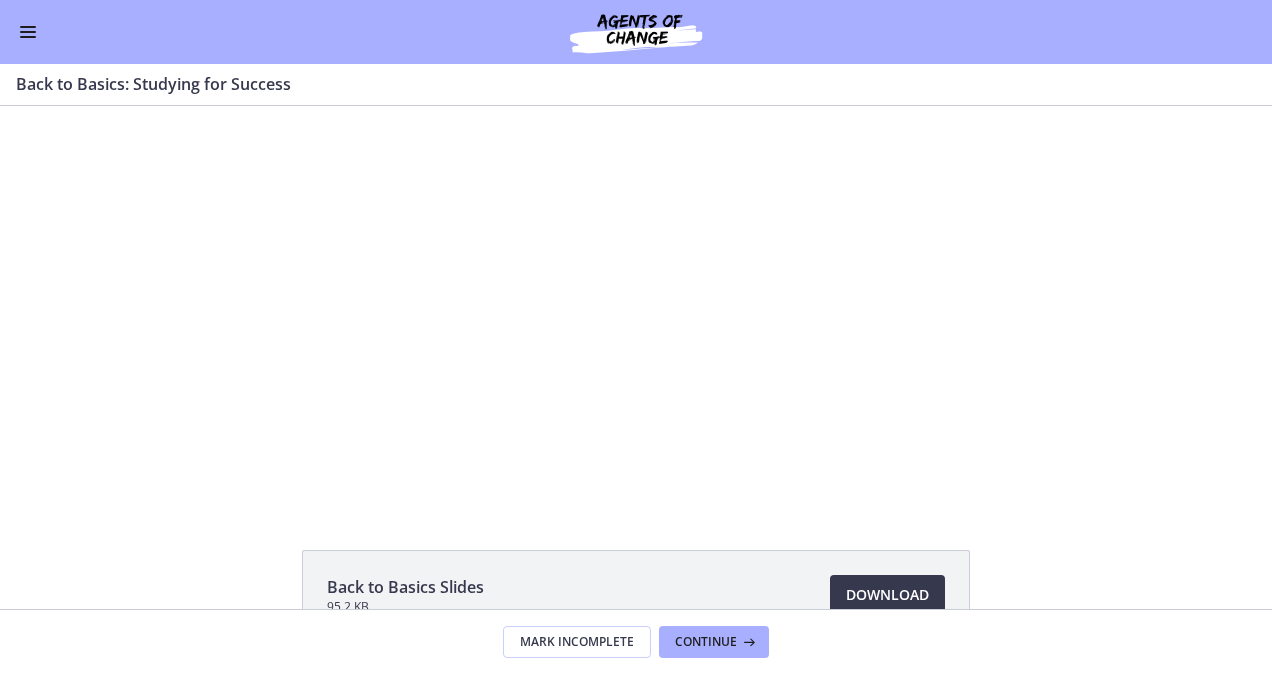 scroll, scrollTop: 0, scrollLeft: 0, axis: both 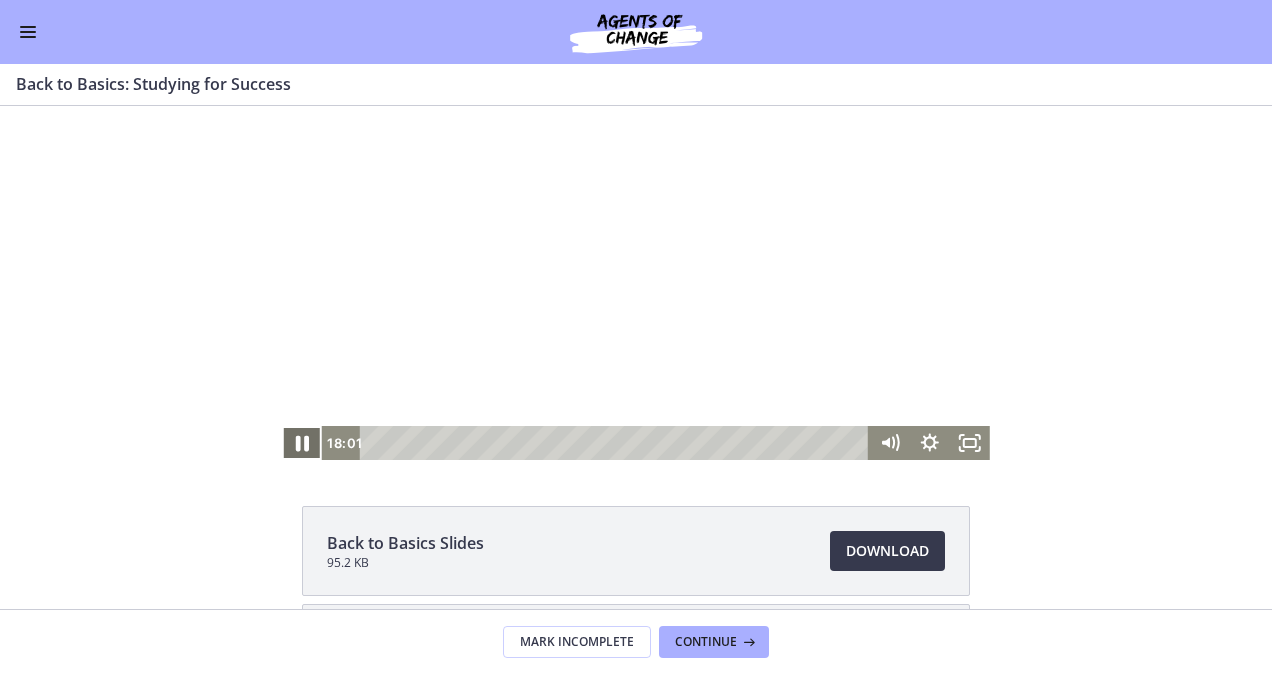 click 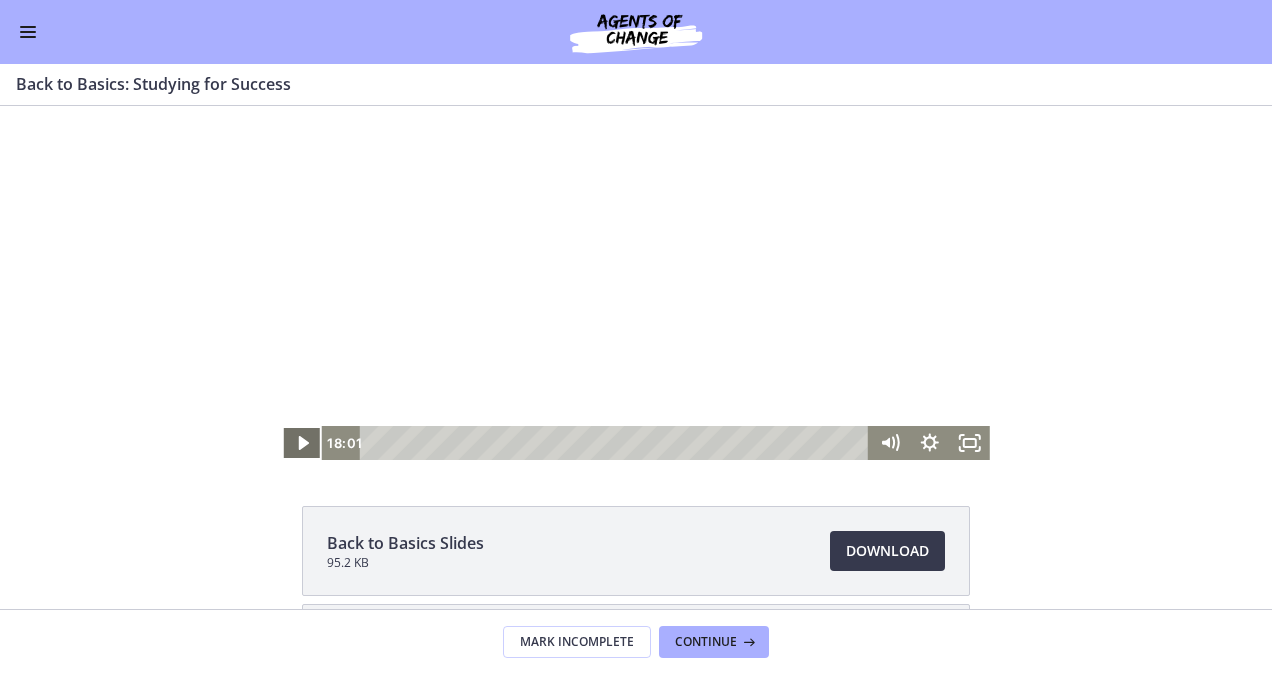 click 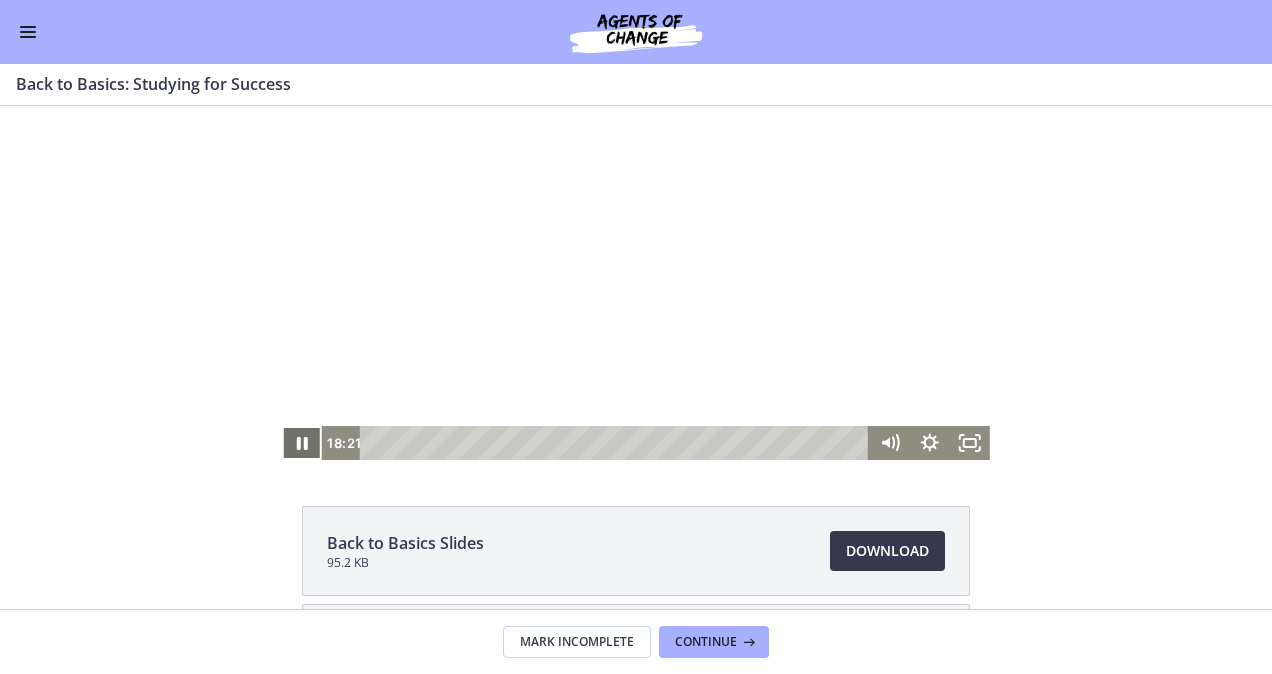 click 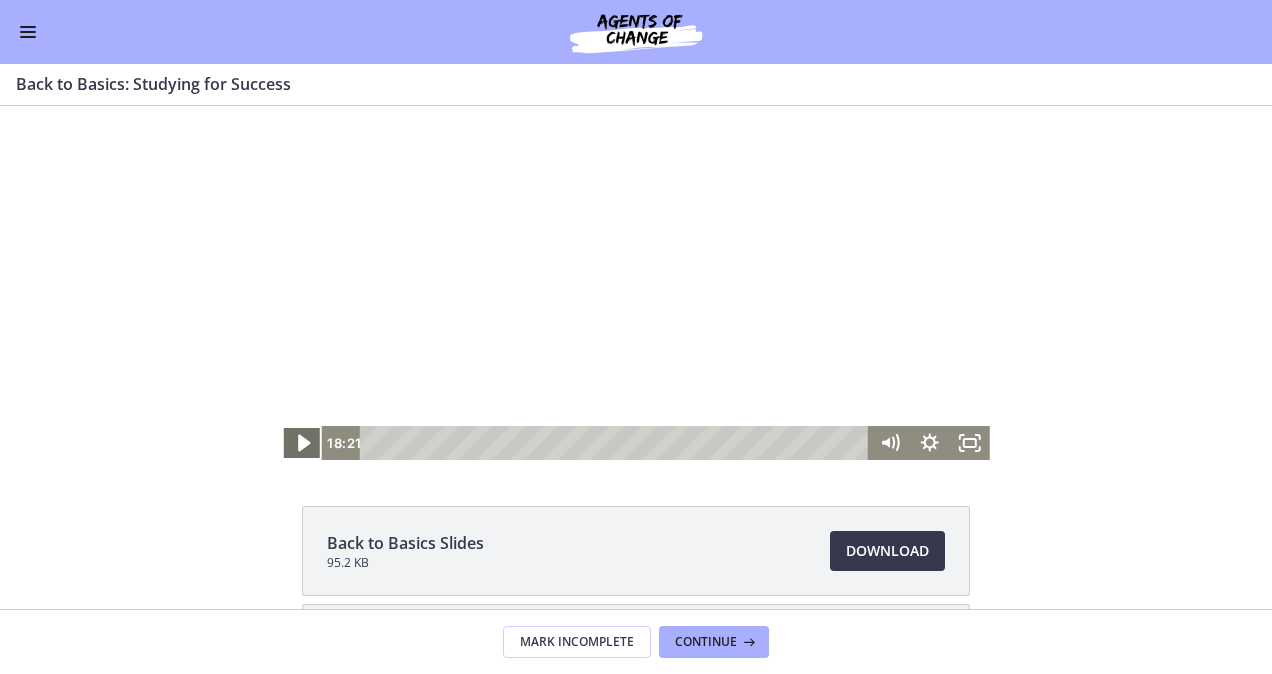 click 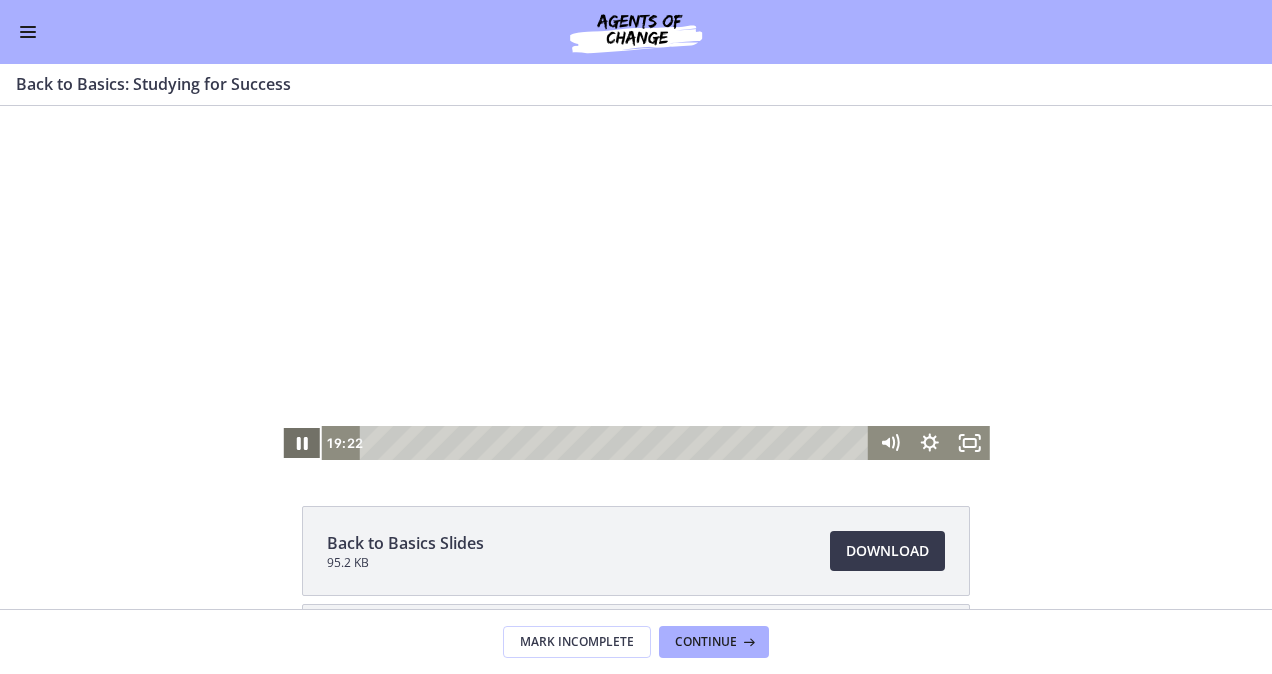 click 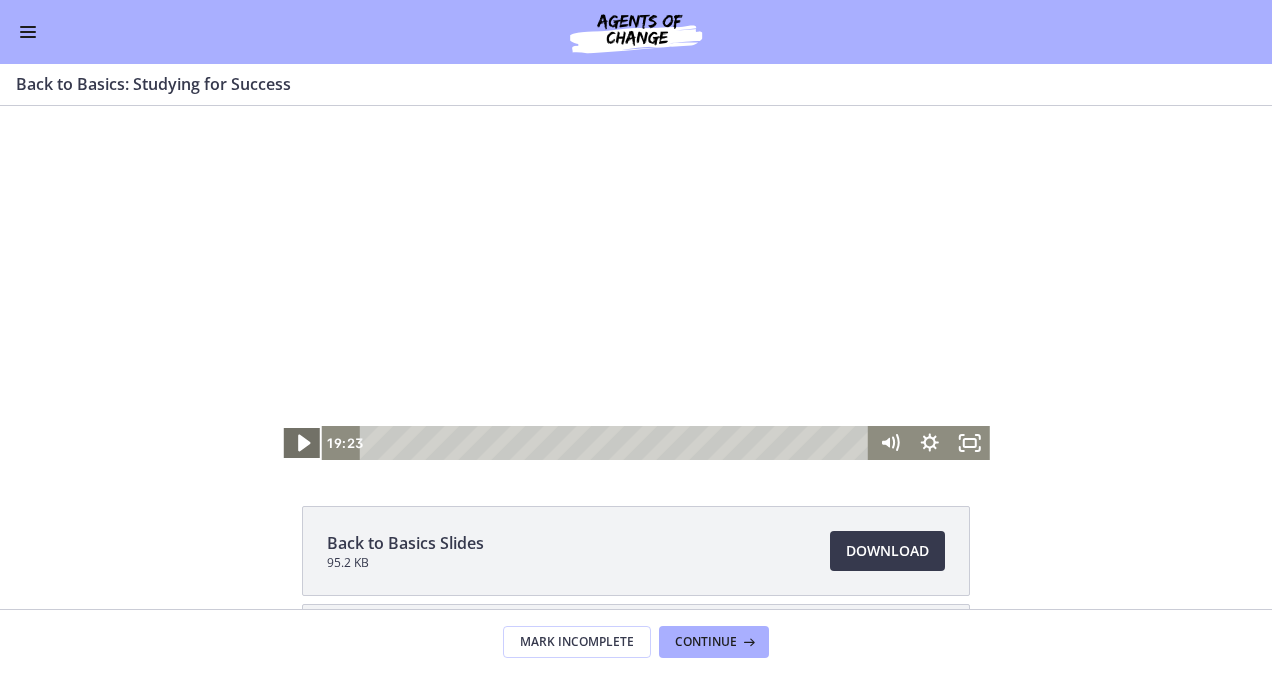 click 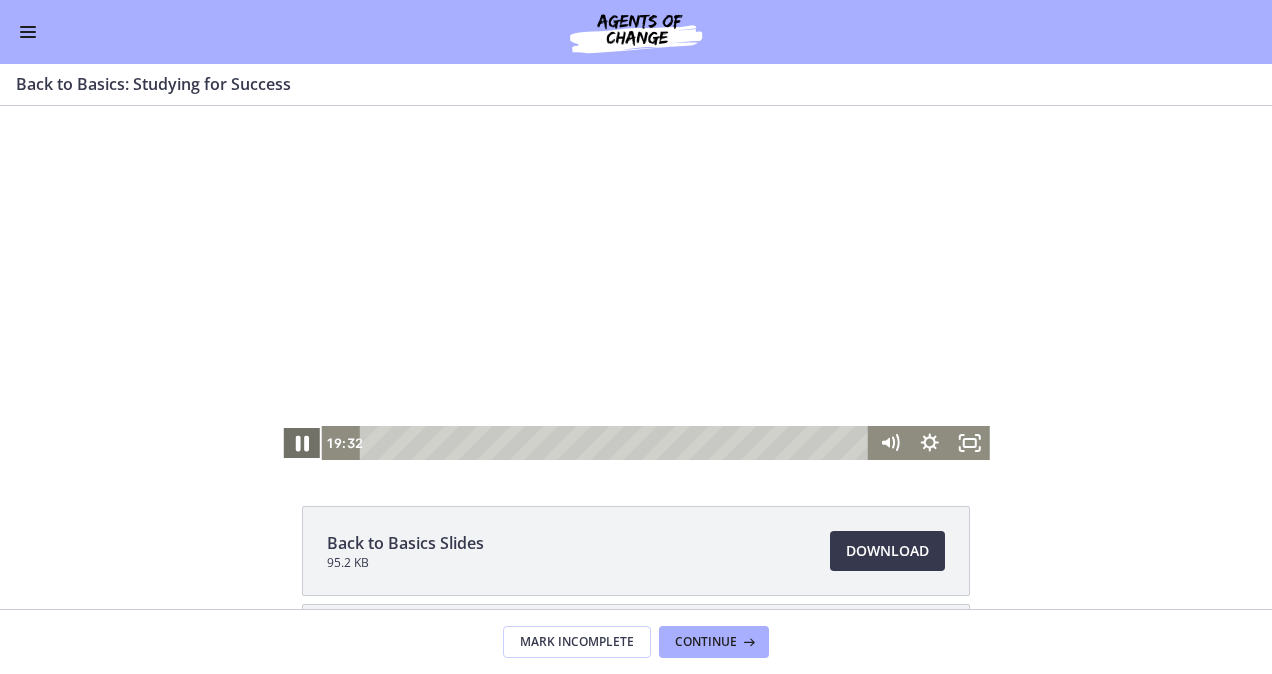 click 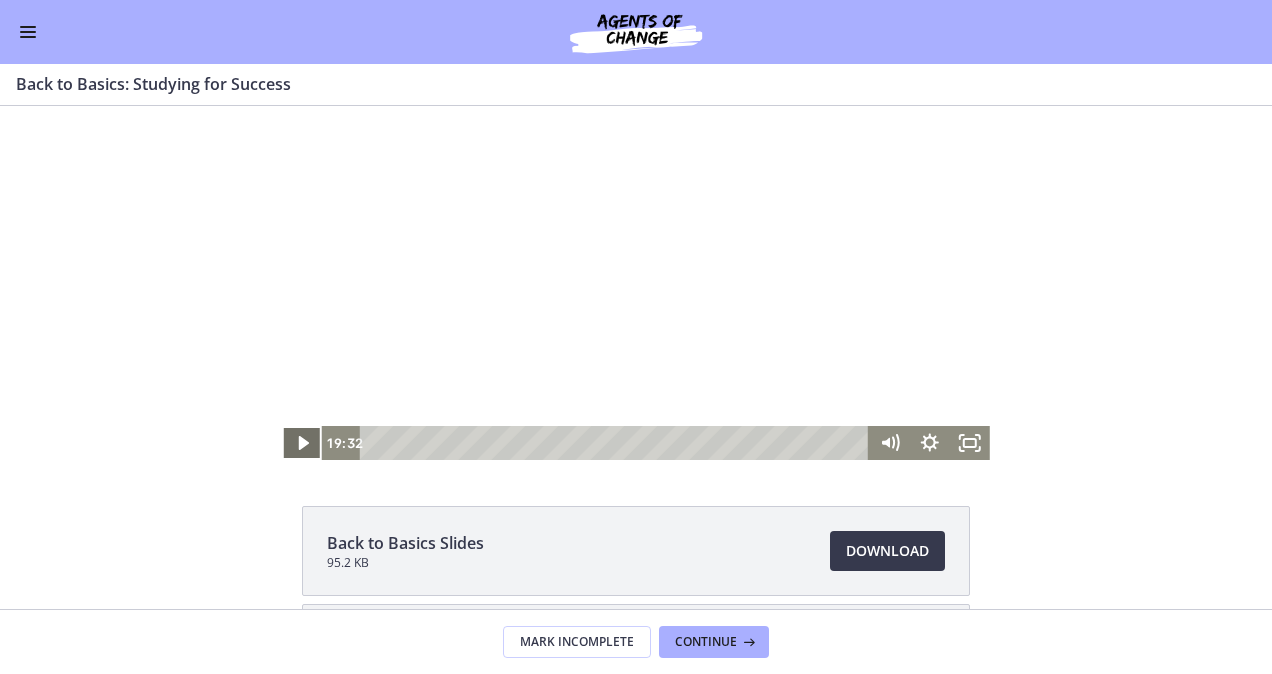click 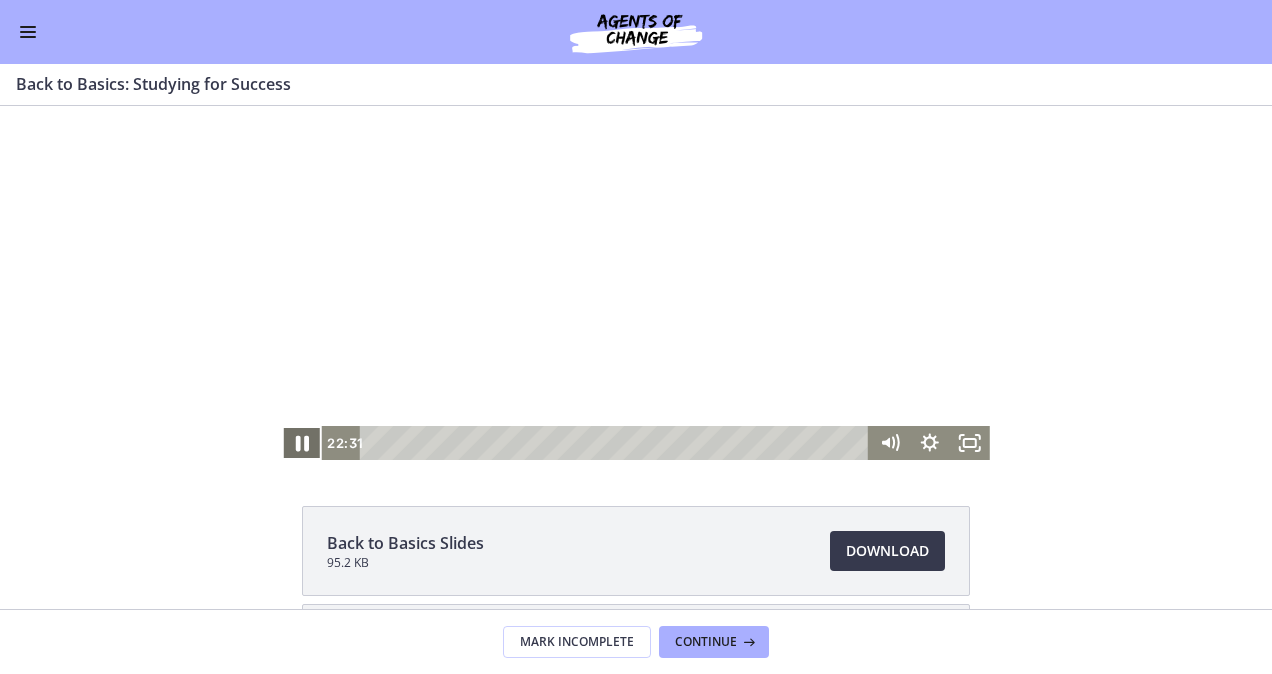 click 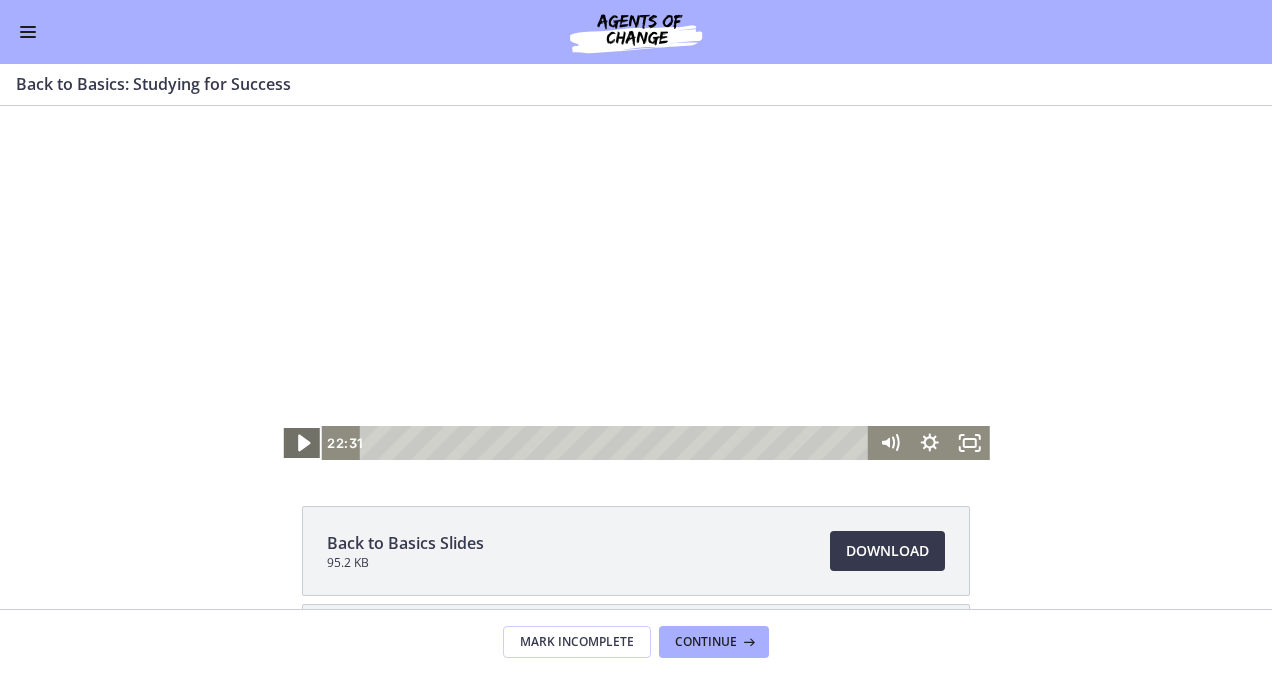 click 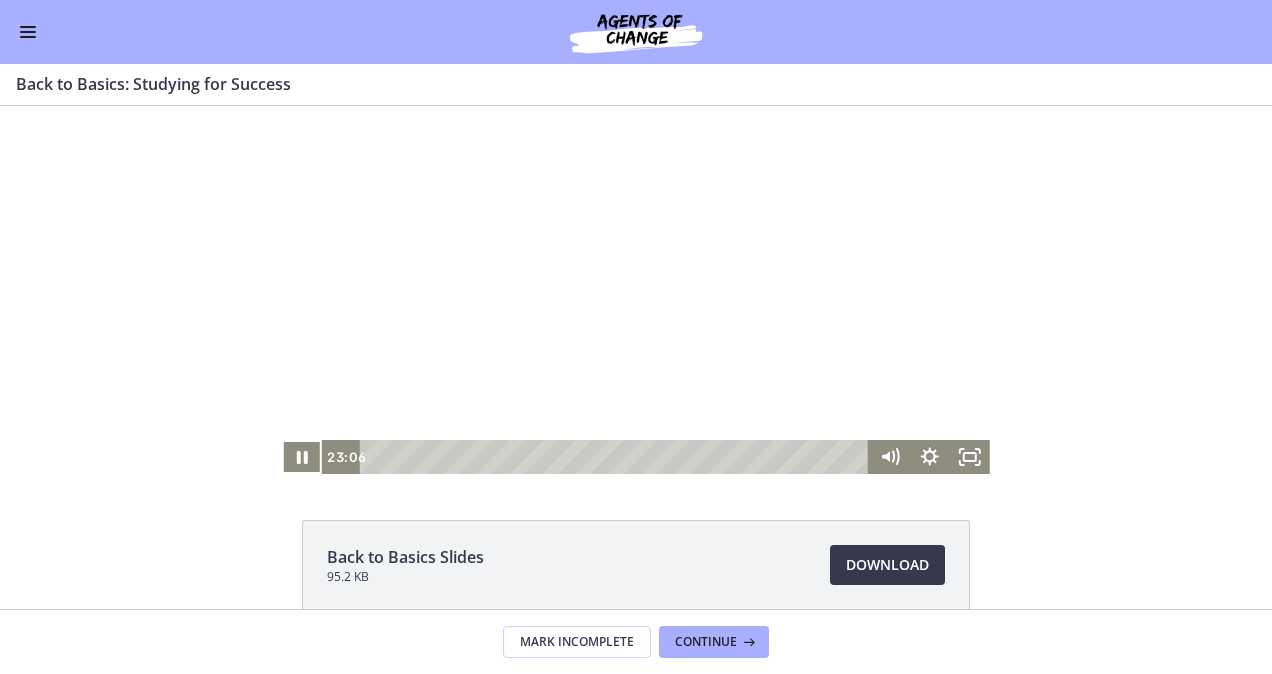 scroll, scrollTop: 28, scrollLeft: 0, axis: vertical 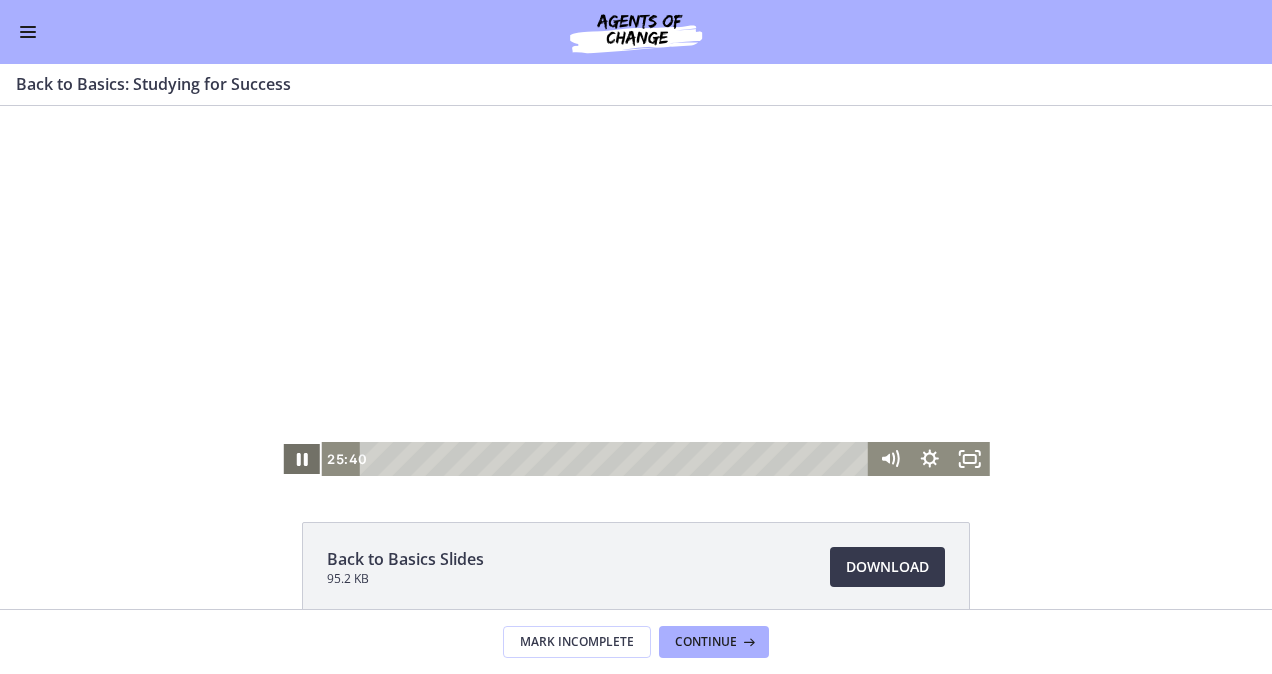 click 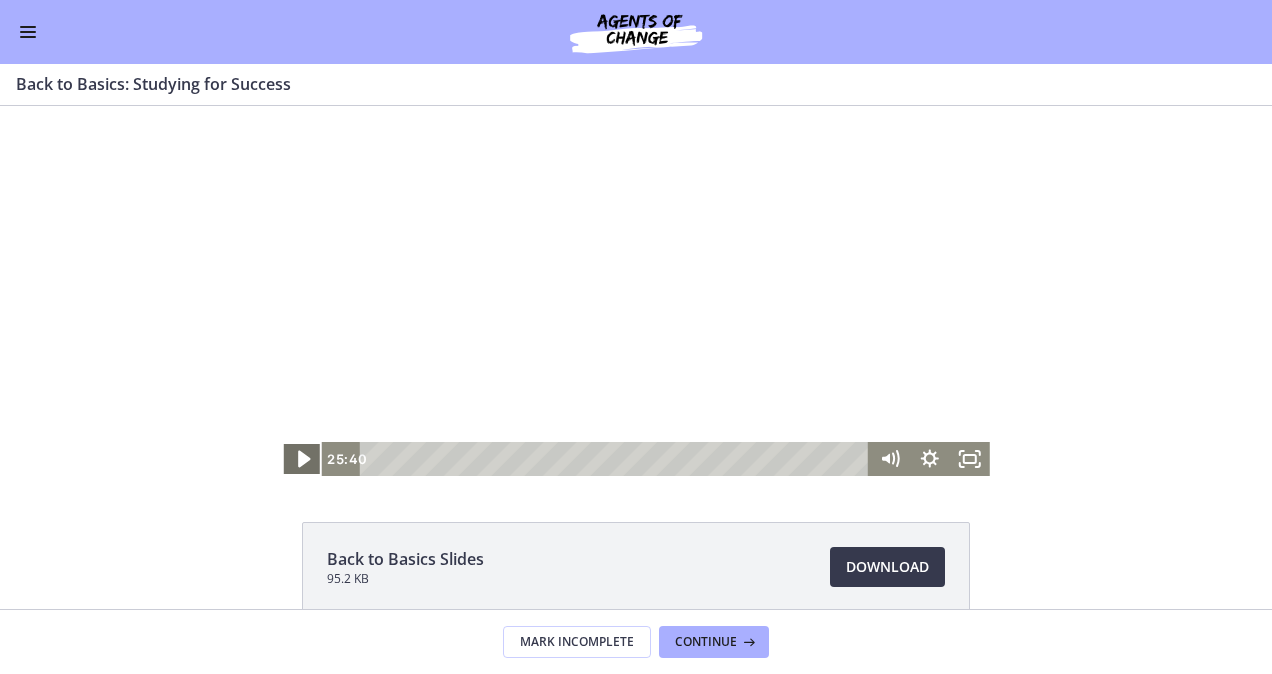 click 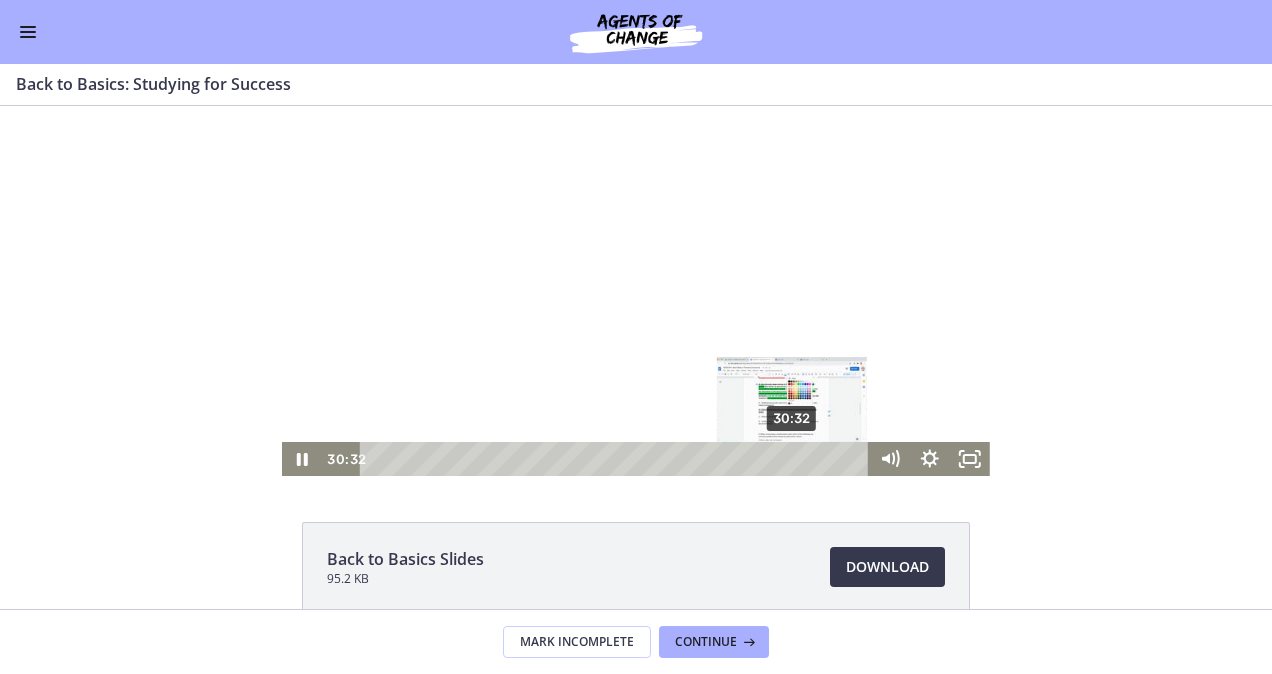 click on "30:32" at bounding box center [617, 459] 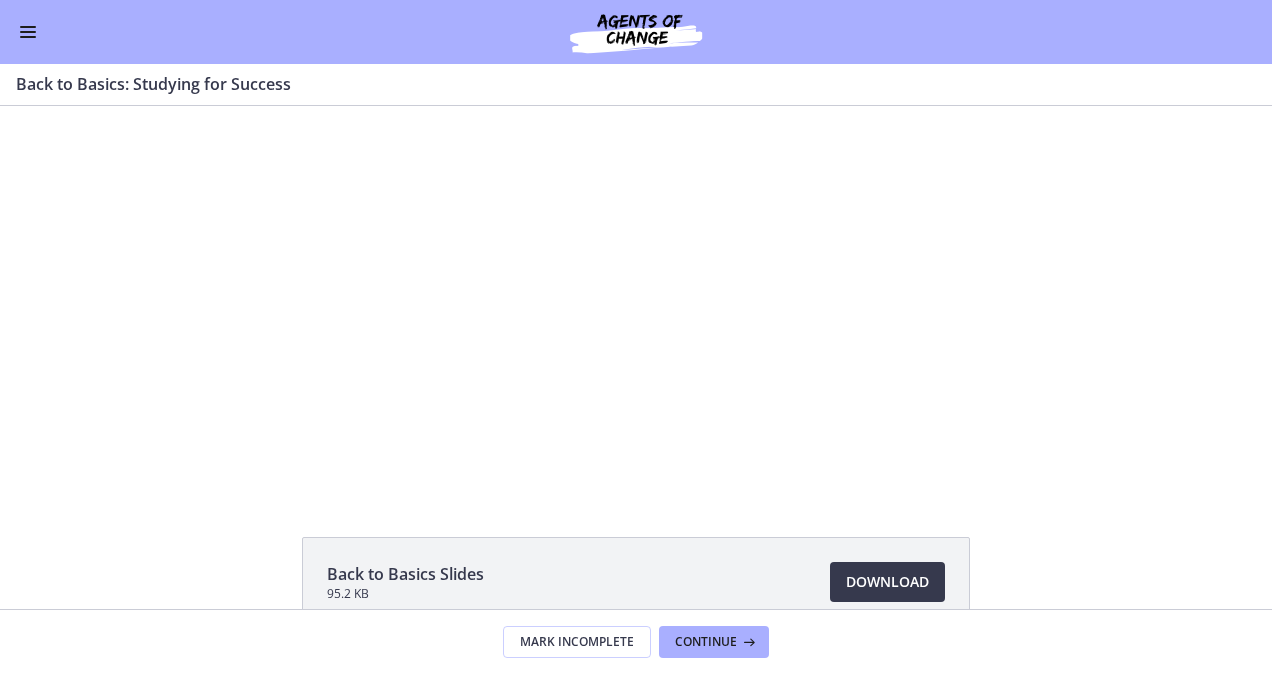 scroll, scrollTop: 12, scrollLeft: 0, axis: vertical 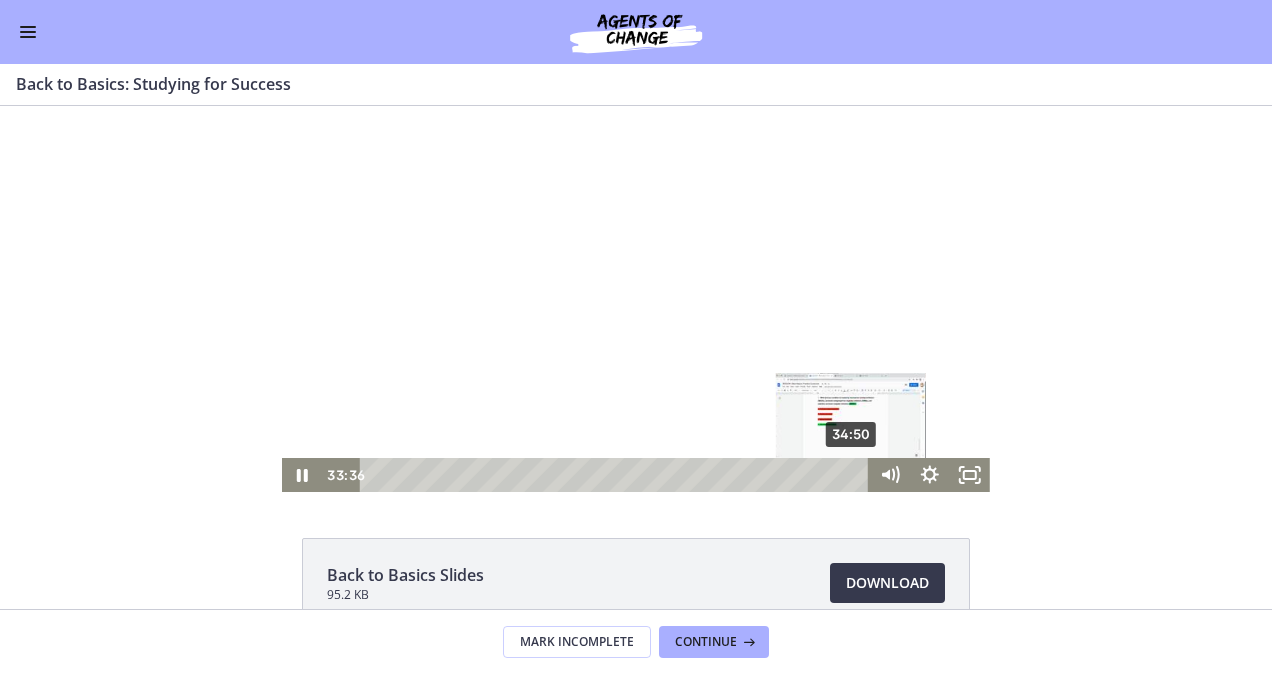 click on "34:50" at bounding box center [617, 475] 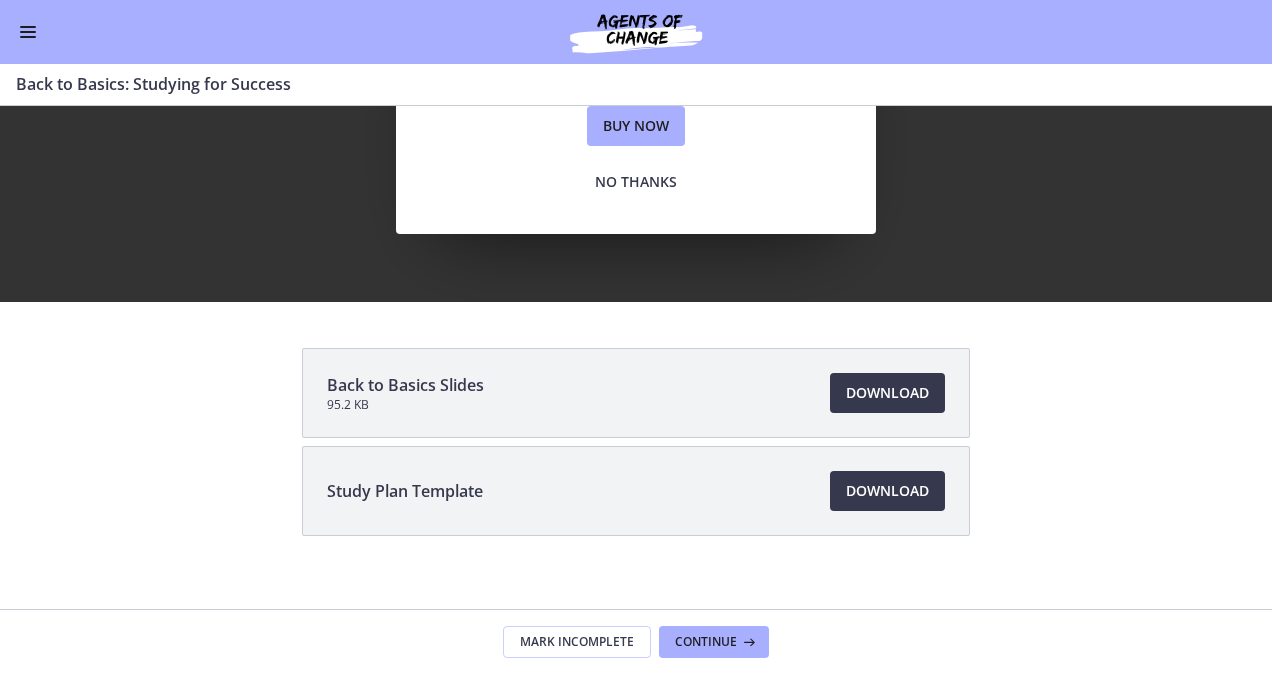 scroll, scrollTop: 0, scrollLeft: 0, axis: both 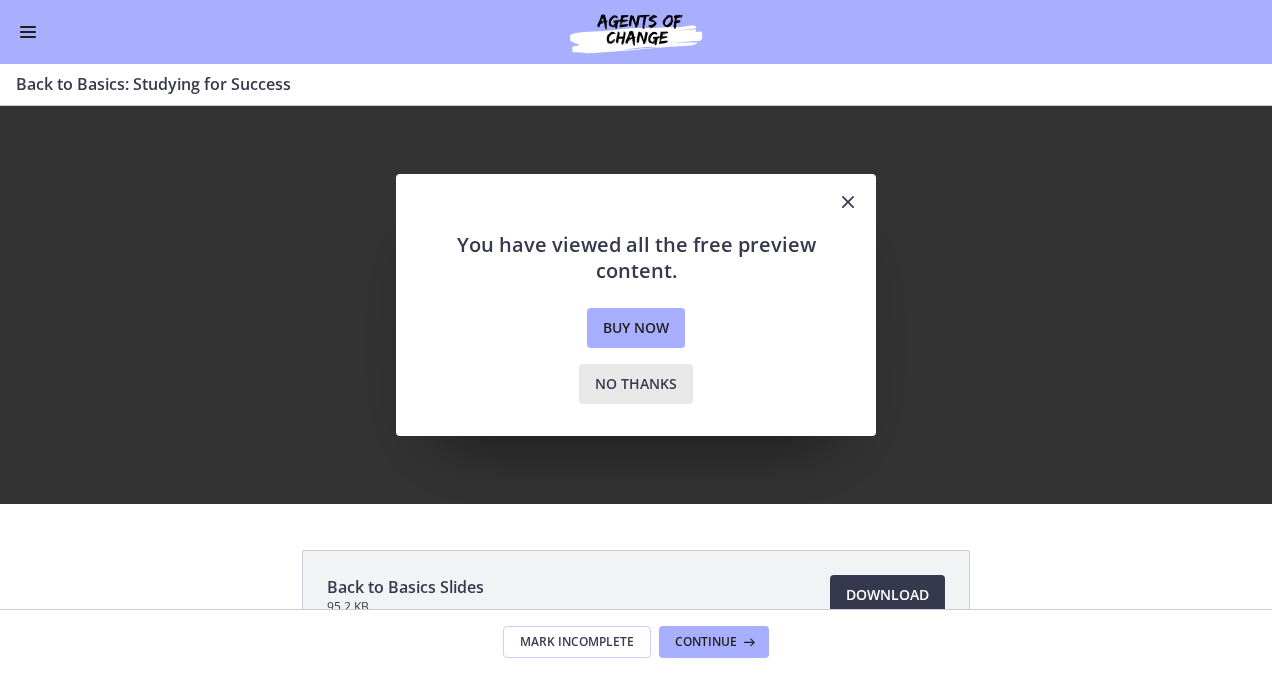 click on "No thanks" at bounding box center [636, 384] 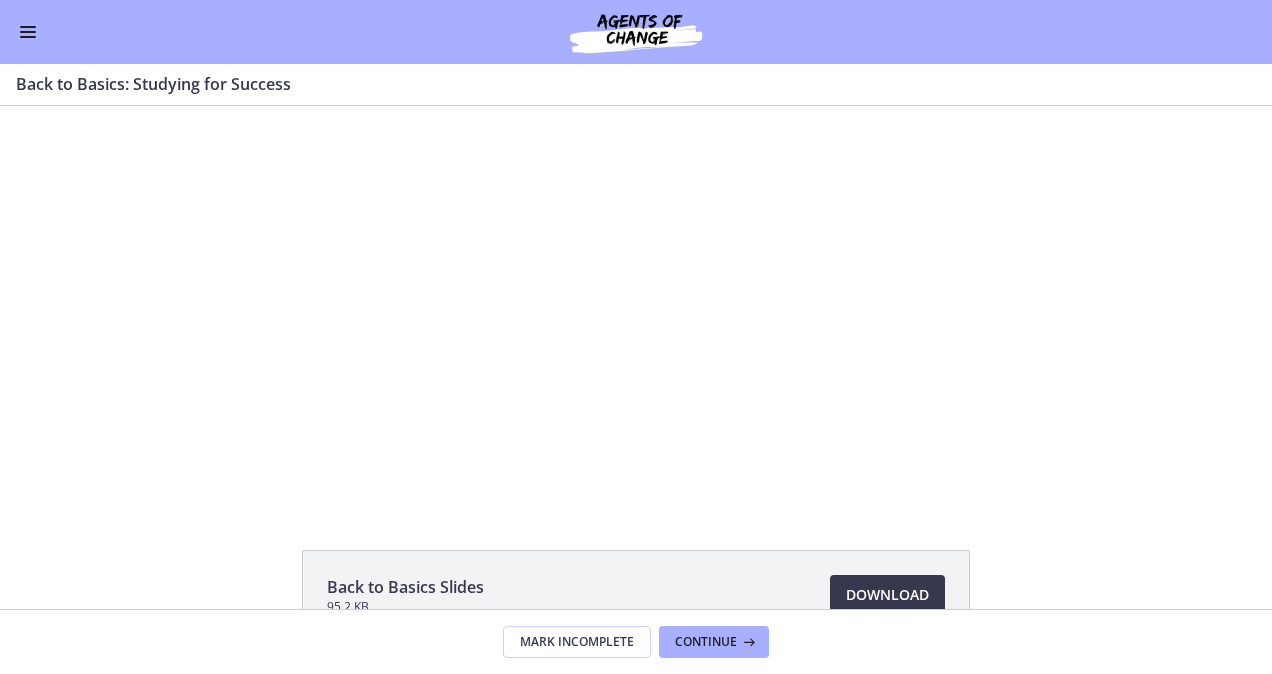 scroll, scrollTop: 23, scrollLeft: 0, axis: vertical 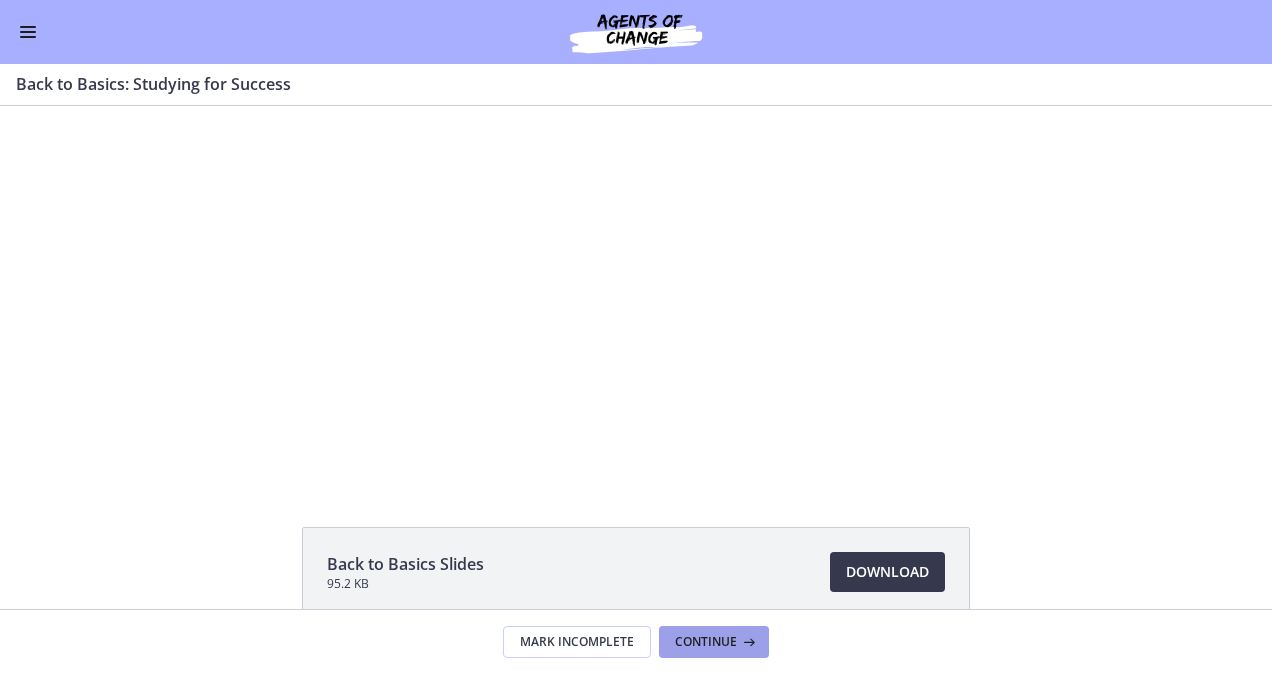 click on "Continue" at bounding box center [714, 642] 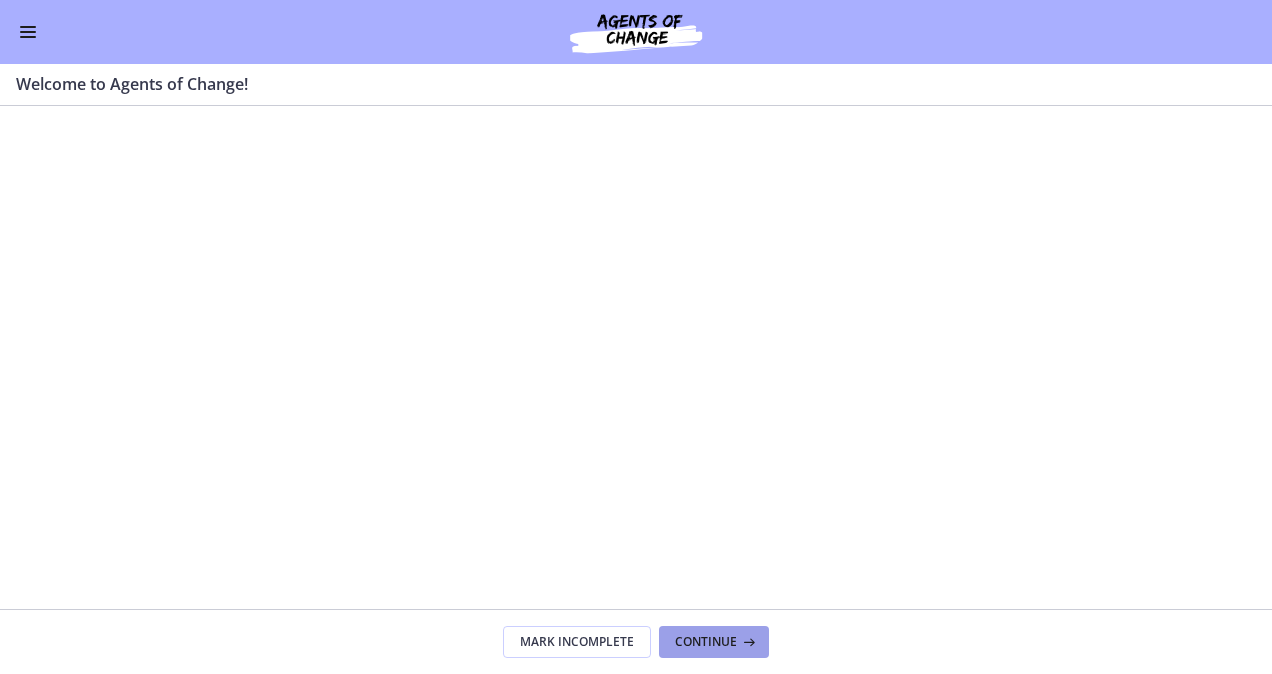 scroll, scrollTop: 0, scrollLeft: 0, axis: both 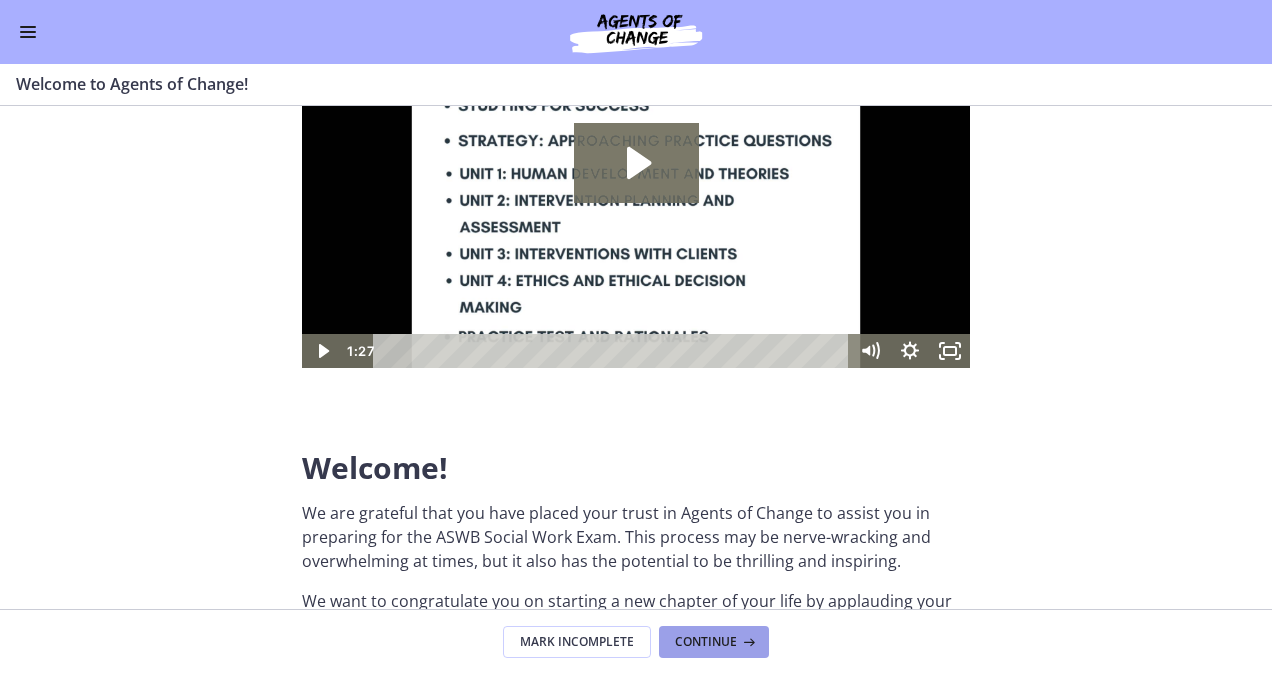 click on "Continue" at bounding box center (706, 642) 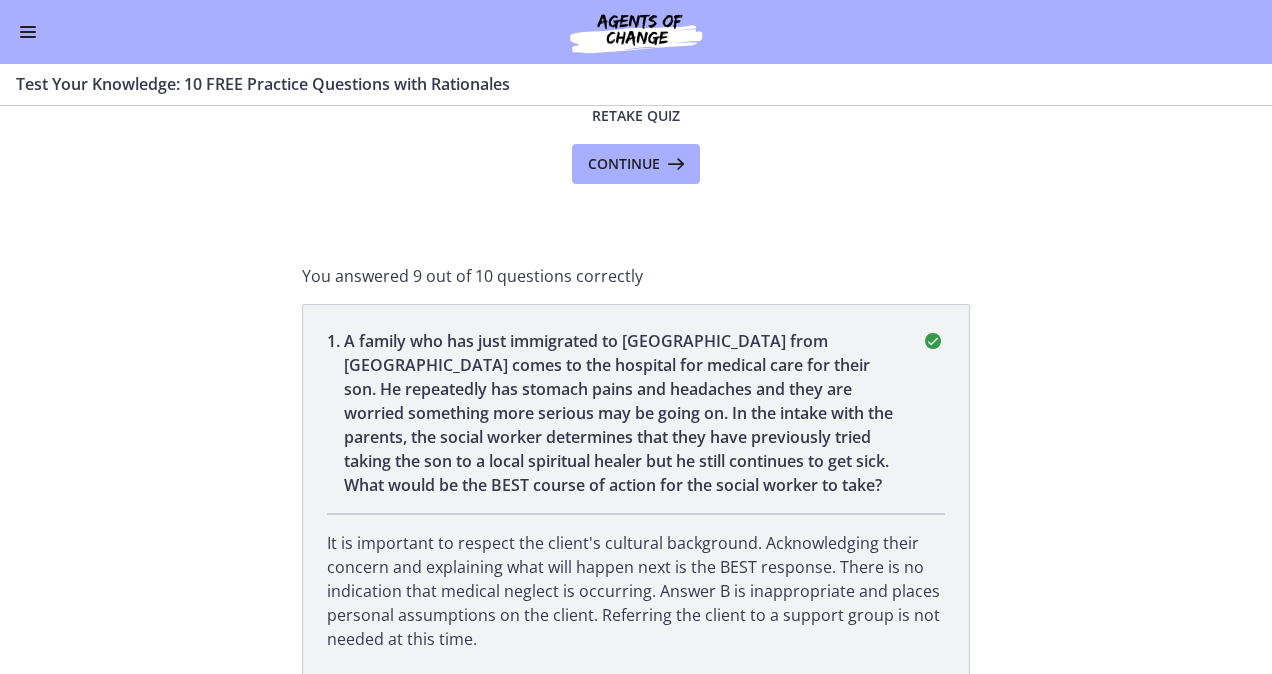 scroll, scrollTop: 264, scrollLeft: 0, axis: vertical 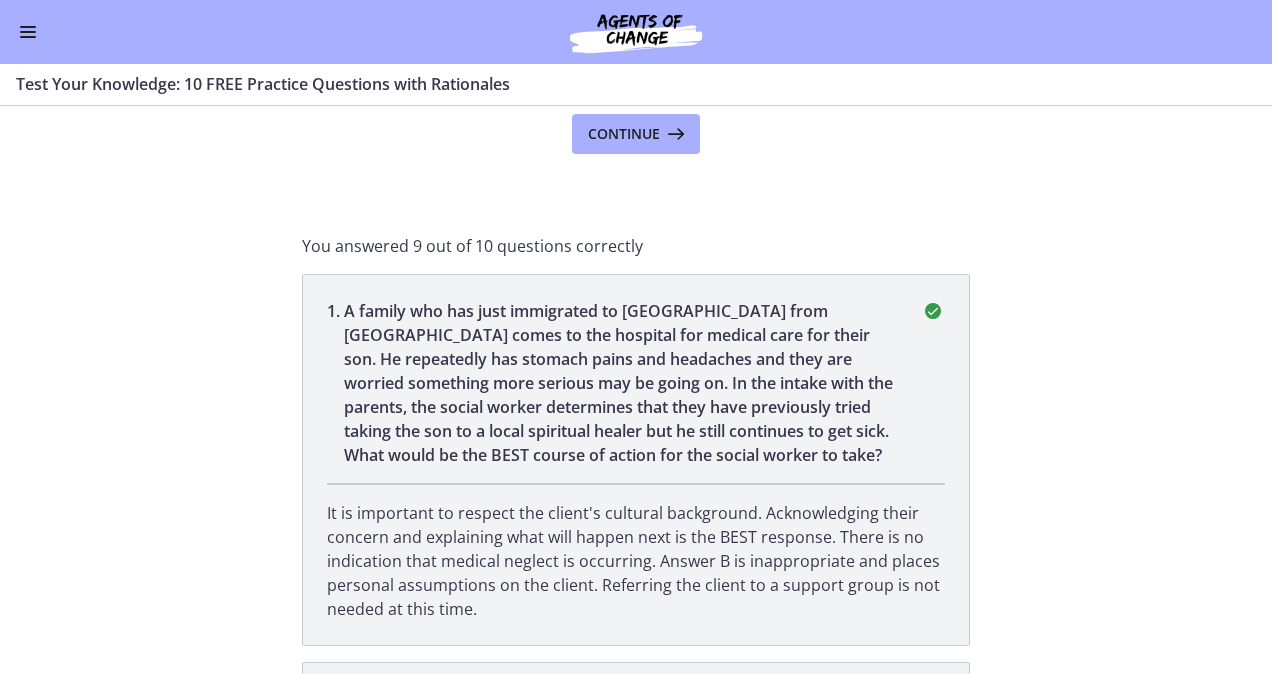 click at bounding box center (28, 32) 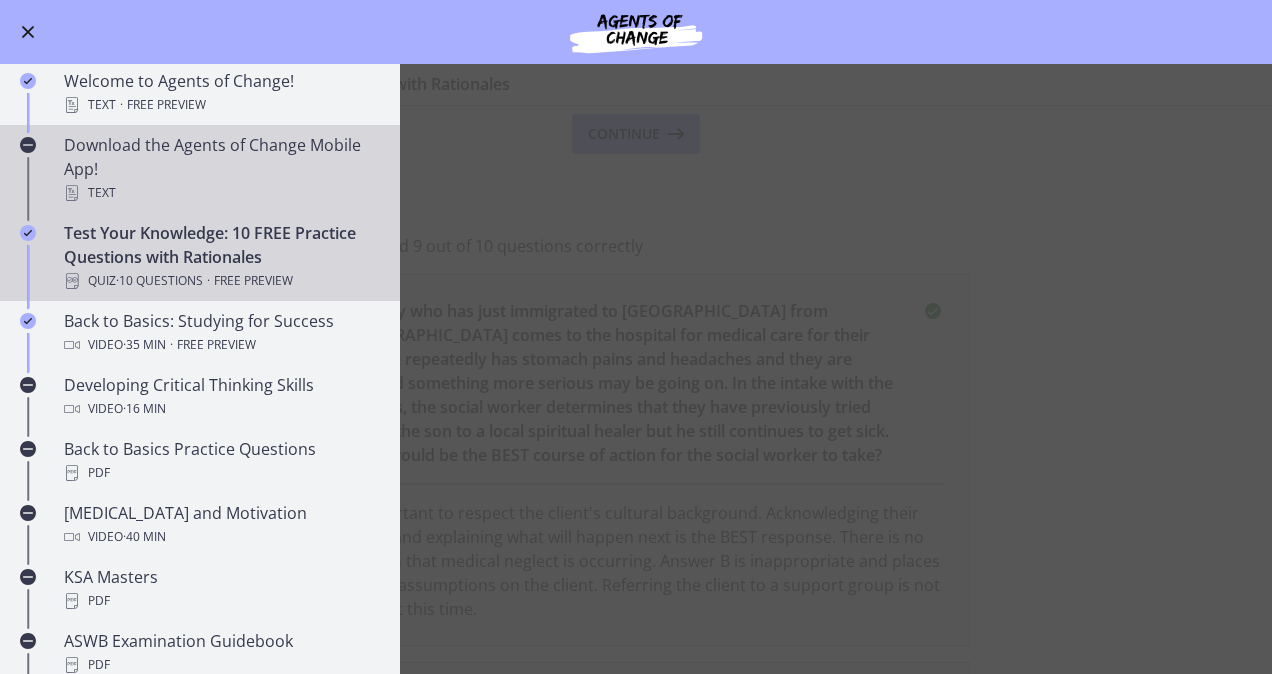 scroll, scrollTop: 323, scrollLeft: 0, axis: vertical 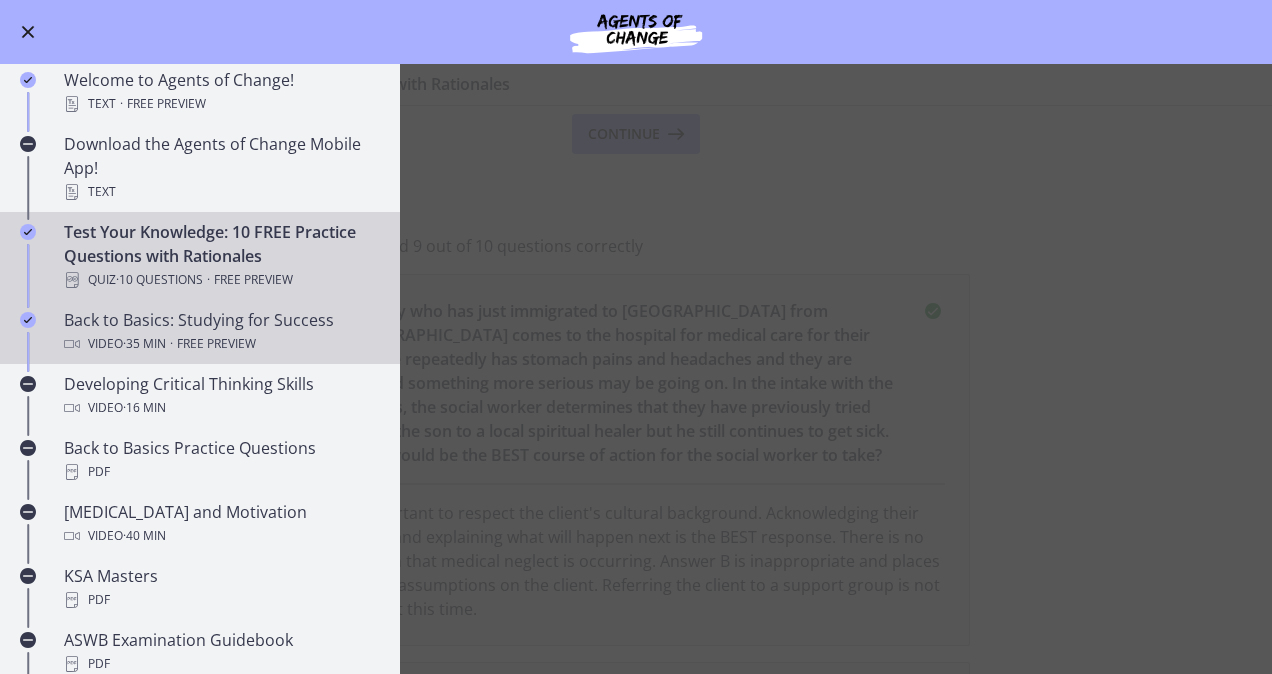 click on "Video
·  35 min
·
Free preview" at bounding box center (220, 344) 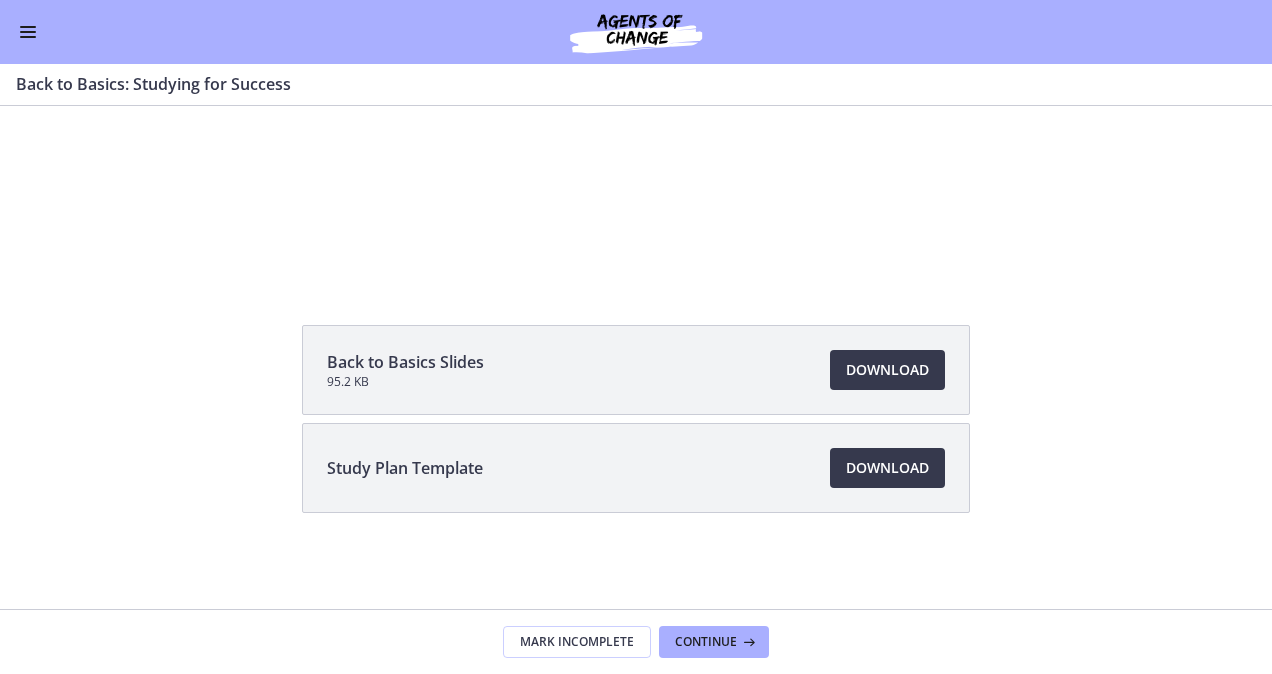scroll, scrollTop: 0, scrollLeft: 0, axis: both 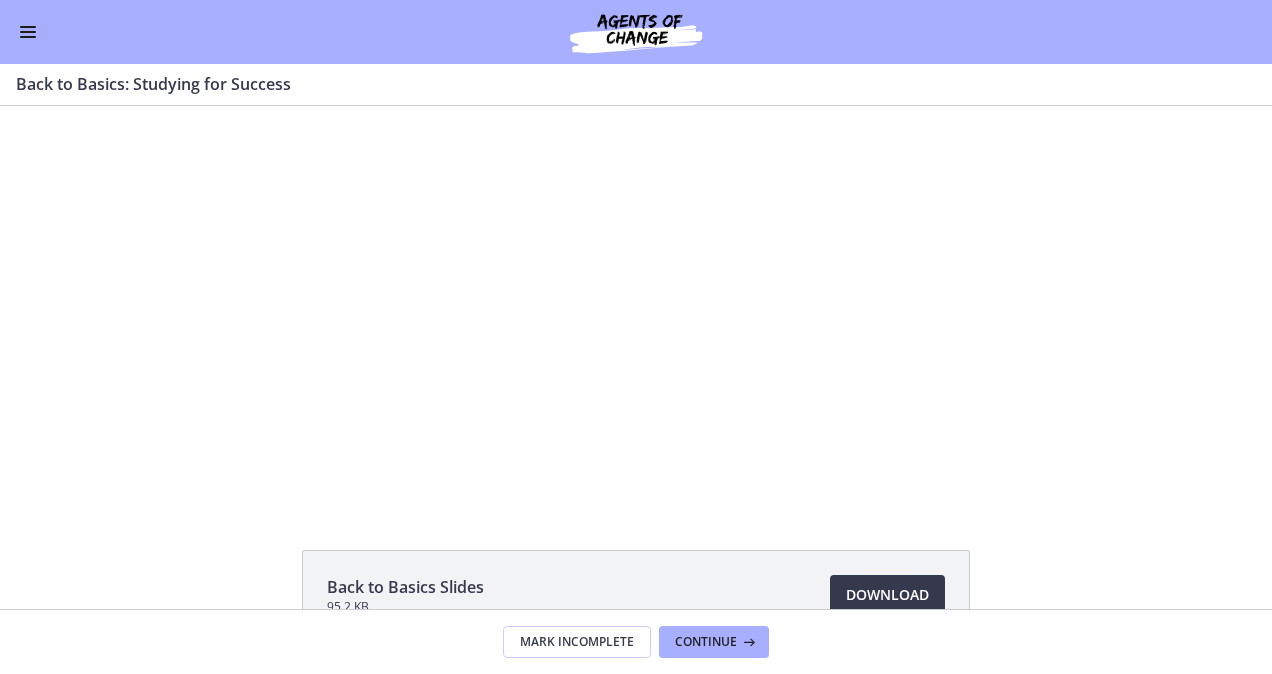 click at bounding box center [28, 32] 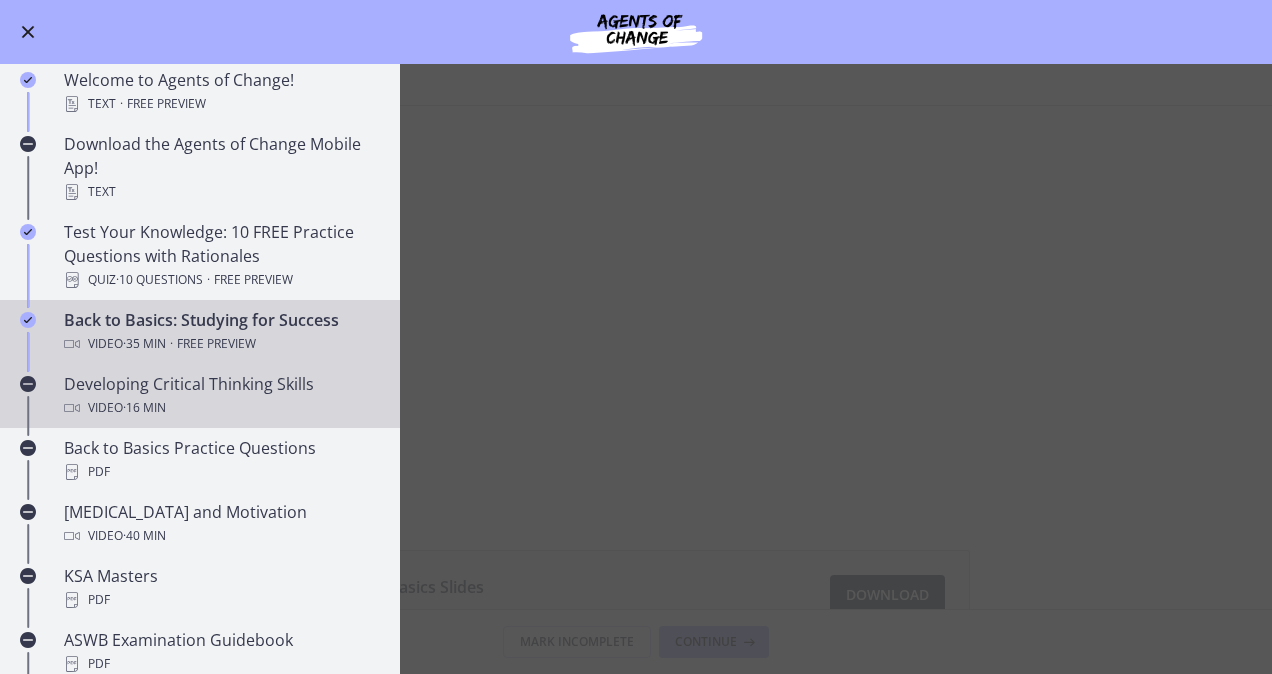 click on "Video
·  16 min" at bounding box center (220, 408) 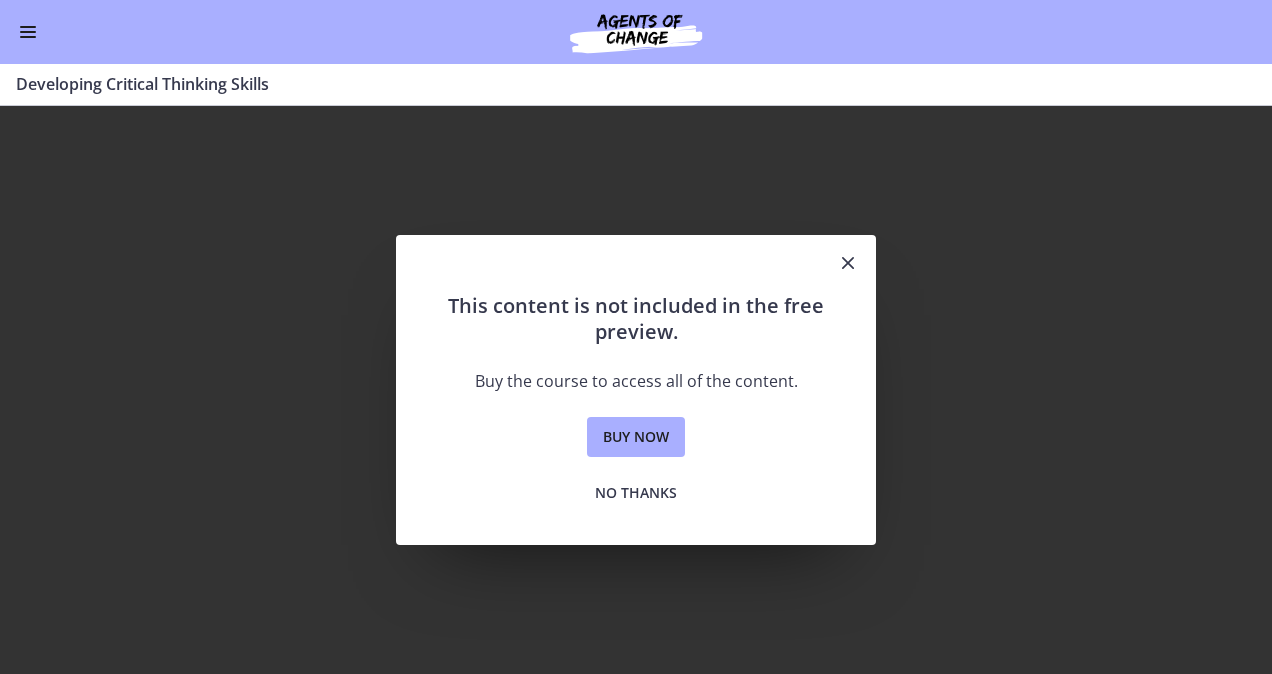 click at bounding box center (848, 263) 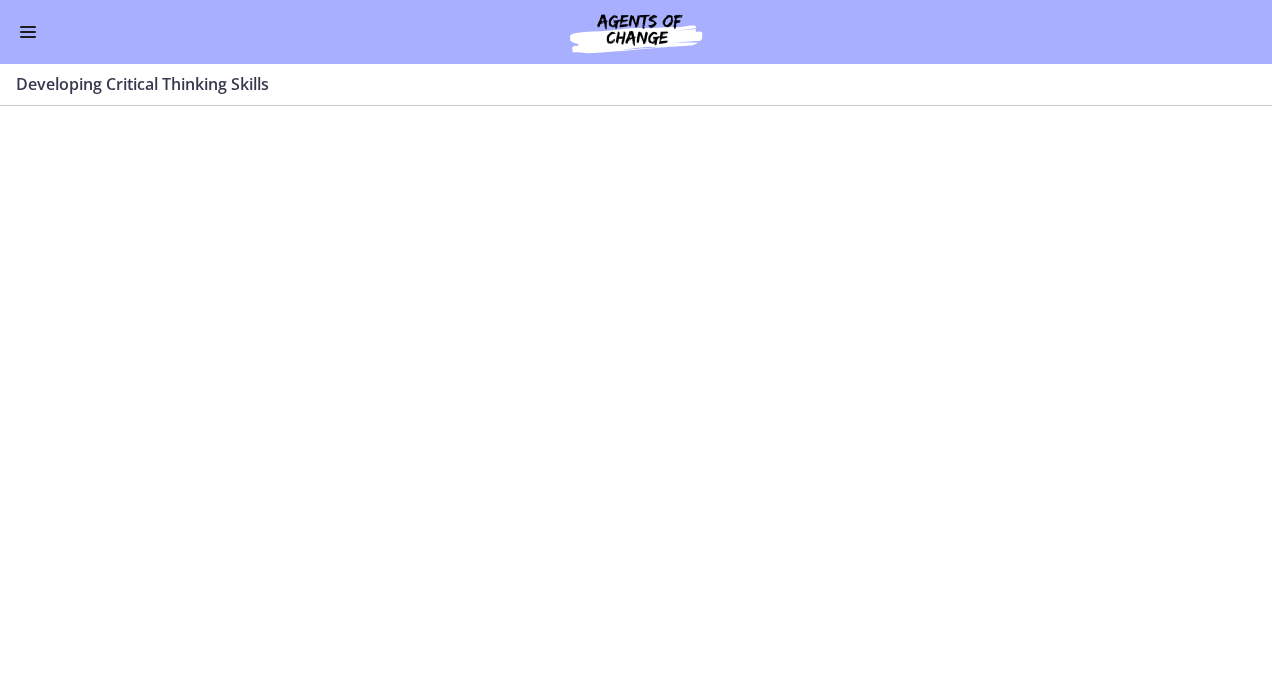 click at bounding box center [28, 27] 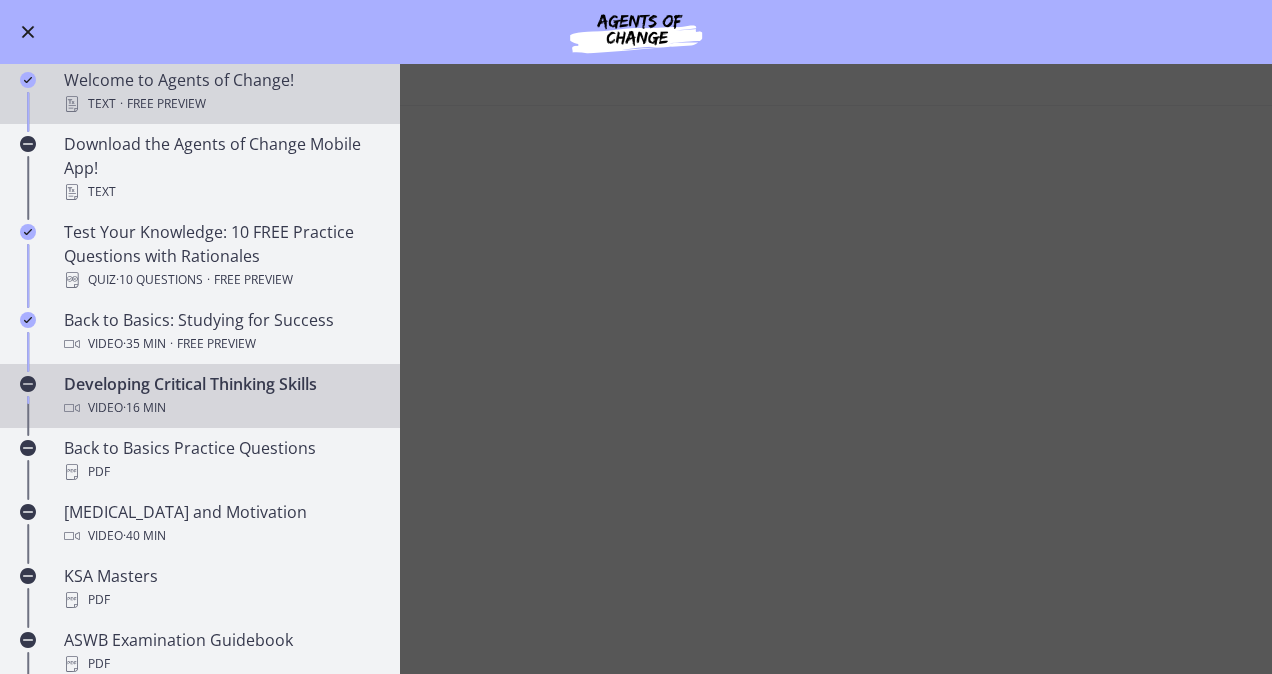 scroll, scrollTop: 0, scrollLeft: 0, axis: both 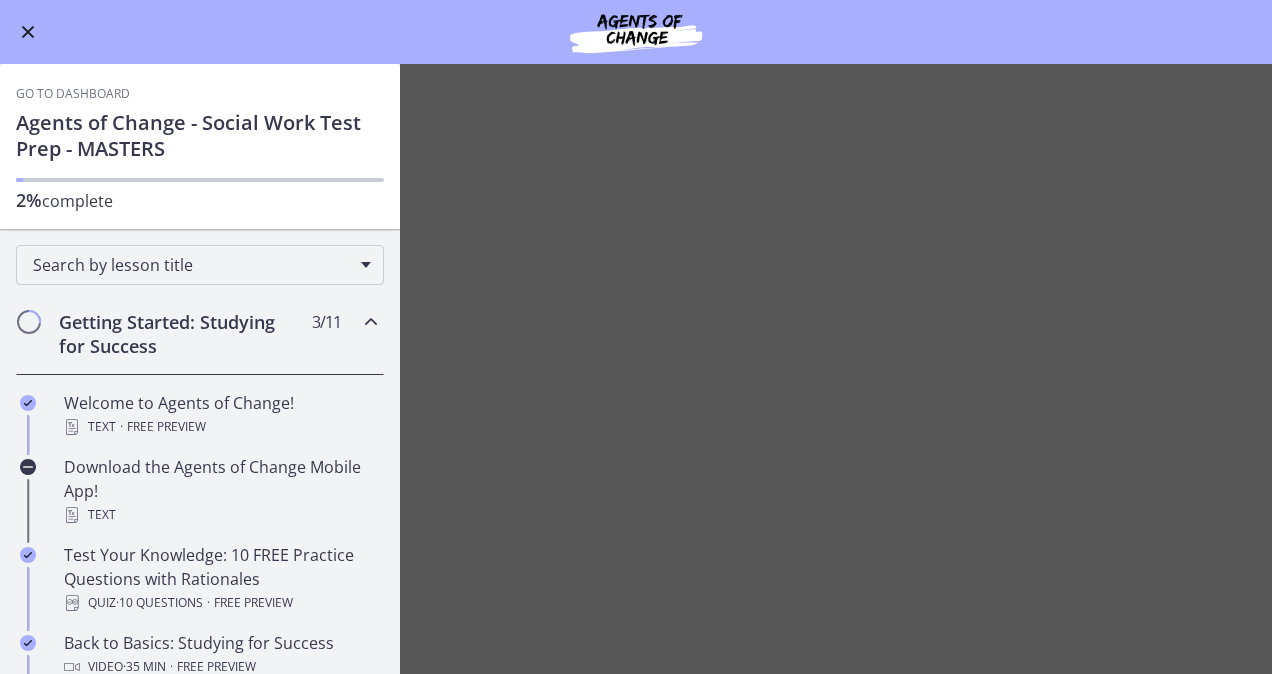 click at bounding box center [28, 32] 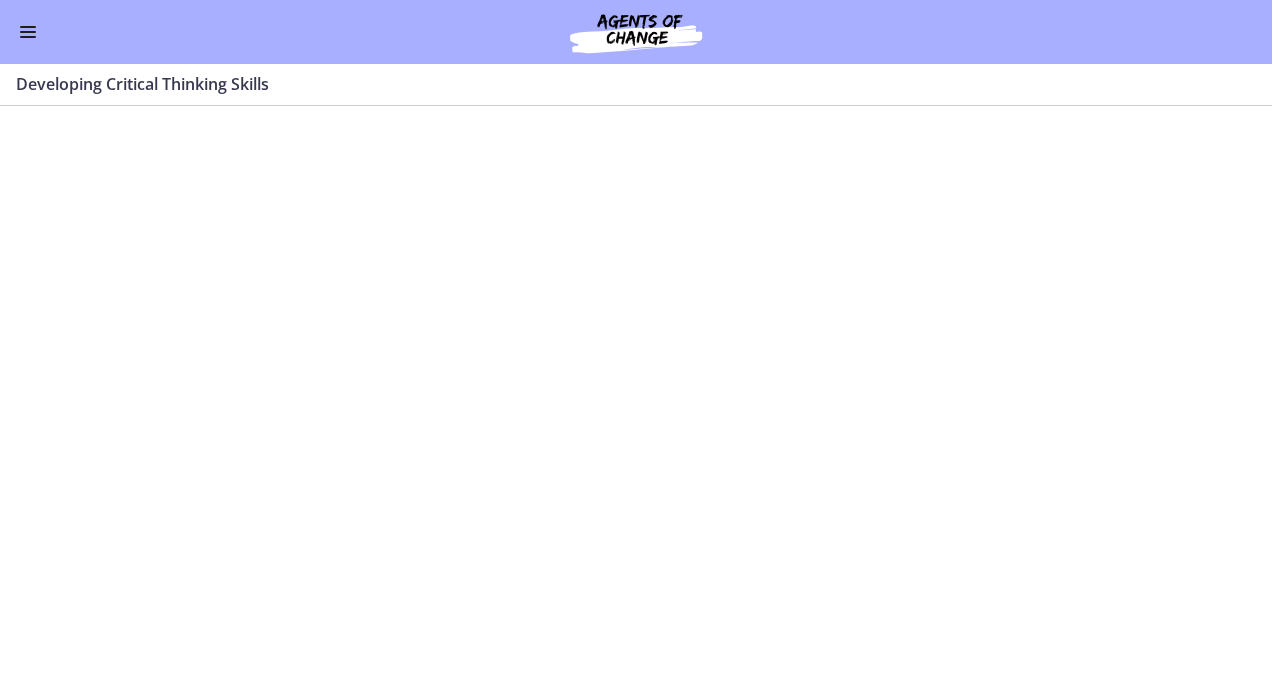 click at bounding box center [636, 32] 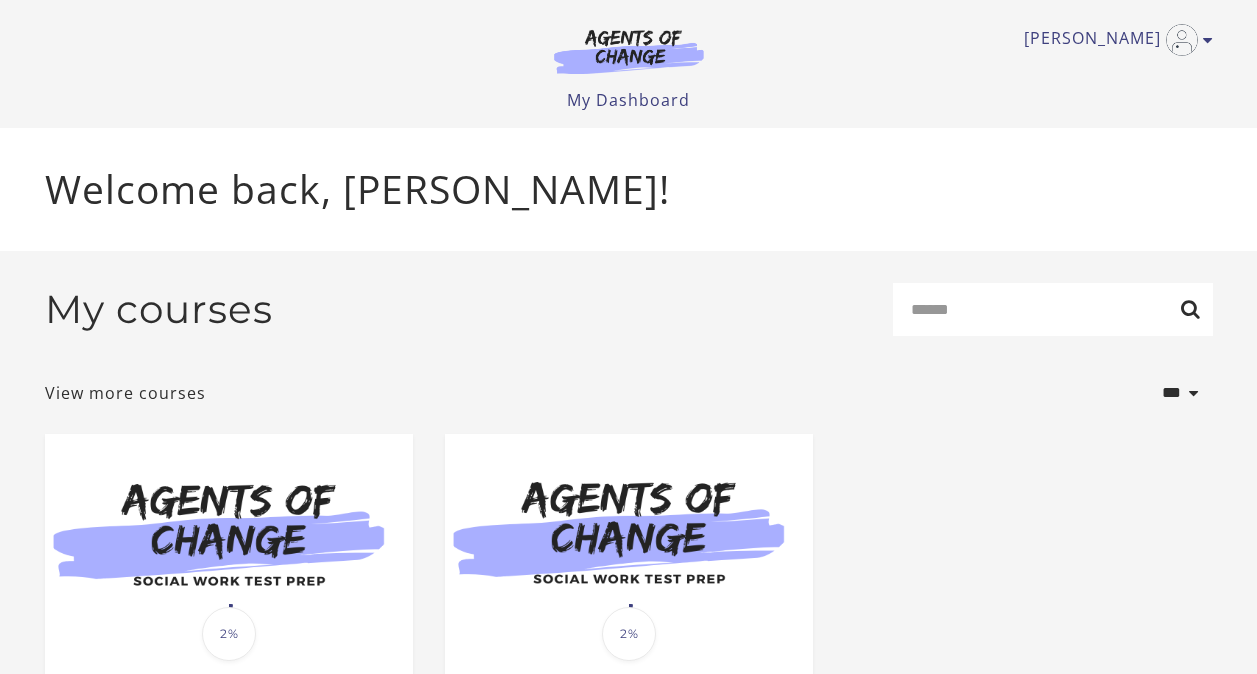scroll, scrollTop: 0, scrollLeft: 0, axis: both 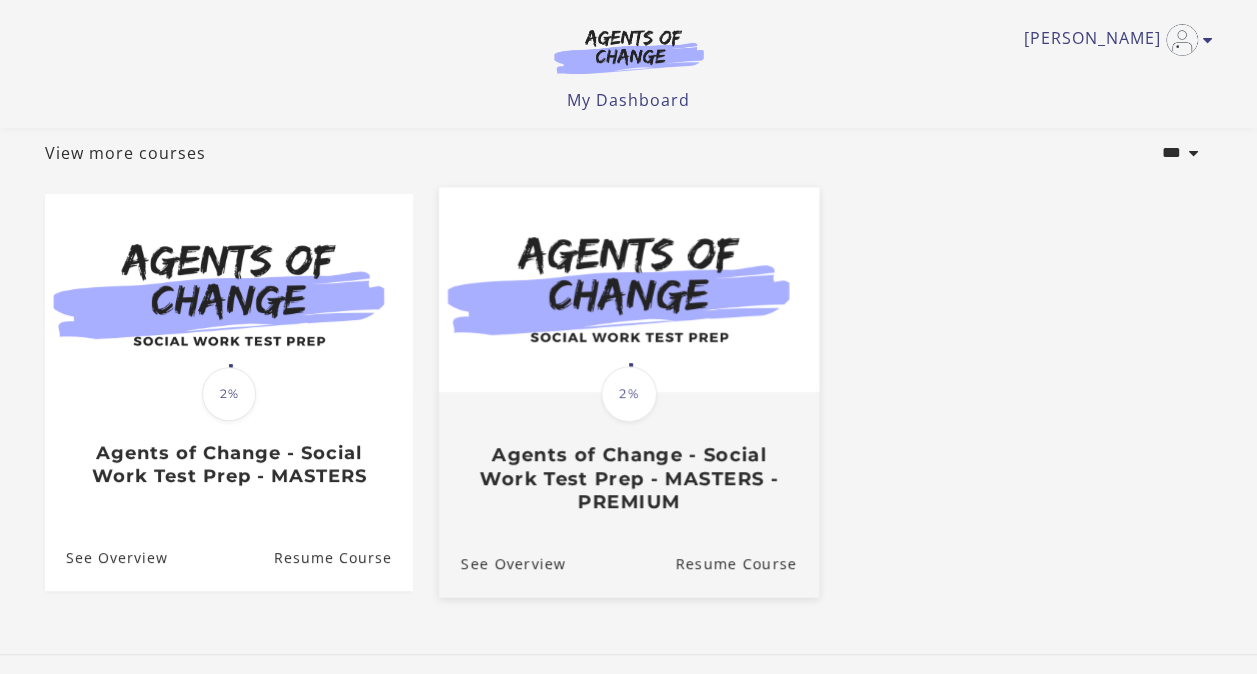 click on "Agents of Change - Social Work Test Prep - MASTERS - PREMIUM" at bounding box center [628, 478] 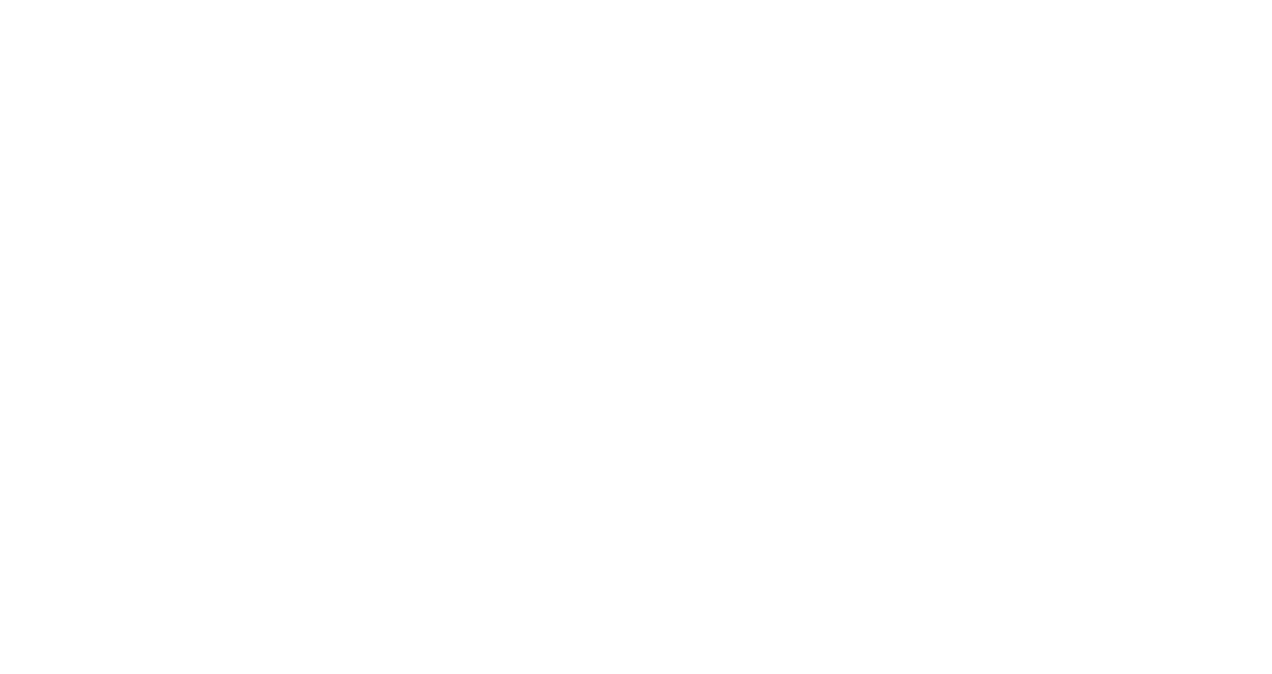 scroll, scrollTop: 0, scrollLeft: 0, axis: both 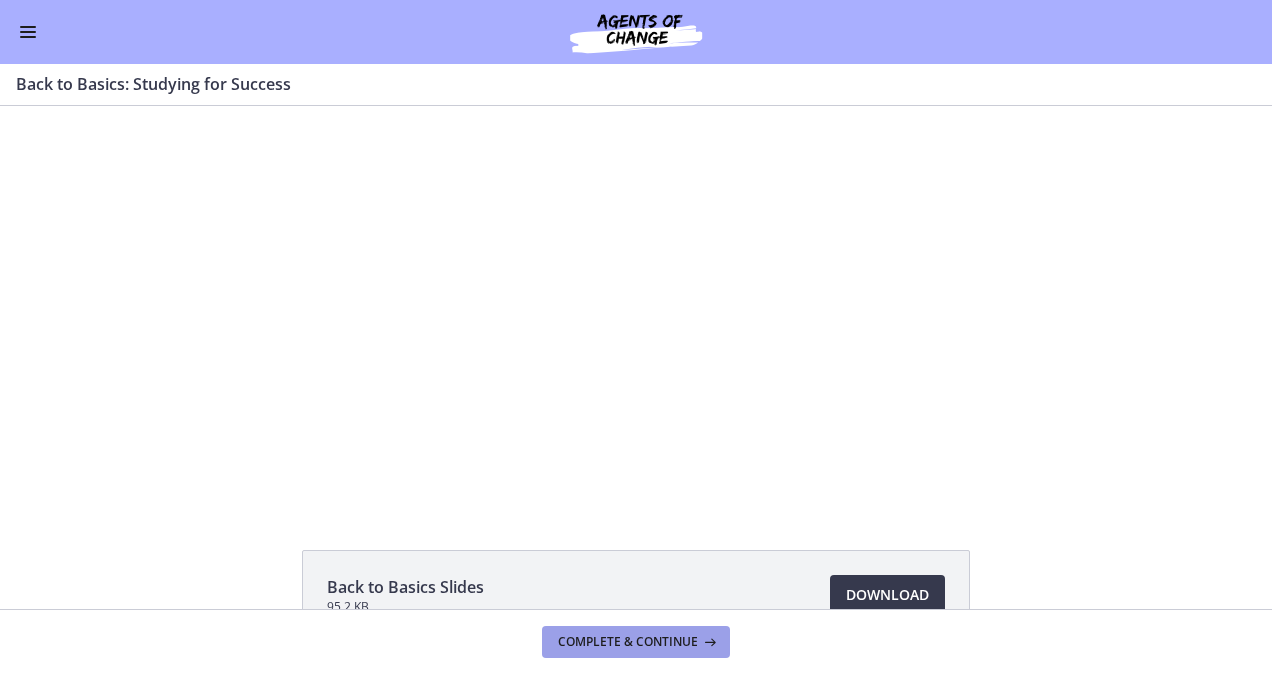 click on "Complete & continue" at bounding box center [628, 642] 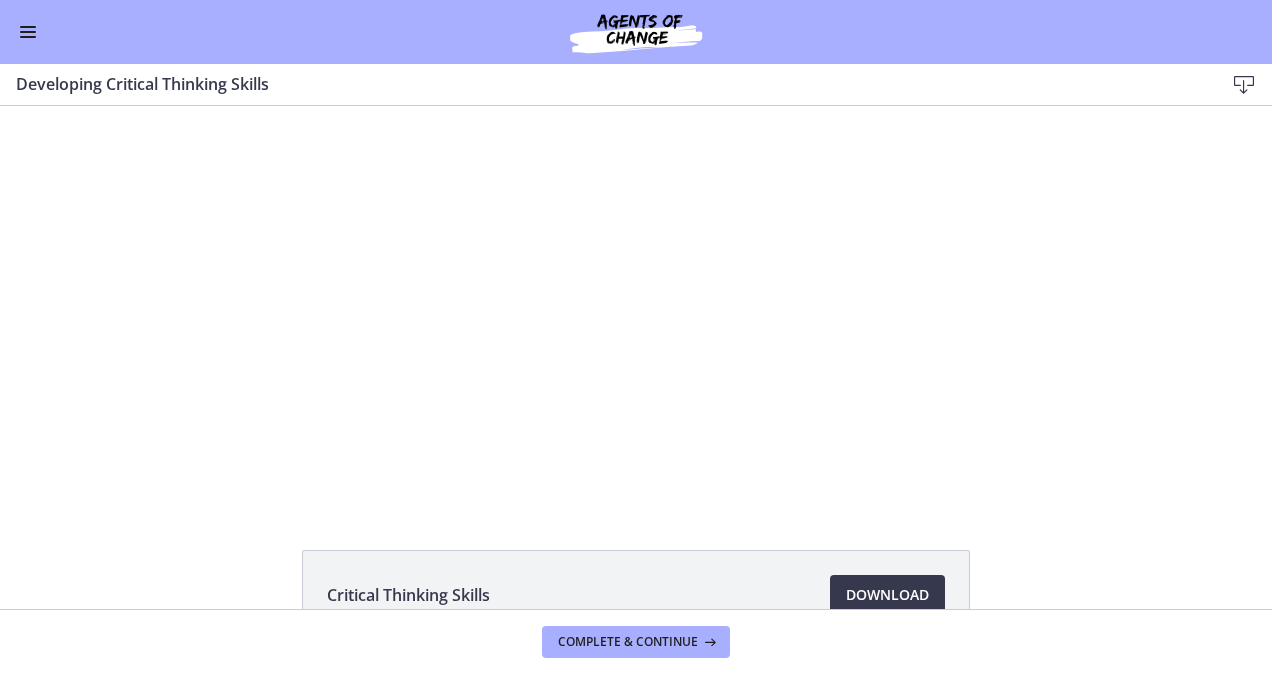 scroll, scrollTop: 0, scrollLeft: 0, axis: both 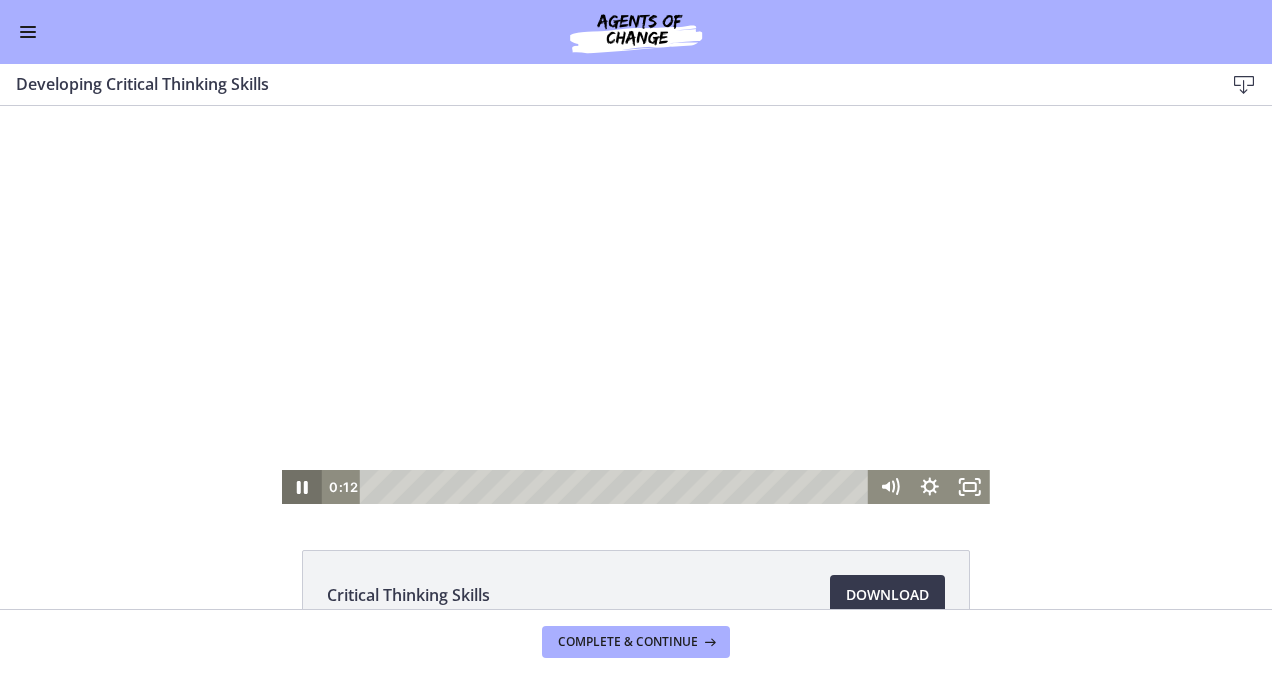 click 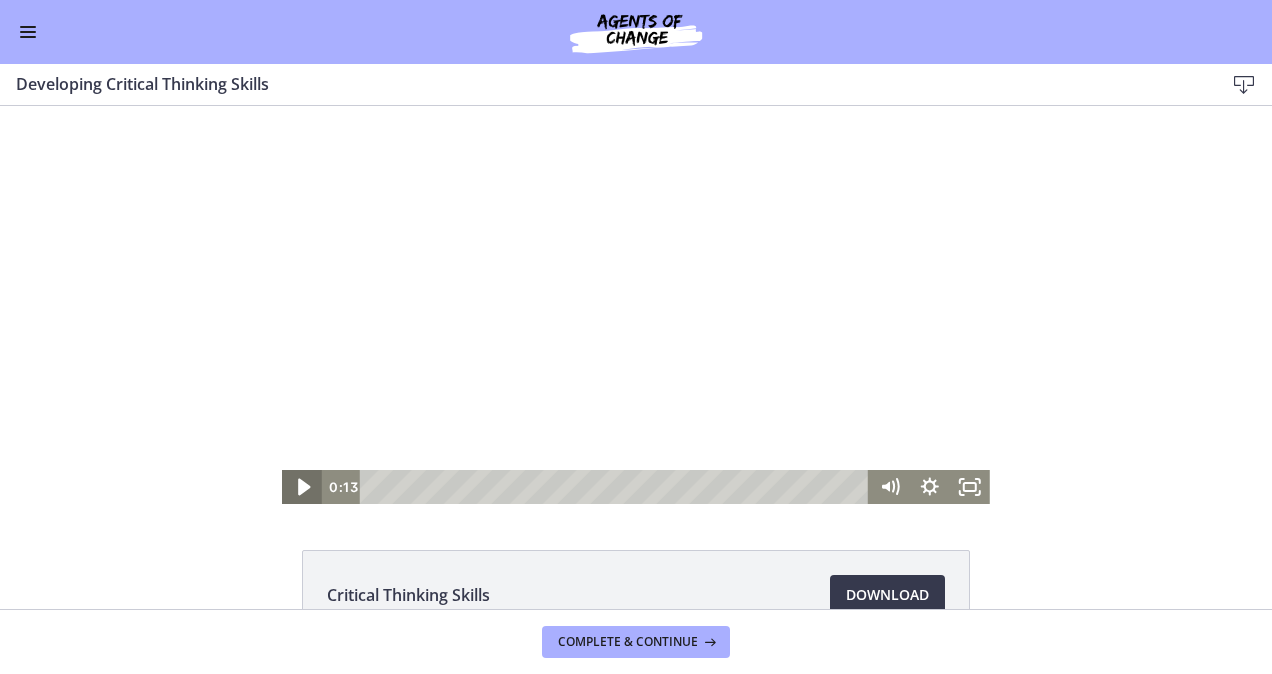 click 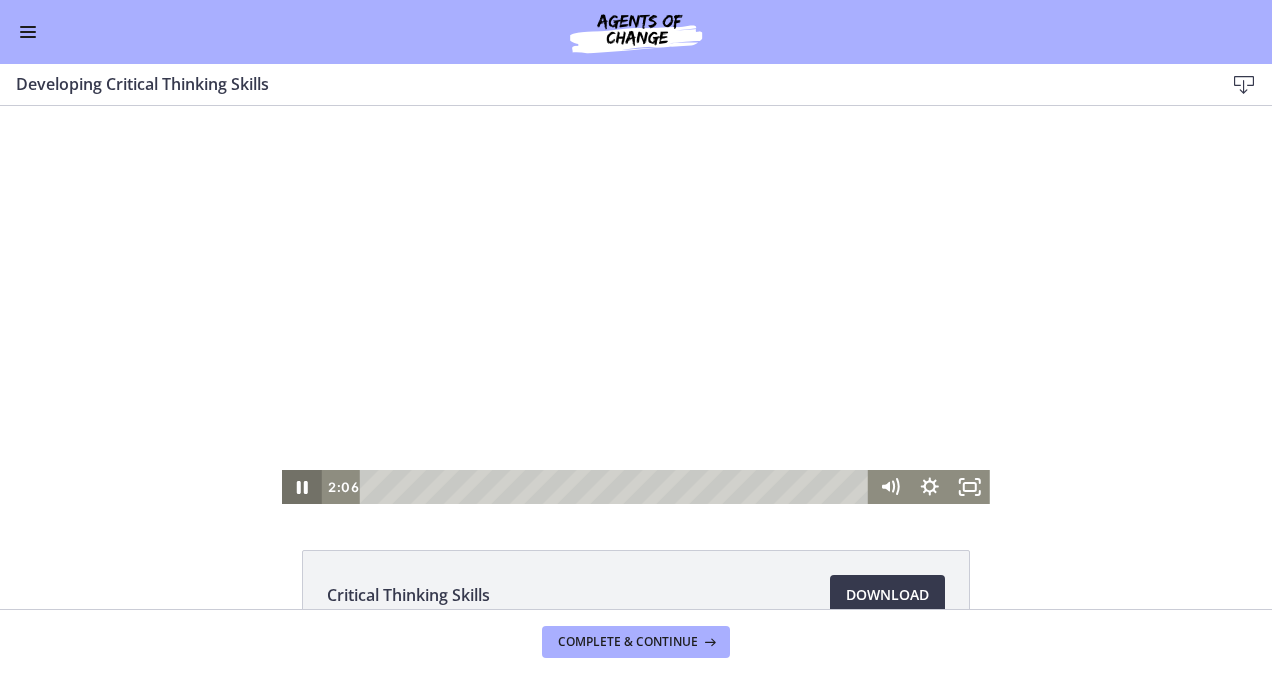 click 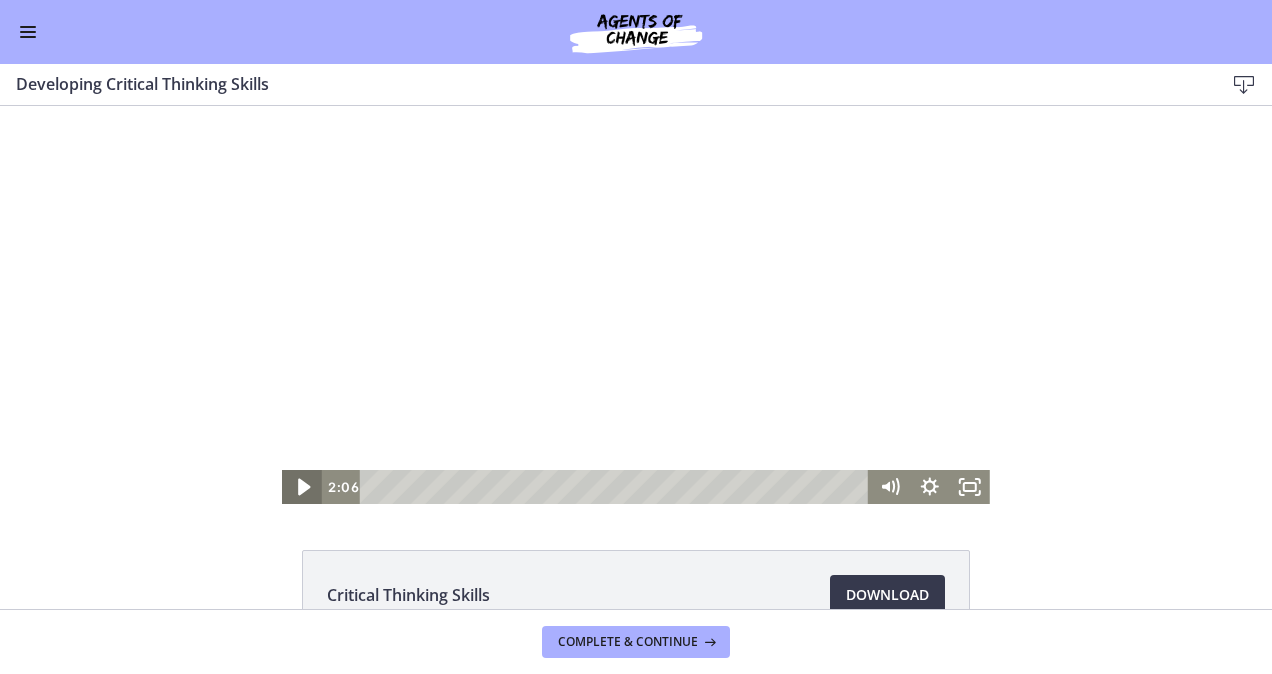 click 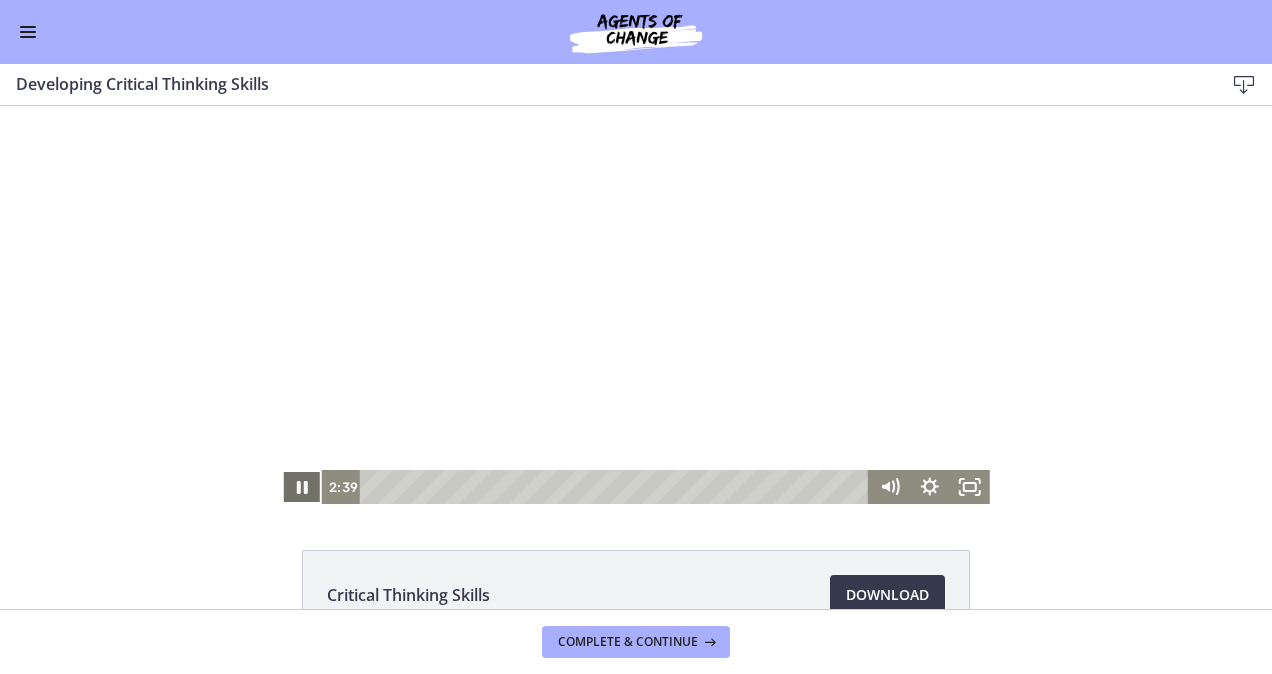 click 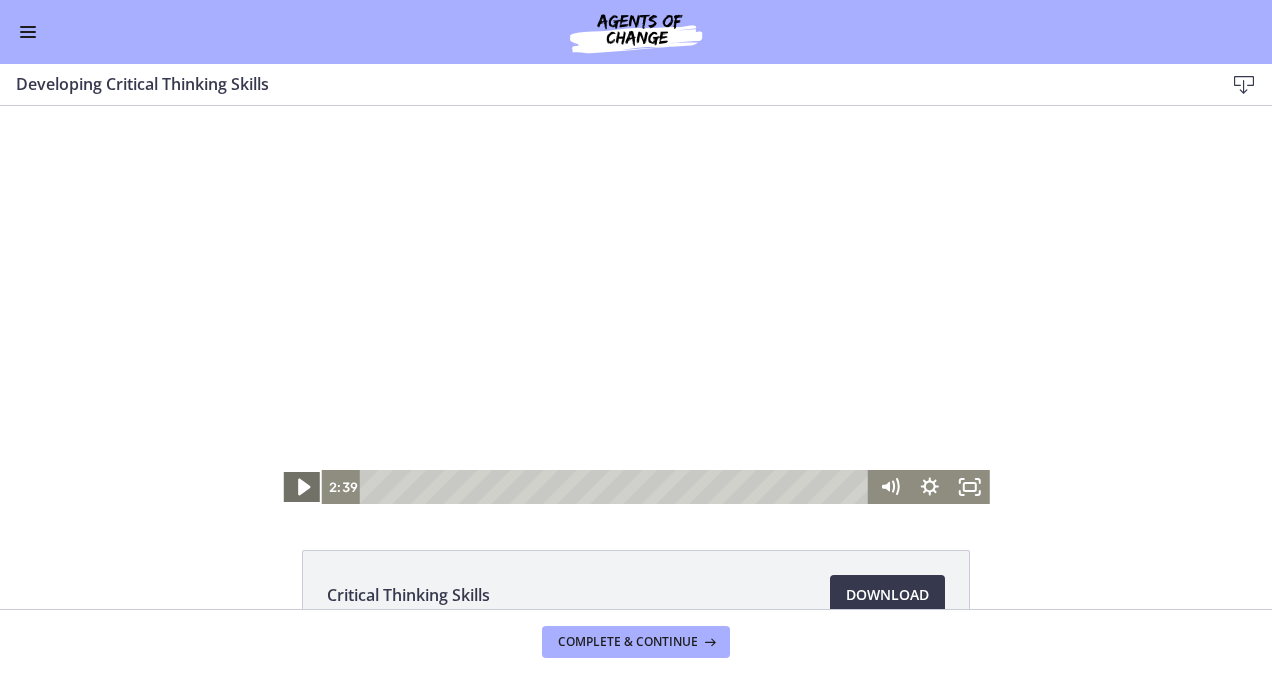 click 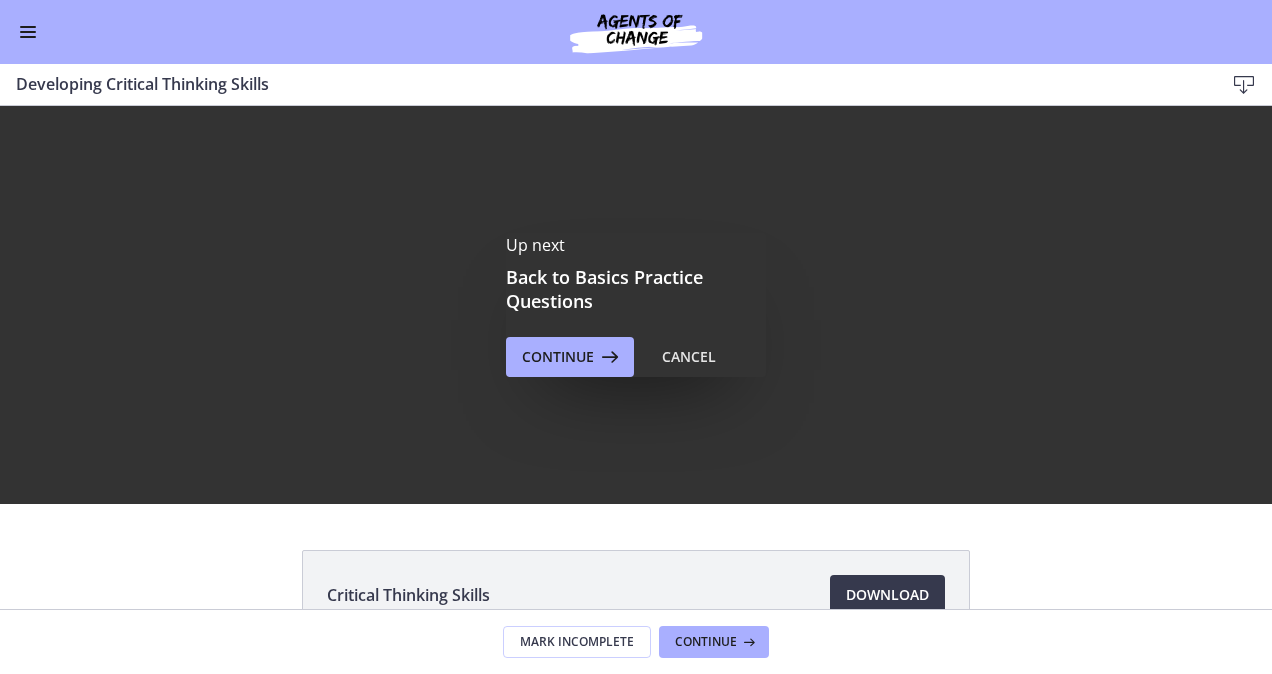 scroll, scrollTop: 0, scrollLeft: 0, axis: both 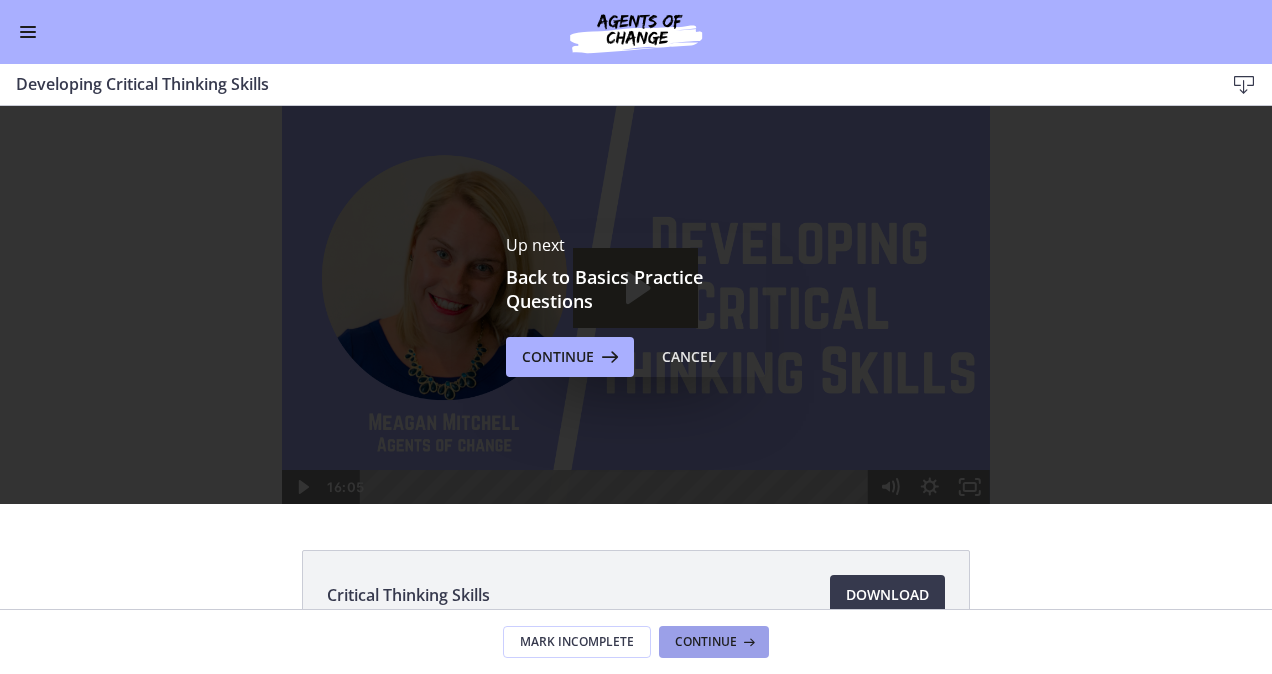 click on "Continue" at bounding box center (706, 642) 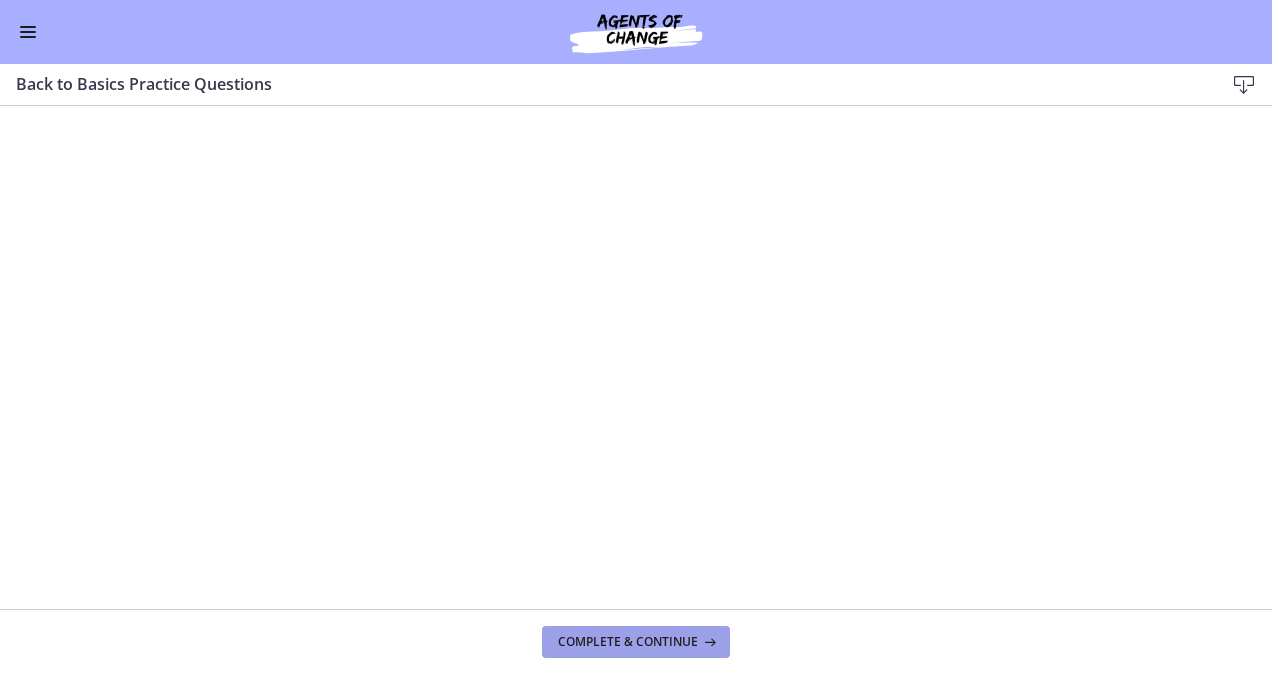 click on "Complete & continue" at bounding box center [636, 642] 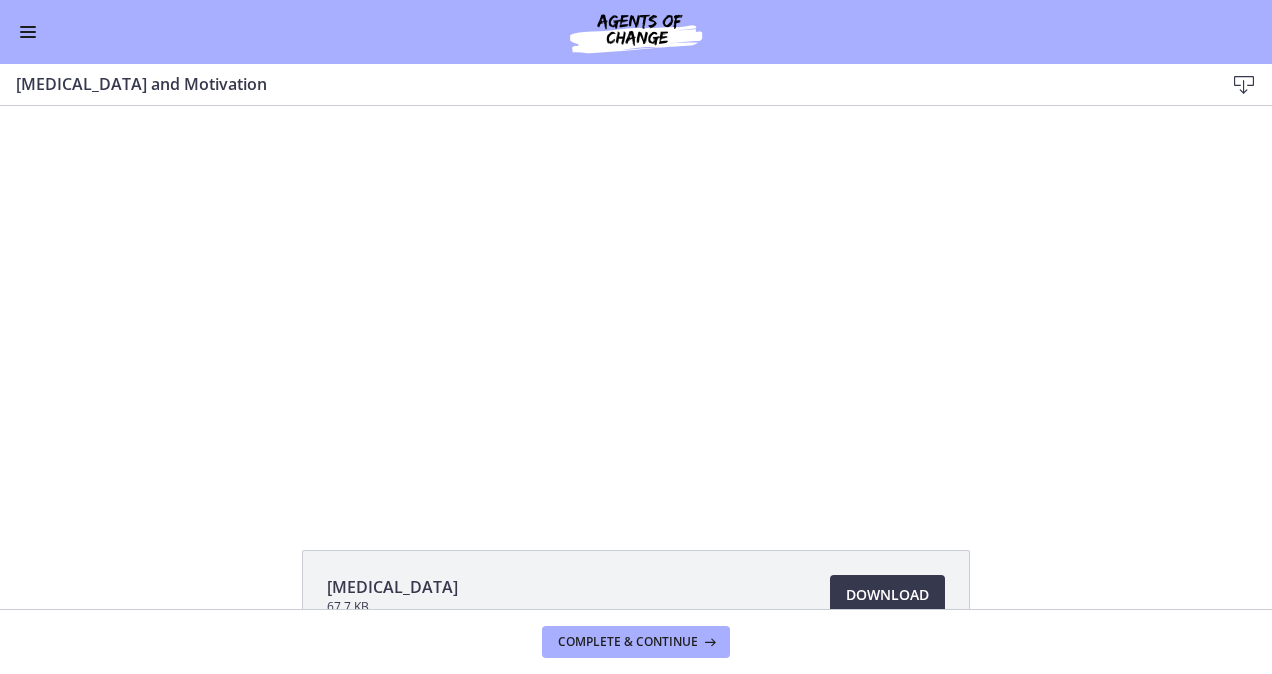 scroll, scrollTop: 0, scrollLeft: 0, axis: both 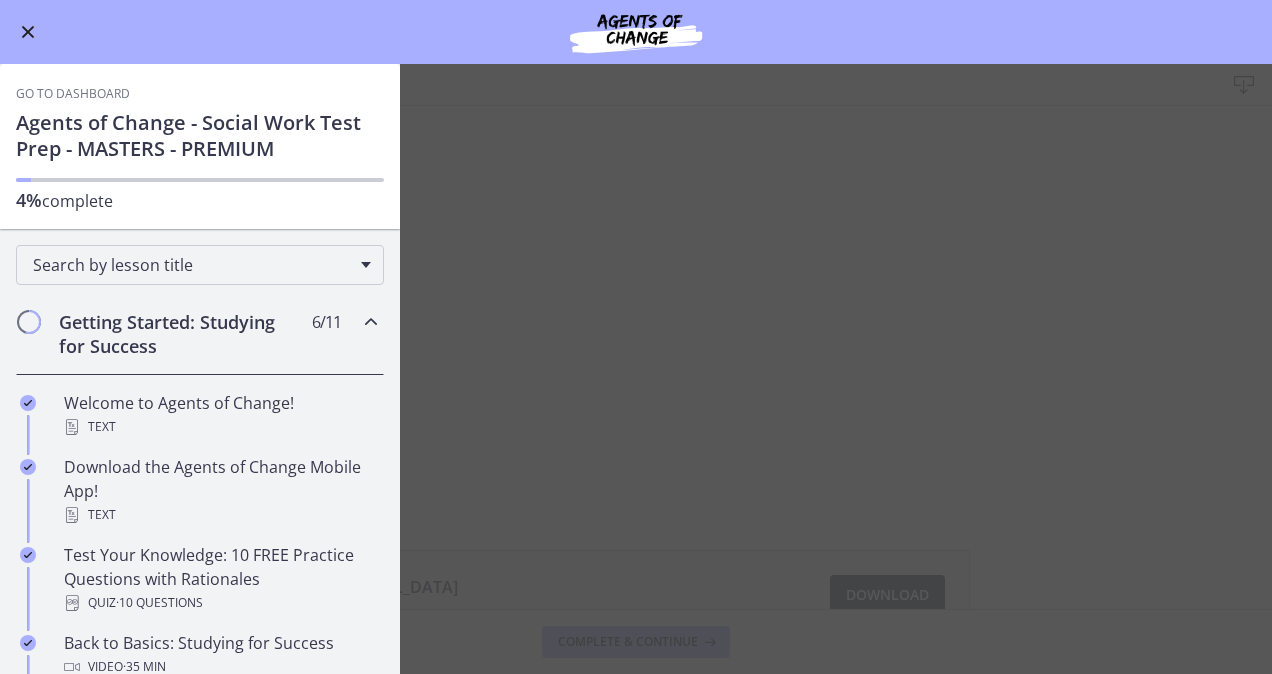 click on "[MEDICAL_DATA] and Motivation
Download
Enable fullscreen
[MEDICAL_DATA]
67.7 KB
Download
Opens in a new window
Complete & continue" at bounding box center (636, 369) 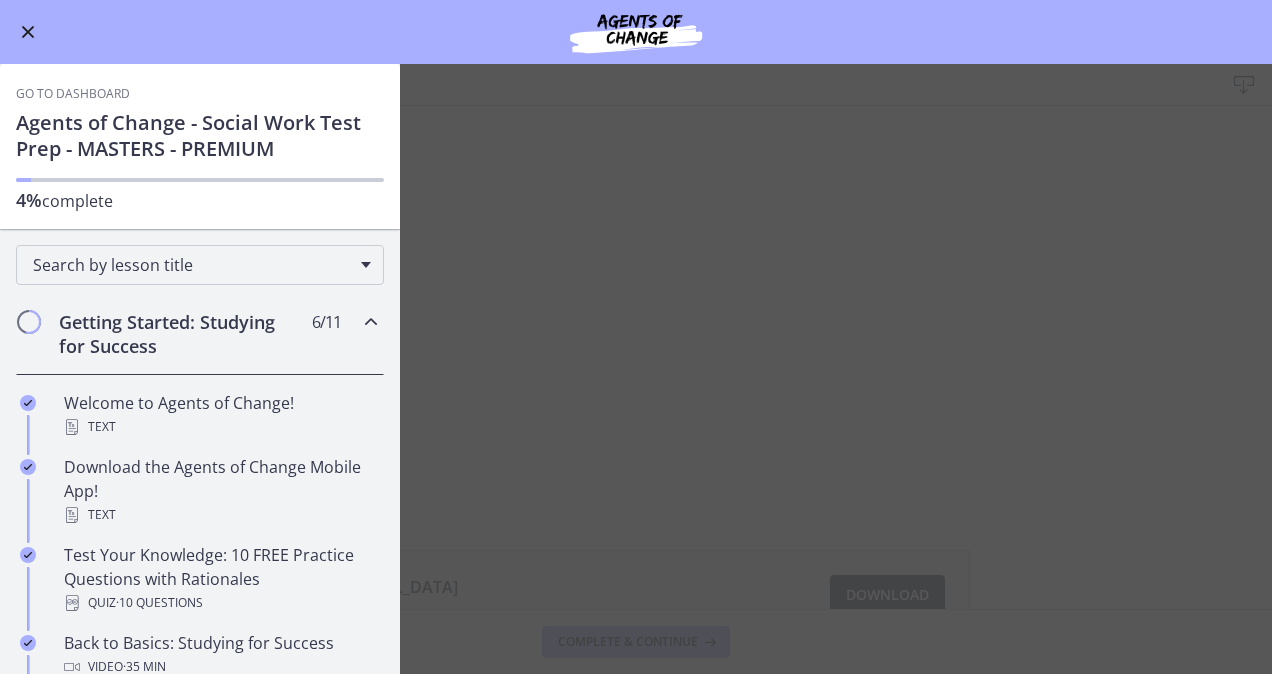 click on "[MEDICAL_DATA] and Motivation
Download
Enable fullscreen
[MEDICAL_DATA]
67.7 KB
Download
Opens in a new window
Complete & continue" at bounding box center [636, 369] 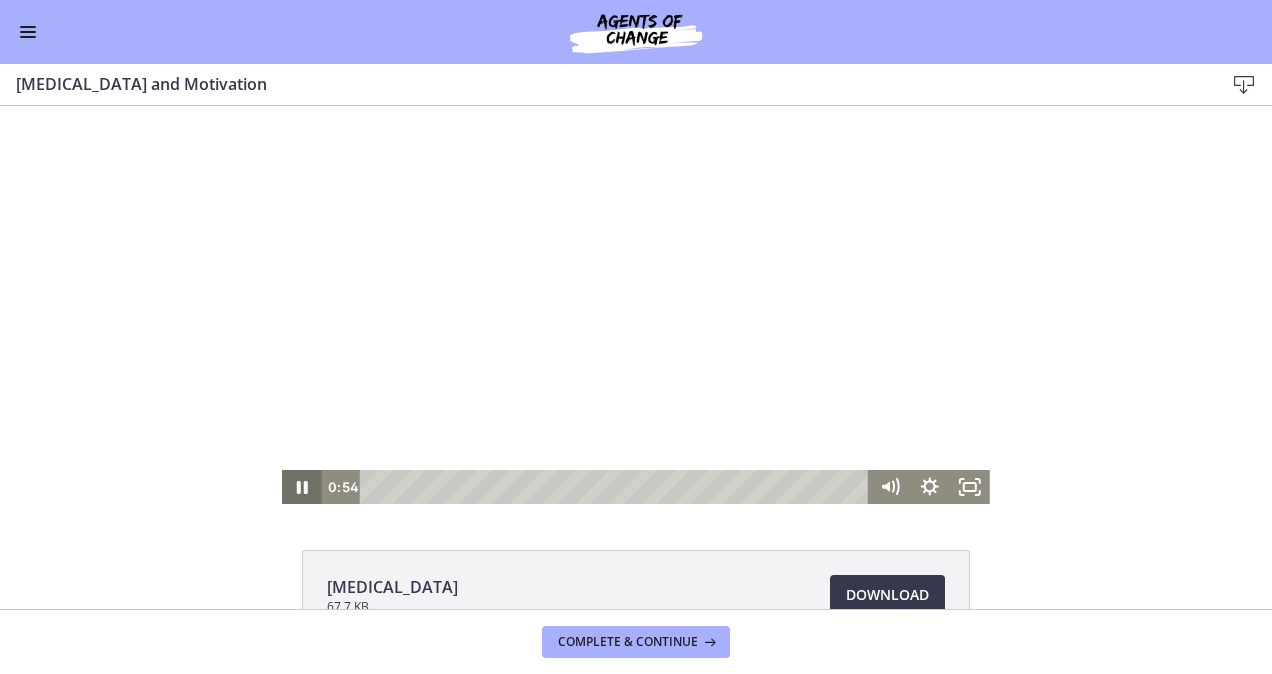 click 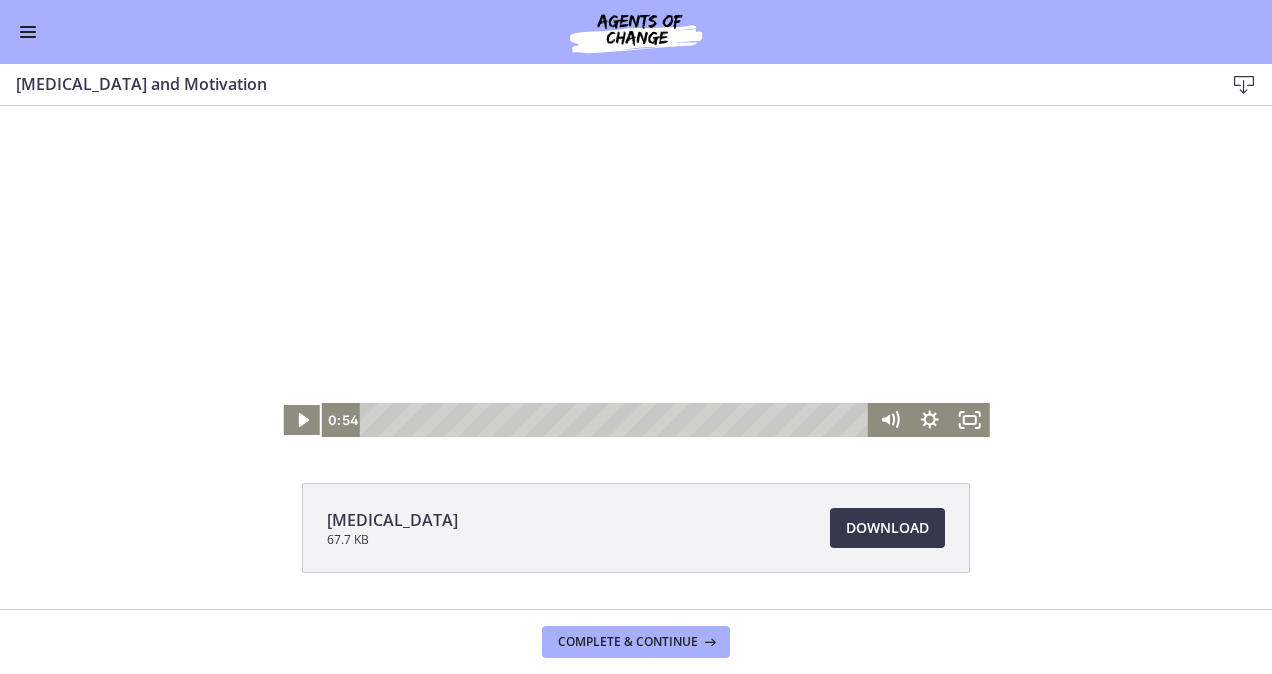 scroll, scrollTop: 0, scrollLeft: 0, axis: both 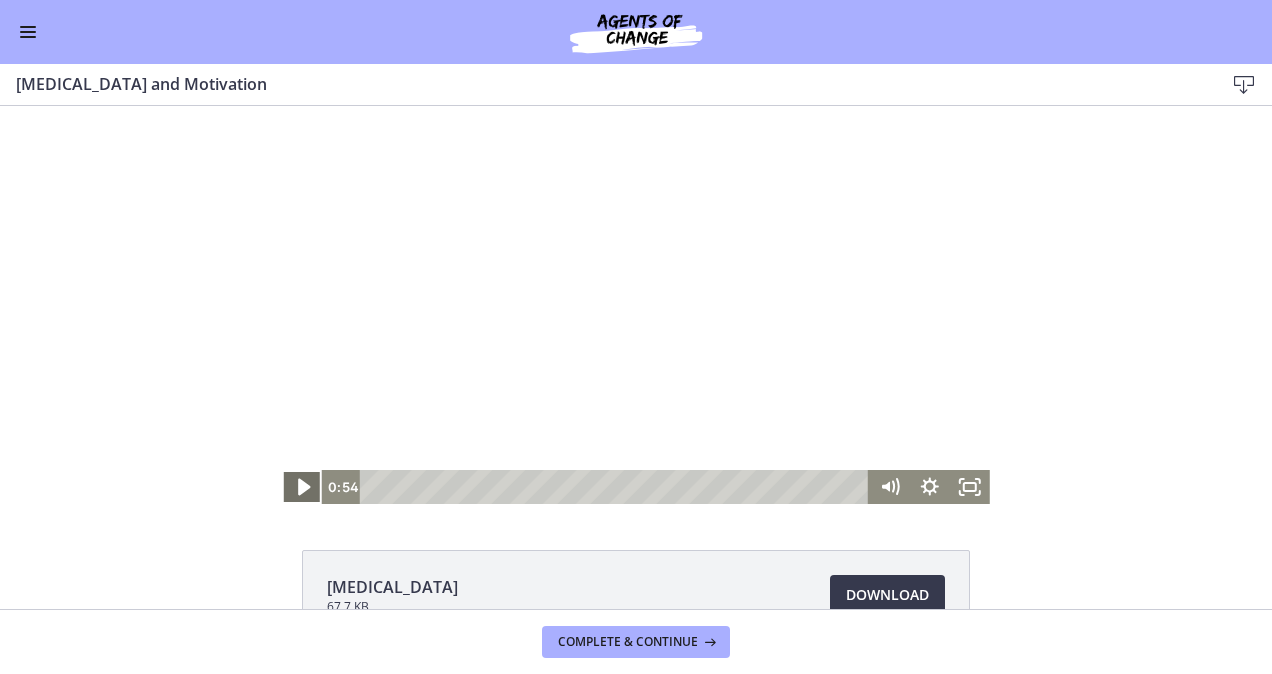 click 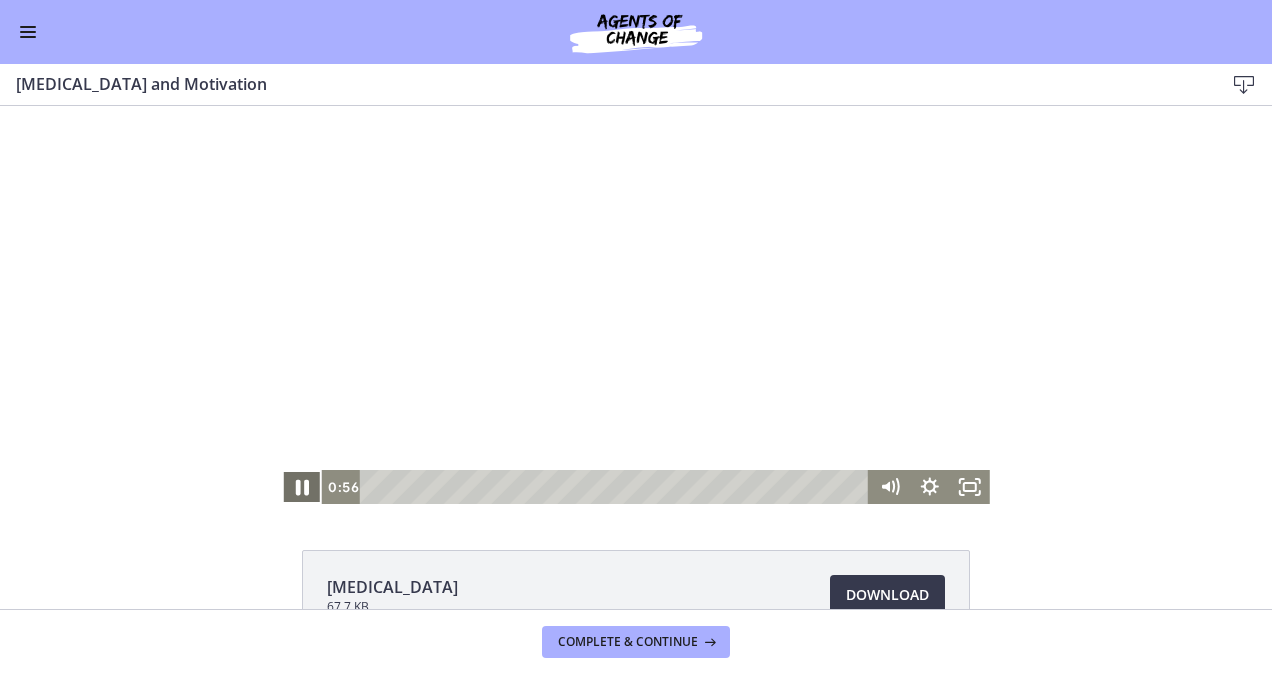 click 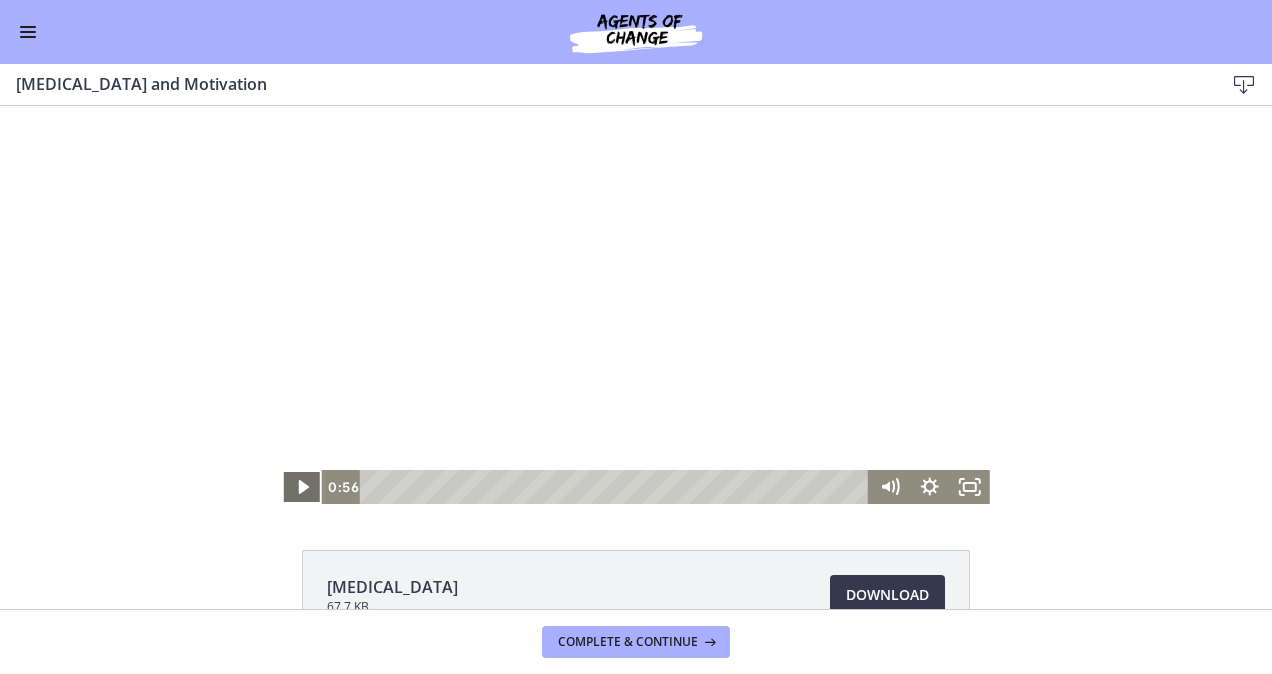 click 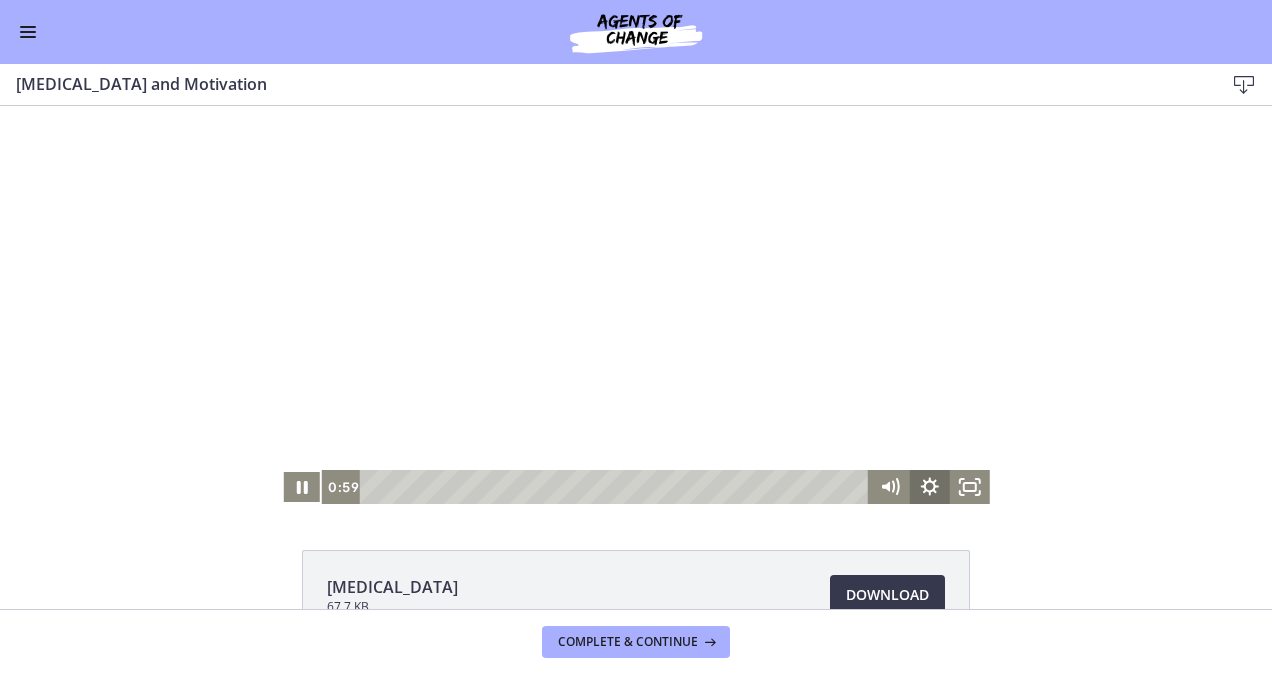 click 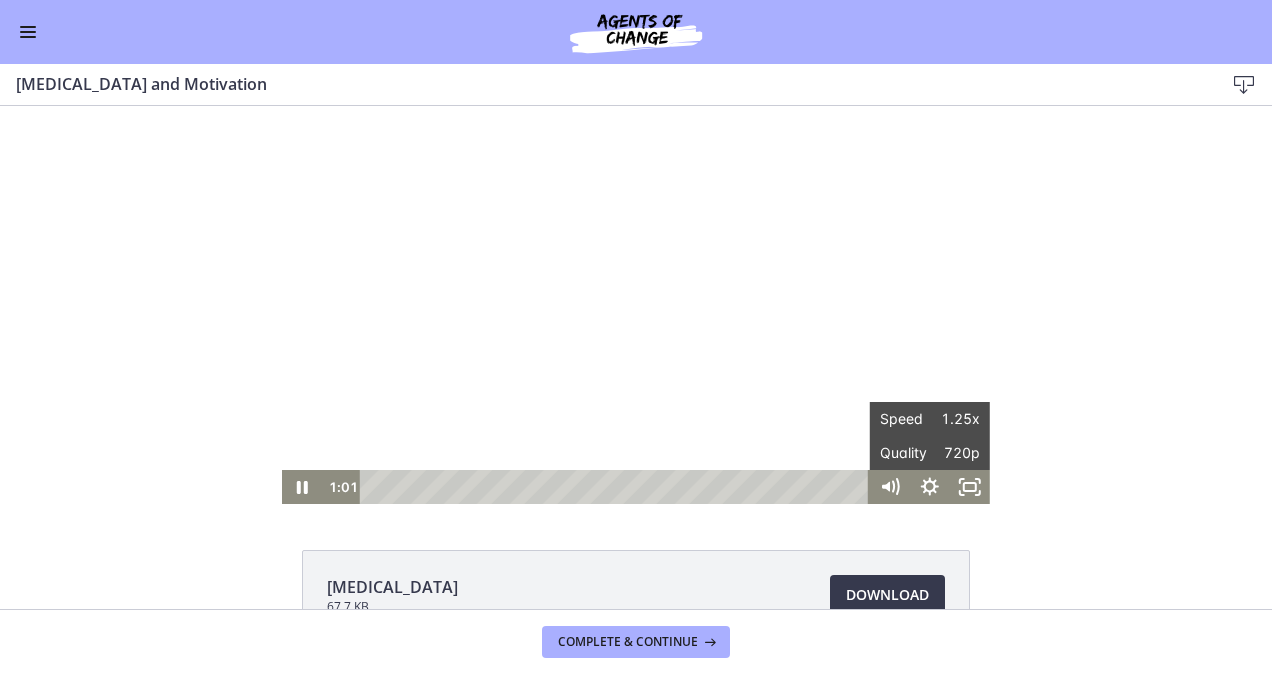 click on "Click for sound
@keyframes VOLUME_SMALL_WAVE_FLASH {
0% { opacity: 0; }
33% { opacity: 1; }
66% { opacity: 1; }
100% { opacity: 0; }
}
@keyframes VOLUME_LARGE_WAVE_FLASH {
0% { opacity: 0; }
33% { opacity: 1; }
66% { opacity: 1; }
100% { opacity: 0; }
}
.volume__small-wave {
animation: VOLUME_SMALL_WAVE_FLASH 2s infinite;
opacity: 0;
}
.volume__large-wave {
animation: VOLUME_LARGE_WAVE_FLASH 2s infinite .3s;
opacity: 0;
}
1:01 39:57 Speed 1.25x Speed 0.5x 0.75x 1x 1.25x 1.5x 1.75x 2x Quality 720p Quality Auto 224p 360p 540p 720p" at bounding box center [636, 305] 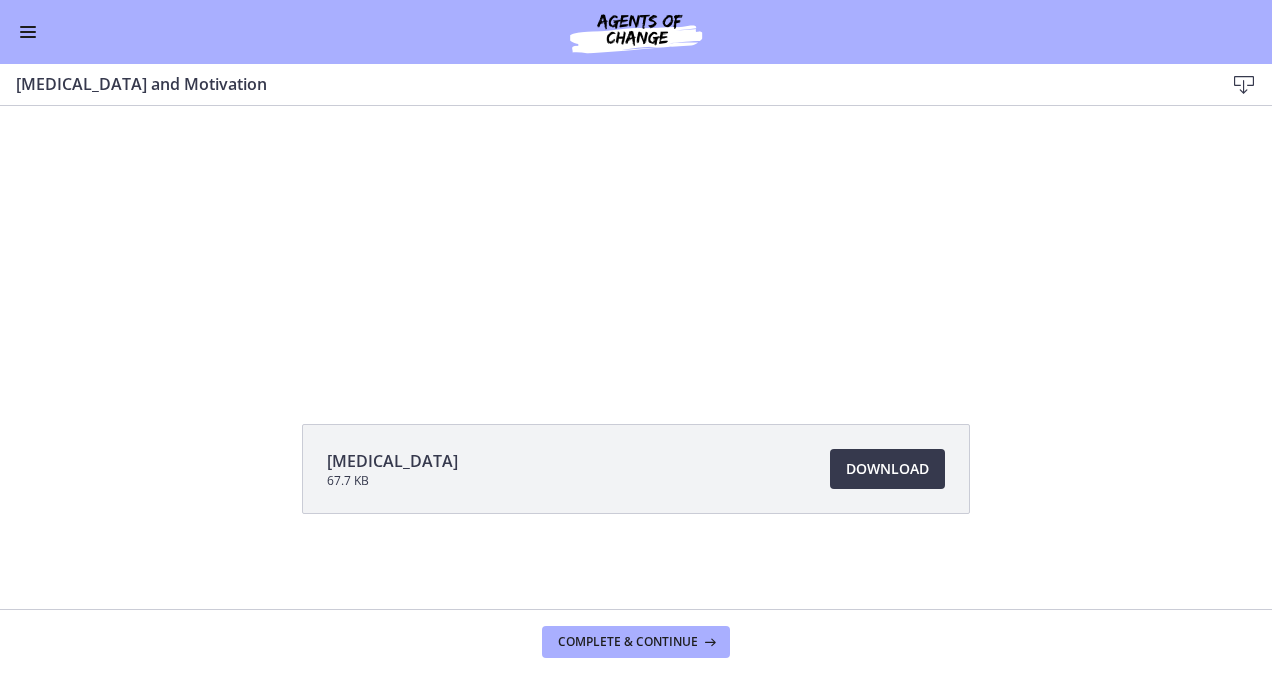scroll, scrollTop: 0, scrollLeft: 0, axis: both 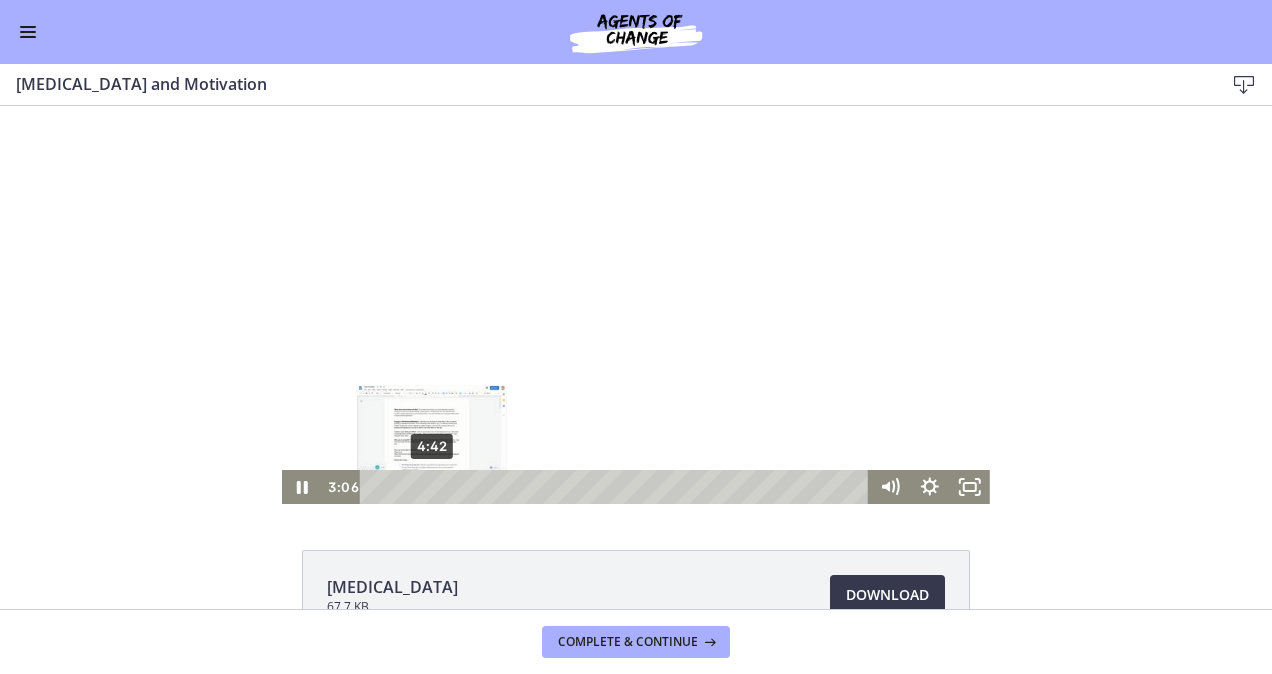 click on "4:42" at bounding box center (617, 487) 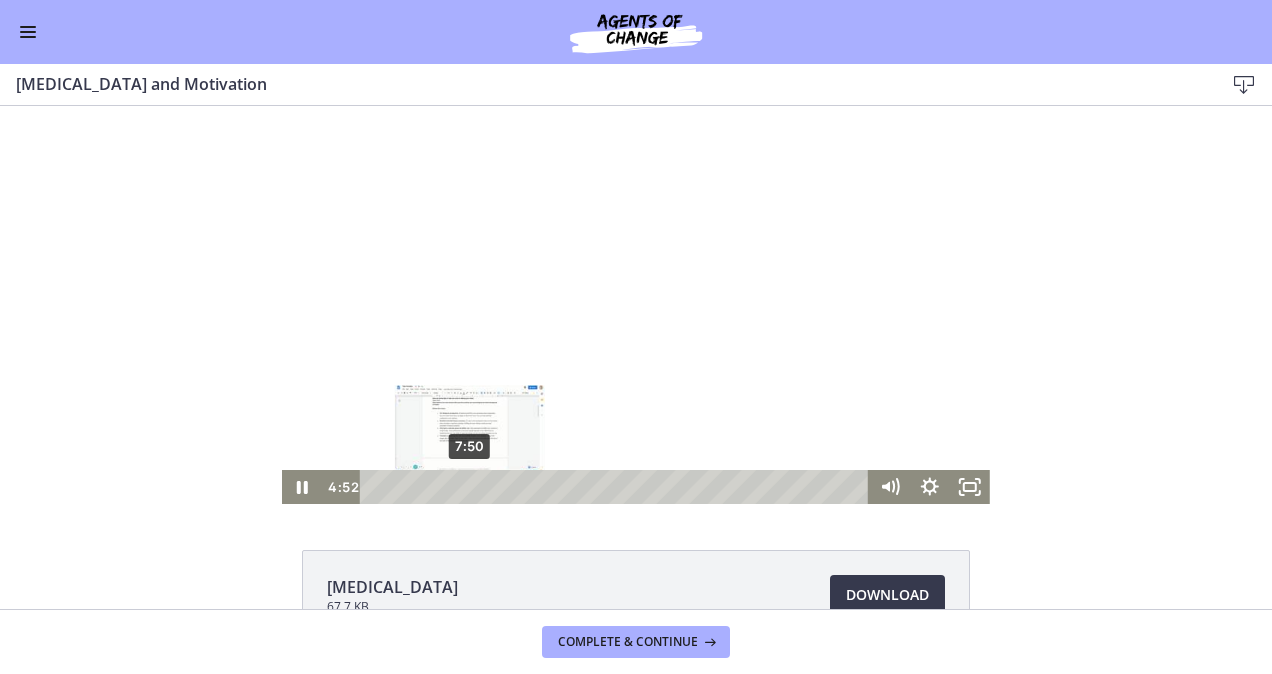 click on "7:50" at bounding box center [617, 487] 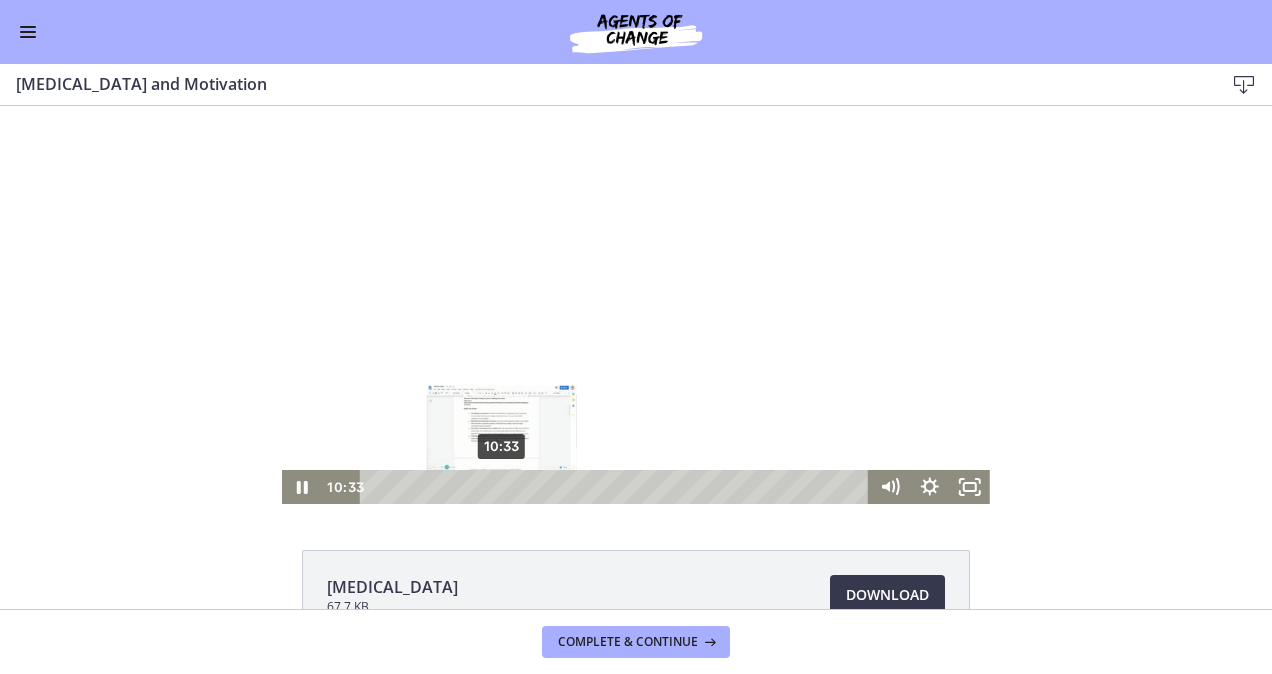 click on "10:33" at bounding box center [617, 487] 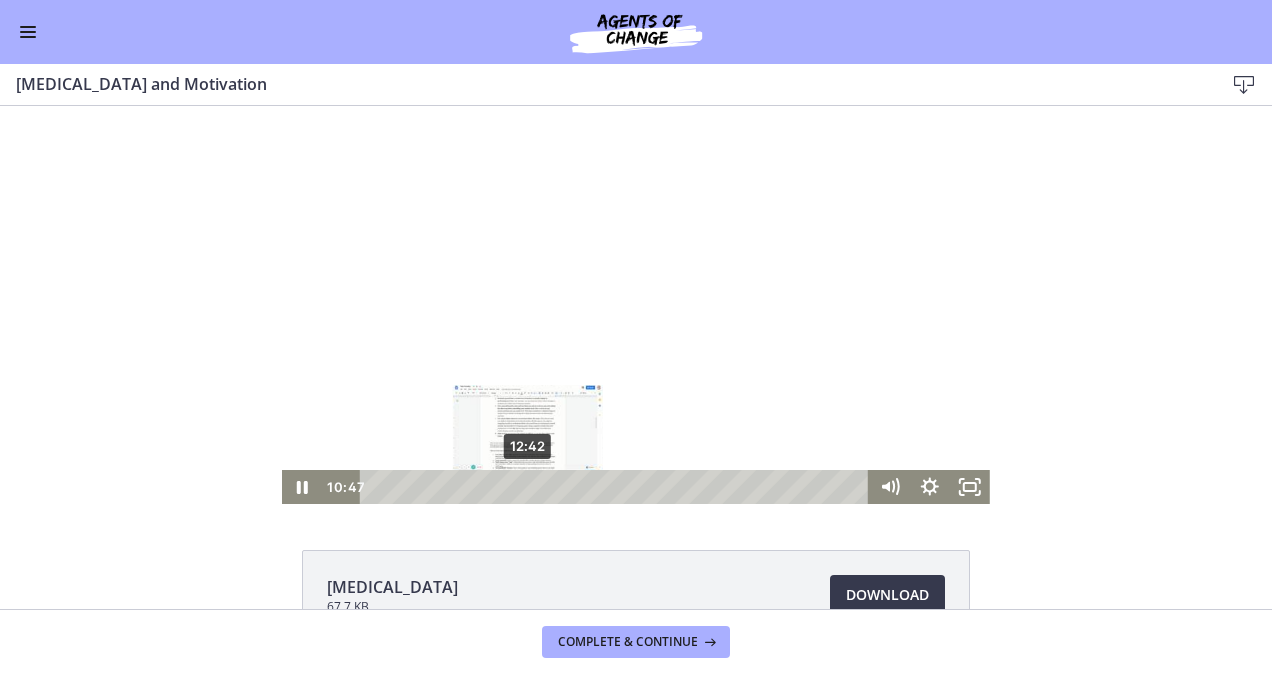 click on "12:42" at bounding box center [617, 487] 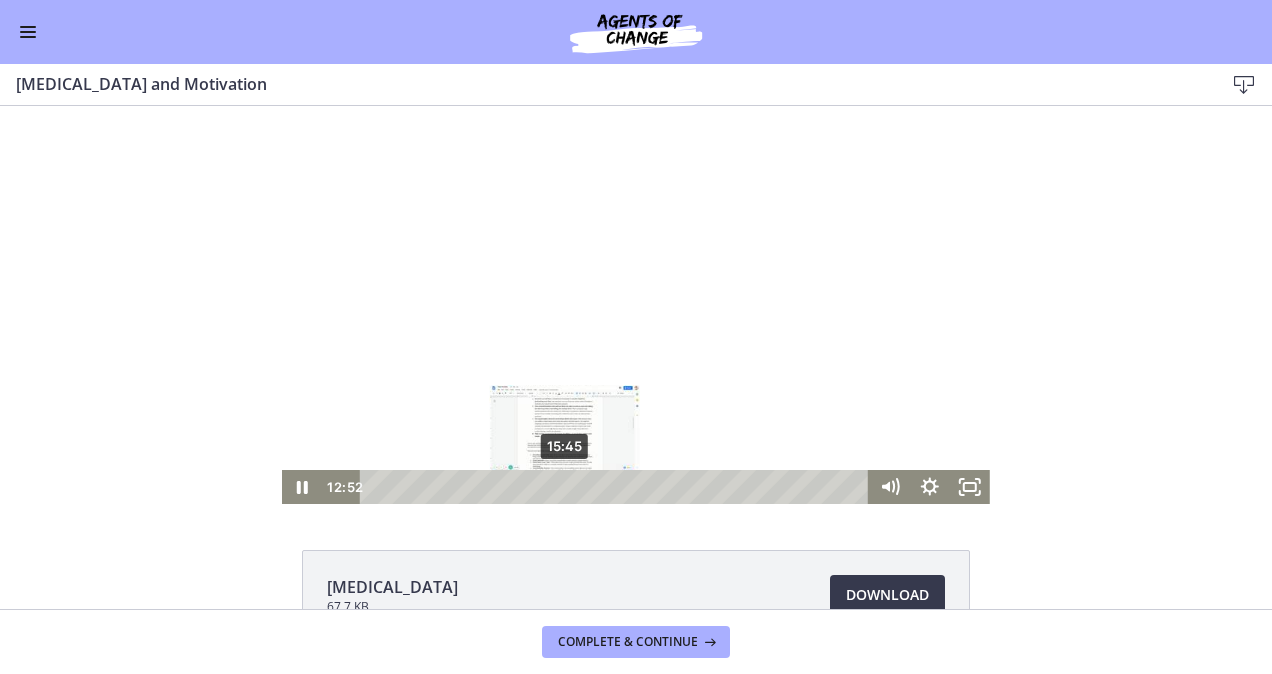 click on "15:45" at bounding box center [617, 487] 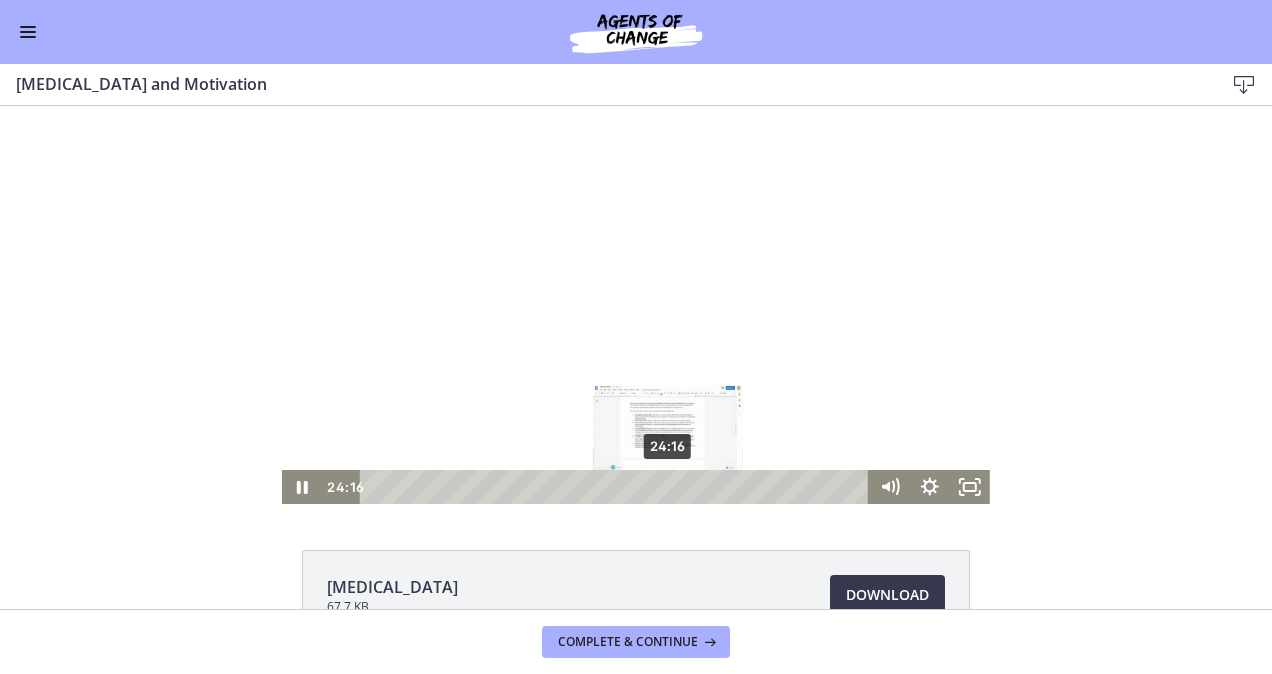 click on "24:16" at bounding box center [617, 487] 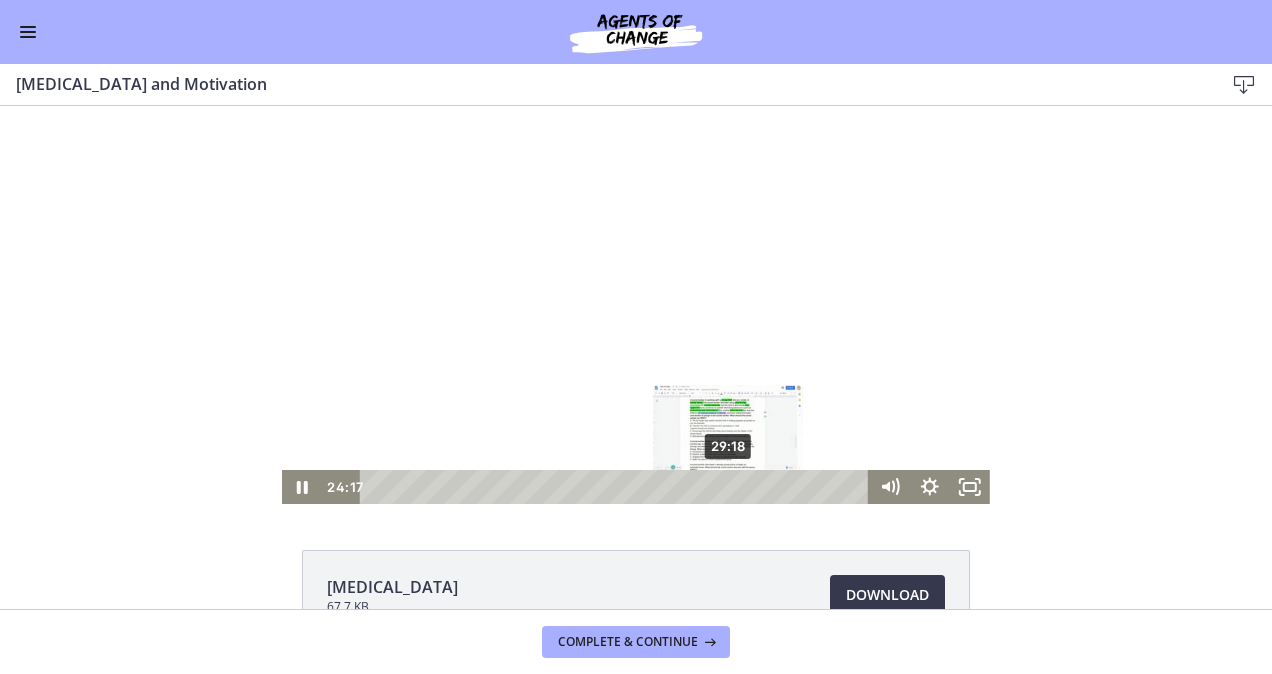 click on "29:18" at bounding box center [617, 487] 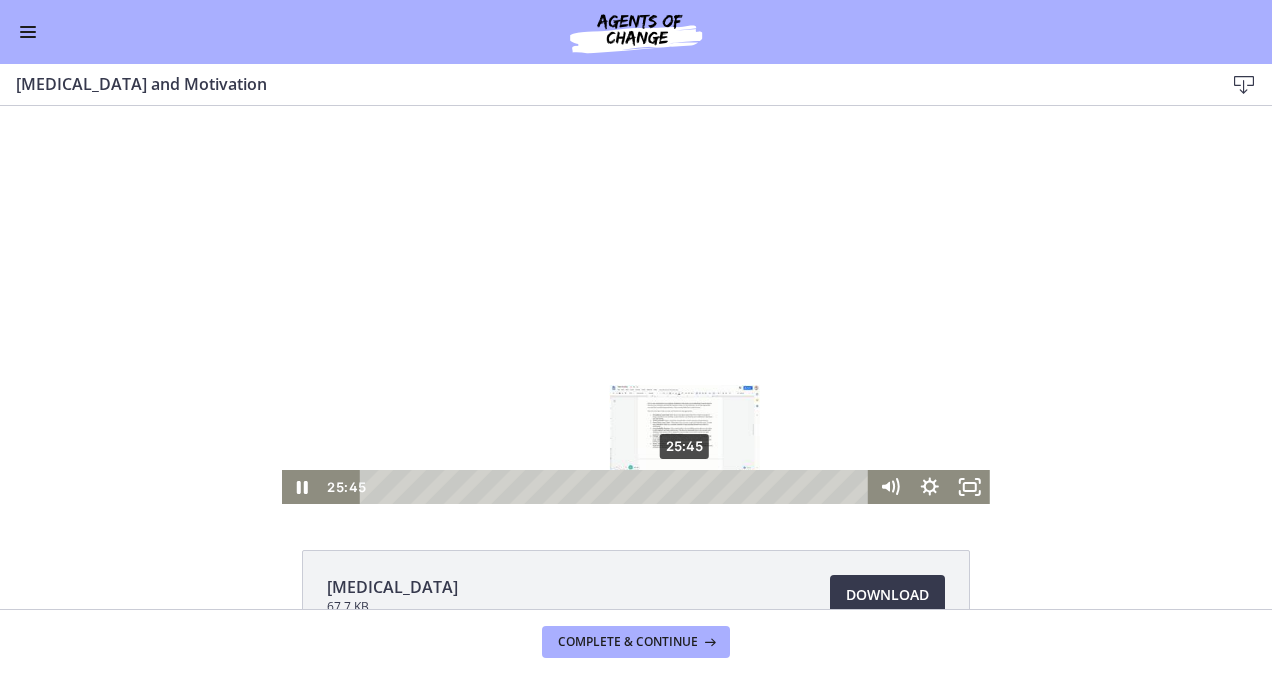 click on "25:45" at bounding box center (617, 487) 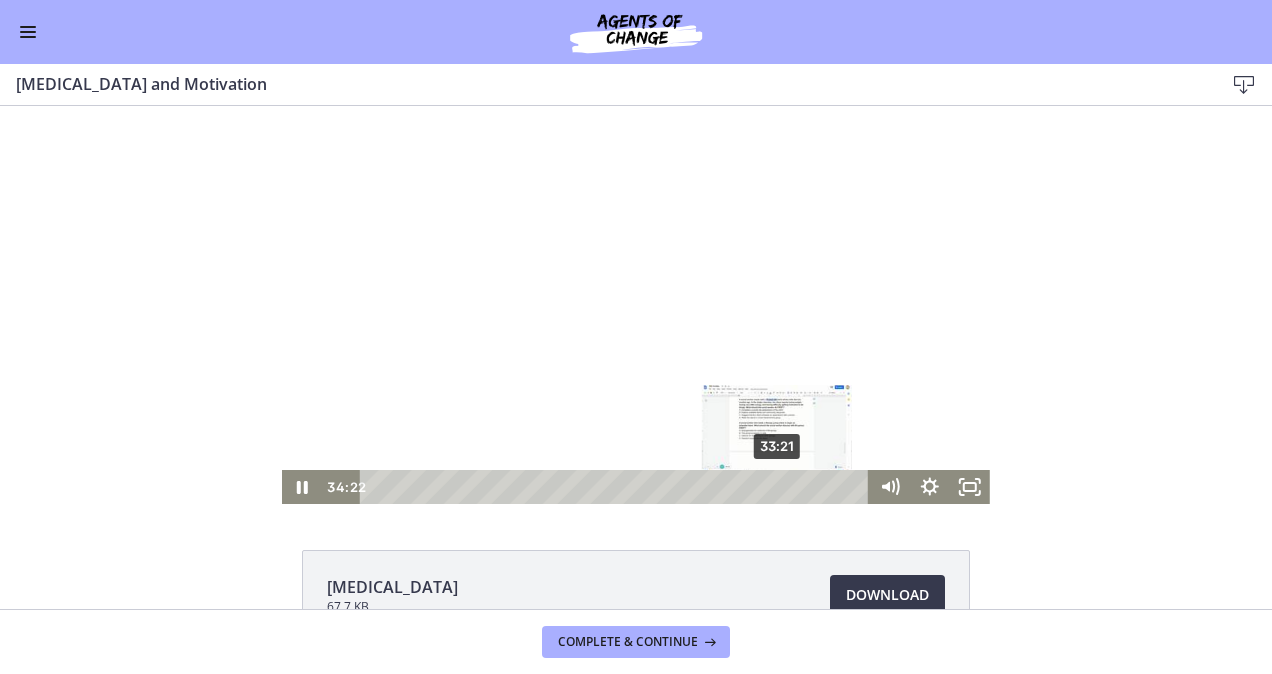 click on "33:21" at bounding box center (617, 487) 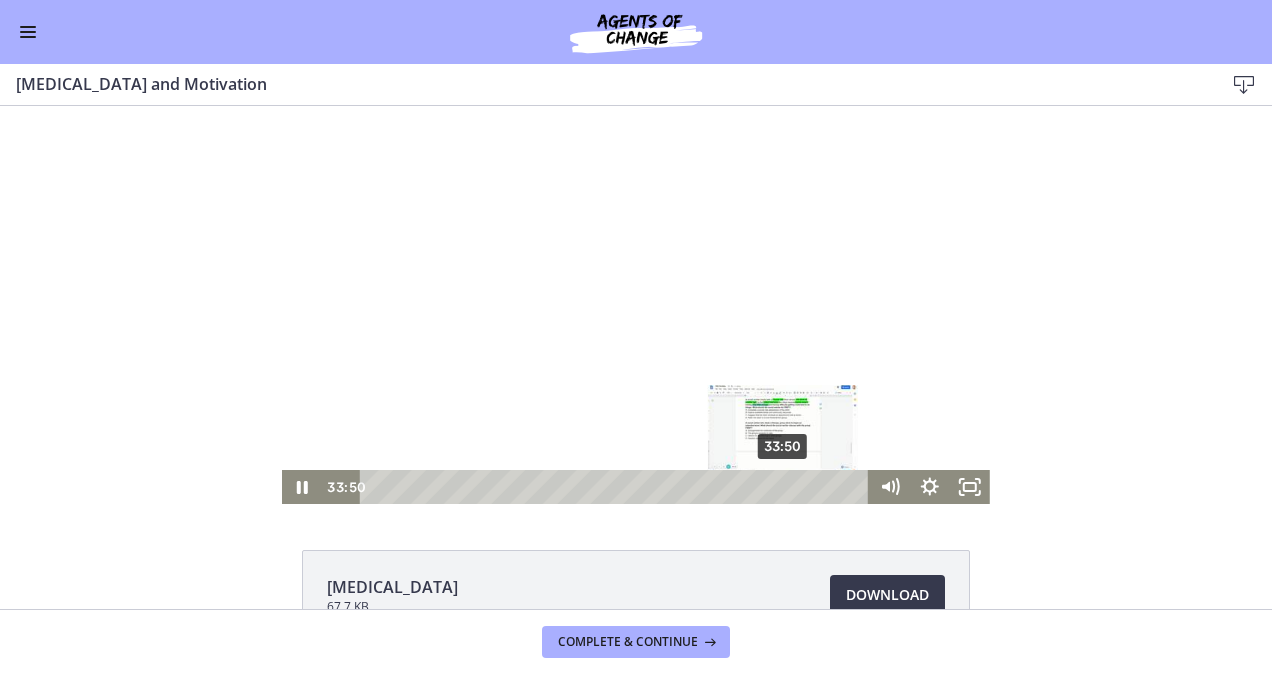 click on "33:50" at bounding box center (617, 487) 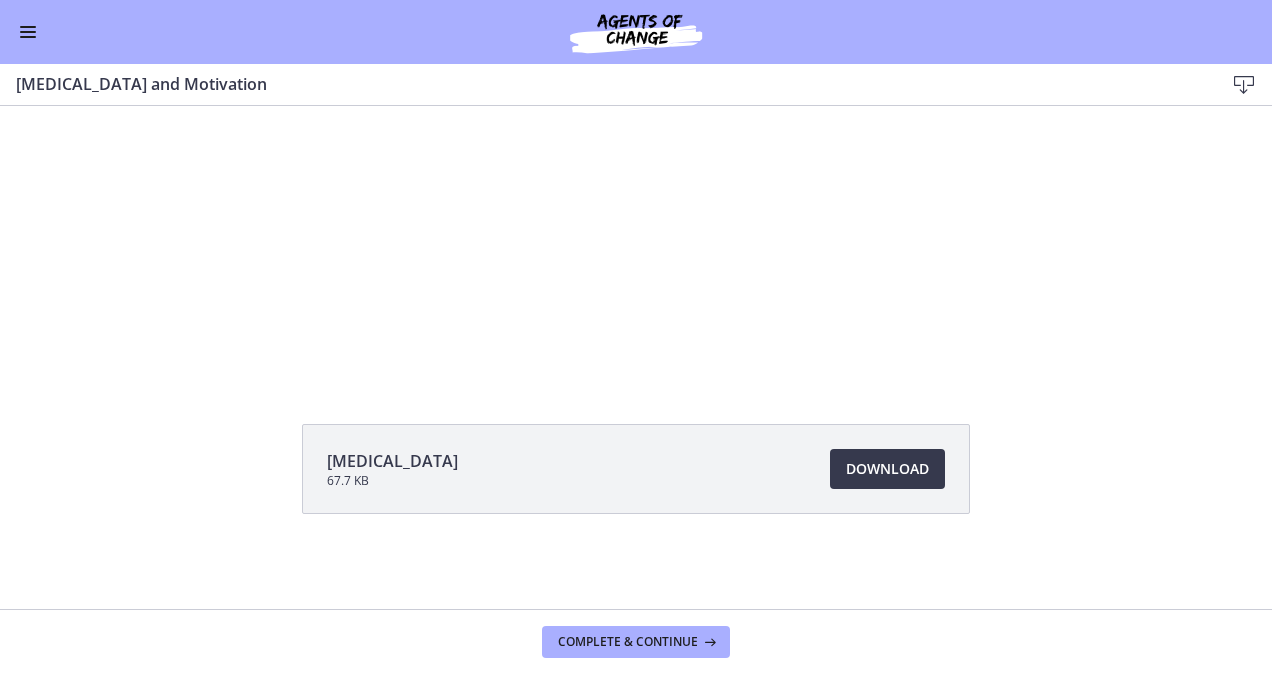 scroll, scrollTop: 0, scrollLeft: 0, axis: both 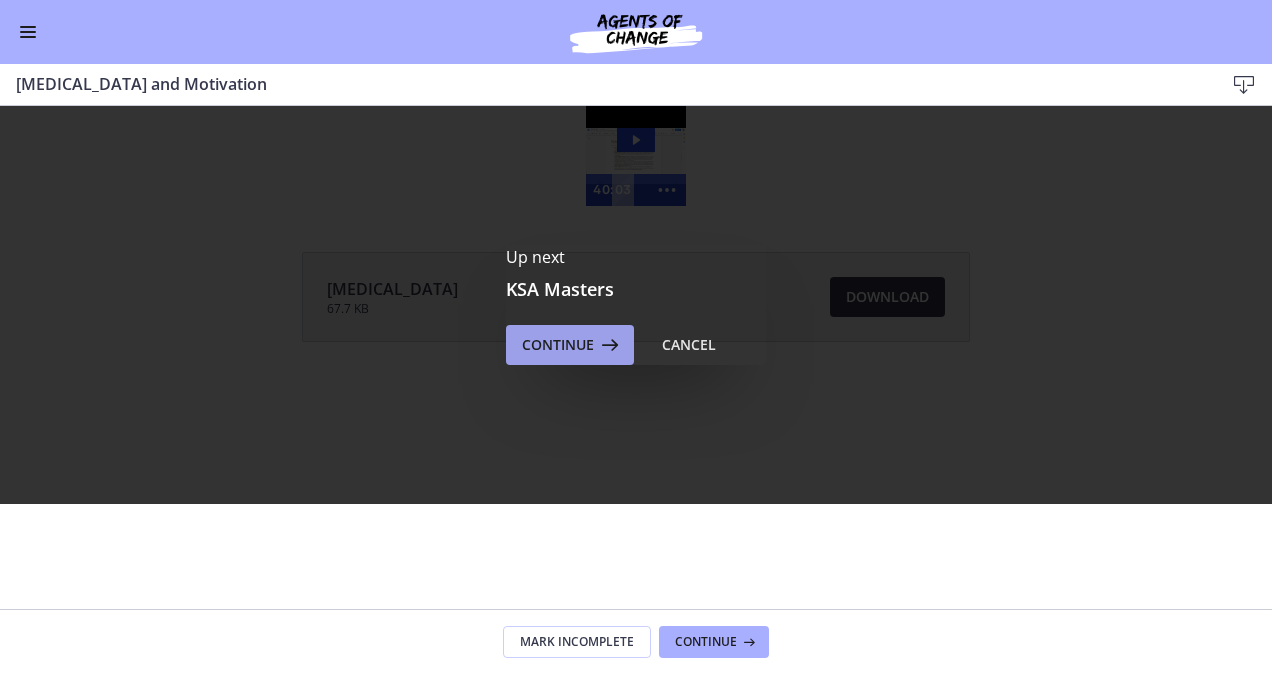 click at bounding box center (608, 345) 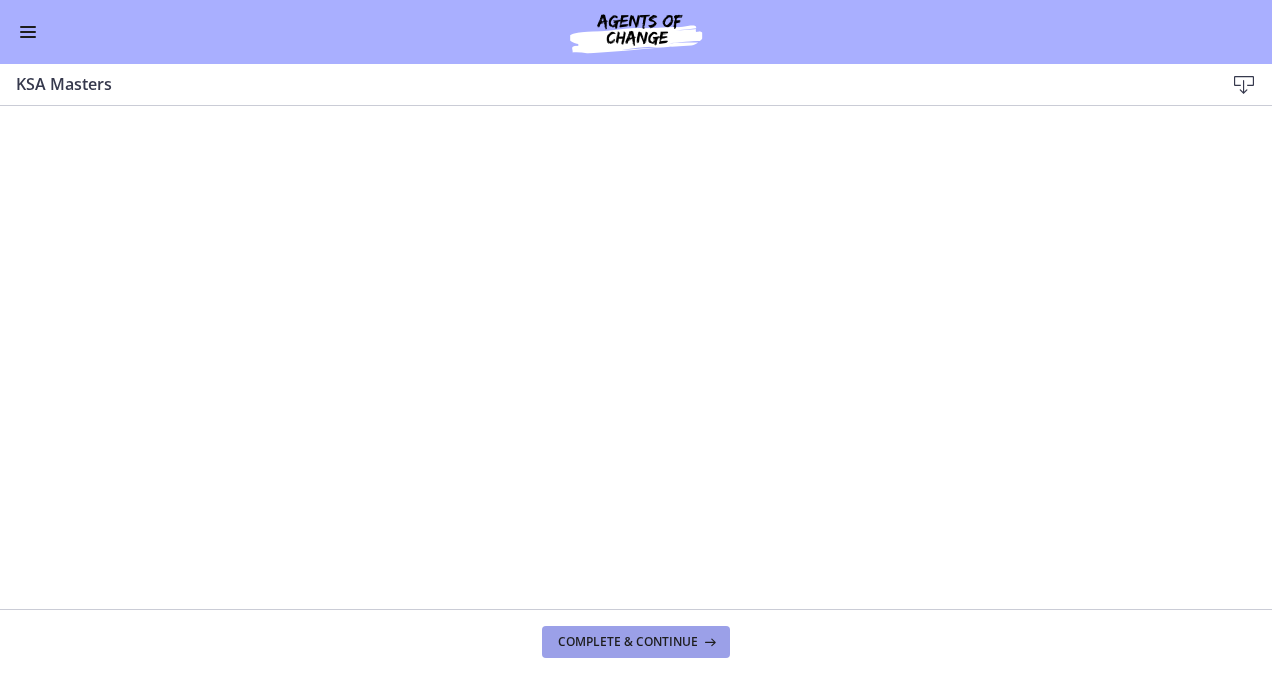 click on "Complete & continue" at bounding box center (628, 642) 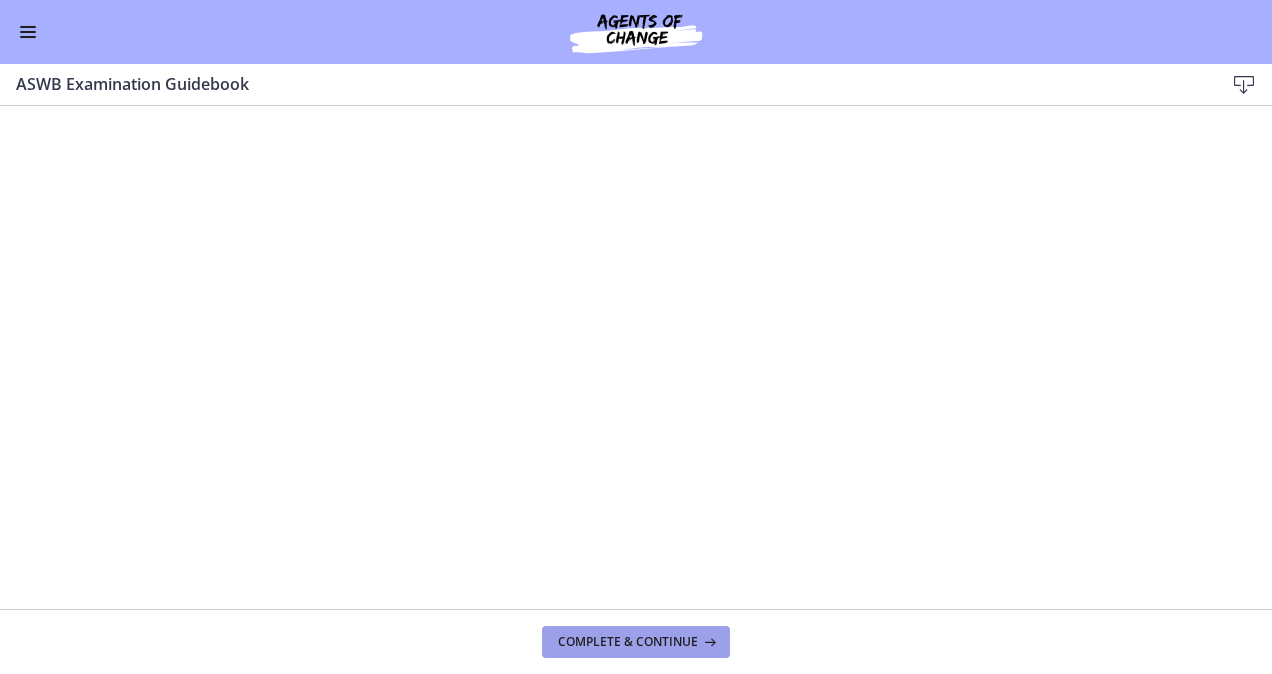 click on "Complete & continue" at bounding box center [628, 642] 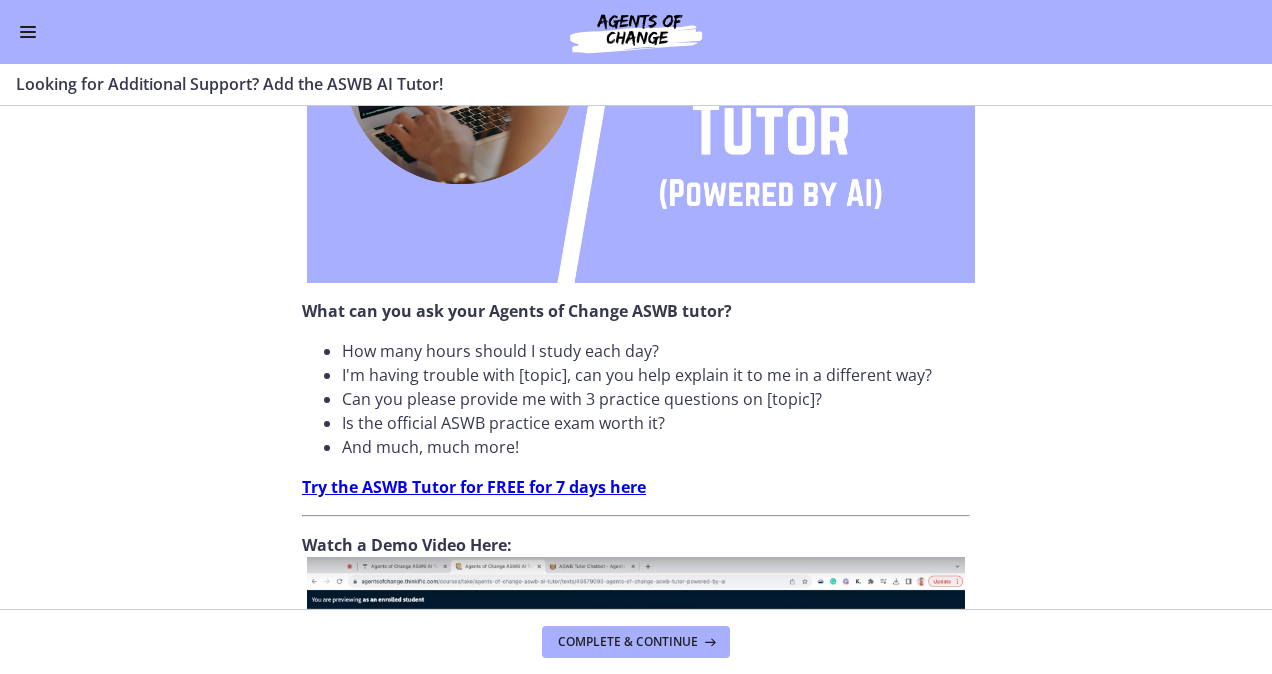 scroll, scrollTop: 458, scrollLeft: 0, axis: vertical 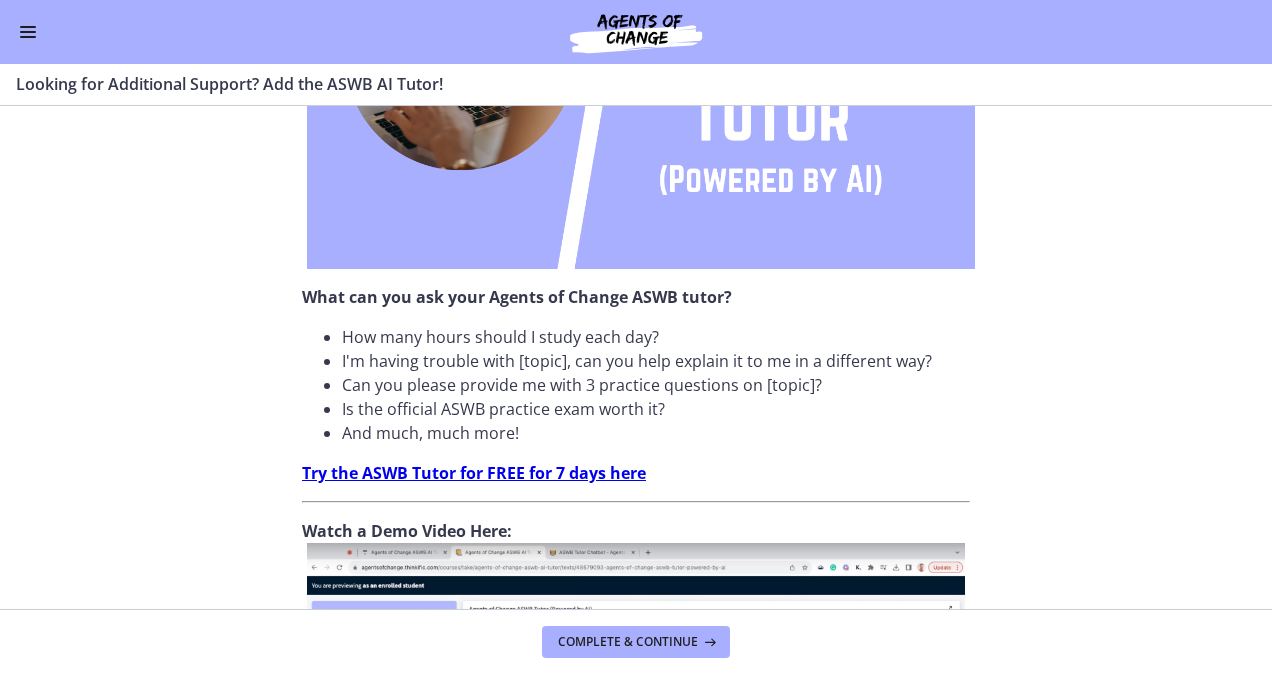 drag, startPoint x: 650, startPoint y: 609, endPoint x: 692, endPoint y: 432, distance: 181.91481 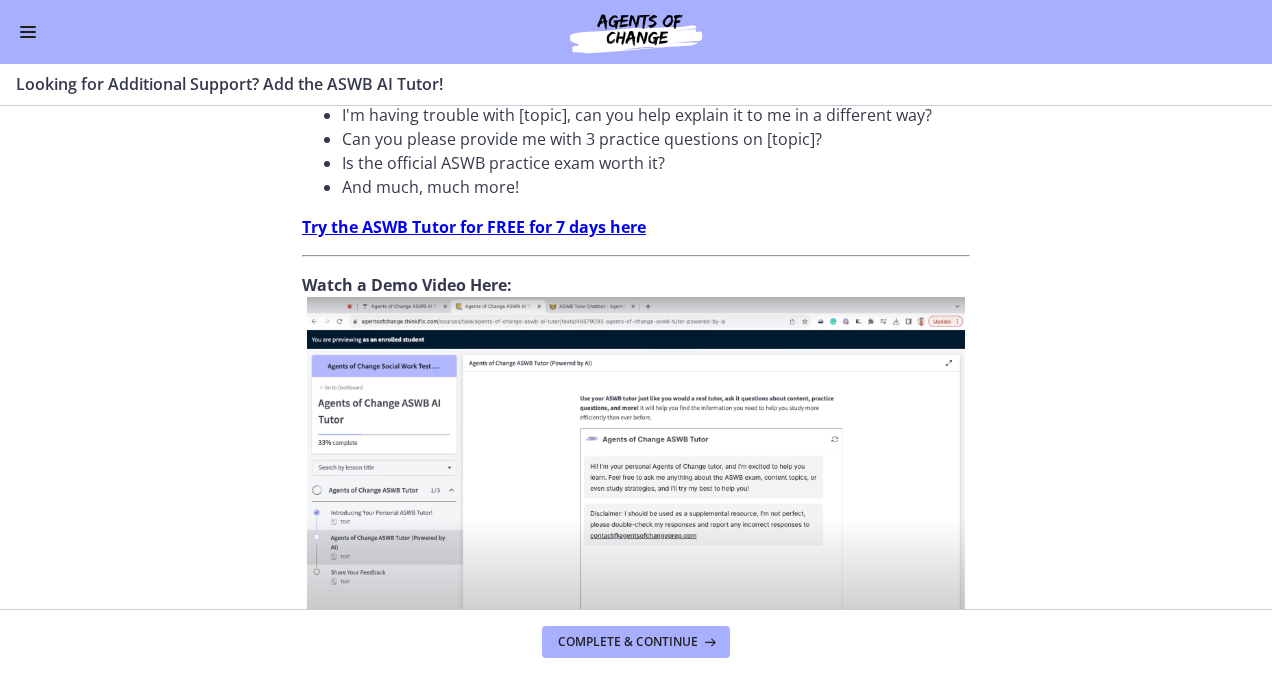 scroll, scrollTop: 846, scrollLeft: 0, axis: vertical 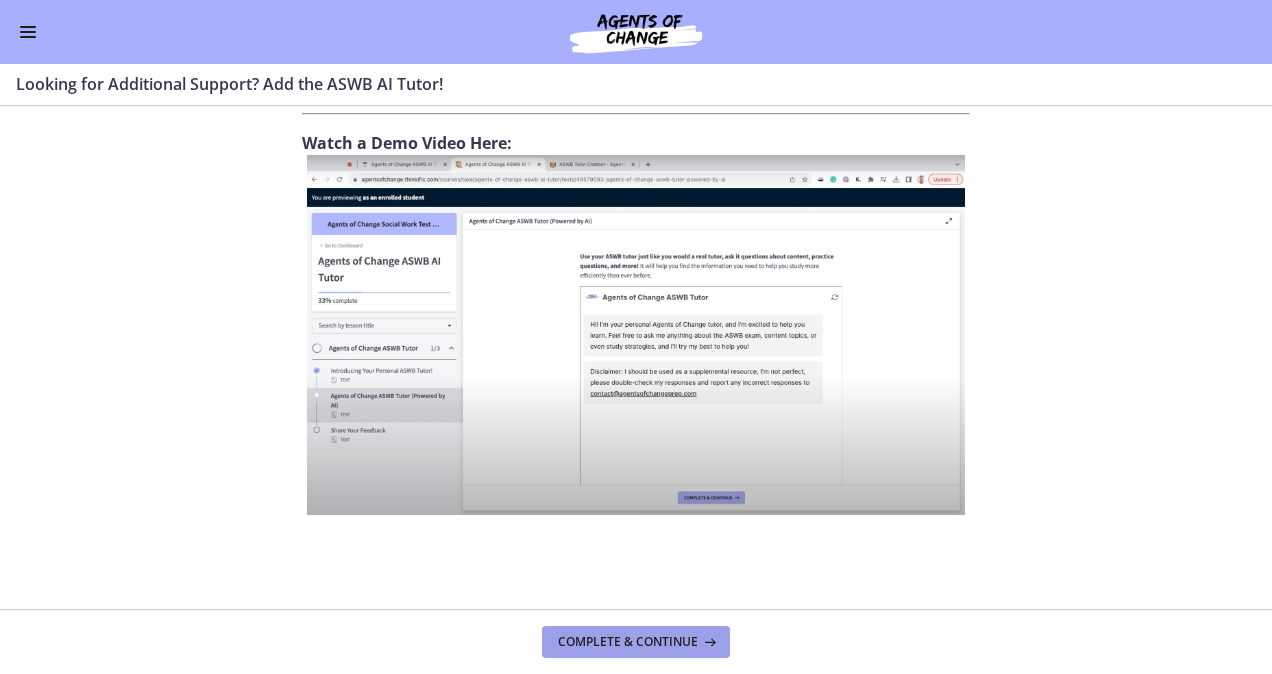 click on "Complete & continue" at bounding box center (628, 642) 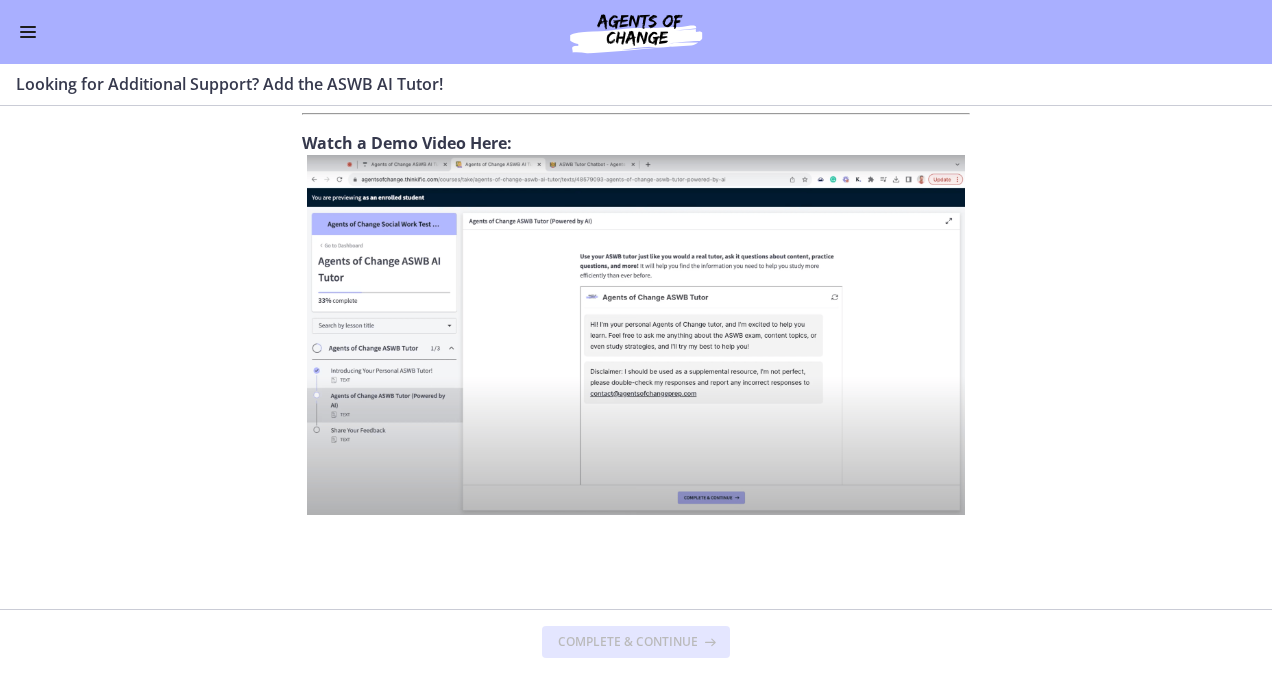 scroll, scrollTop: 0, scrollLeft: 0, axis: both 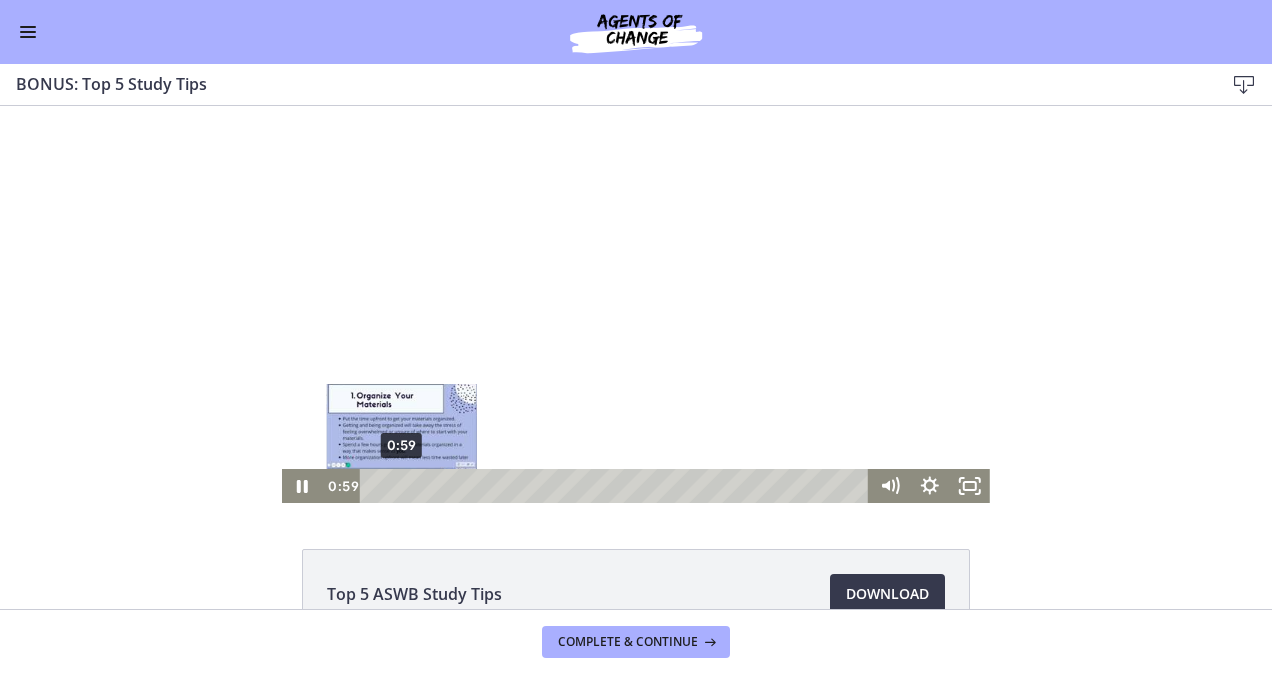 click on "0:59" at bounding box center [617, 486] 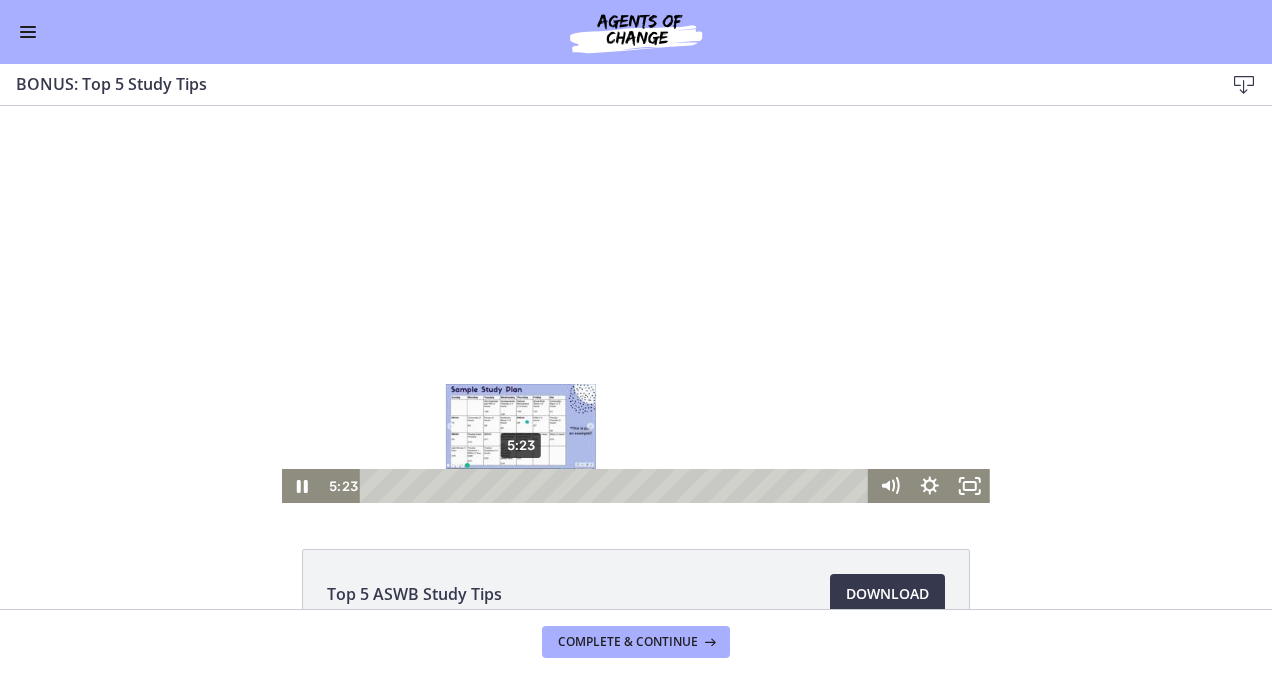 click on "5:23" at bounding box center [617, 486] 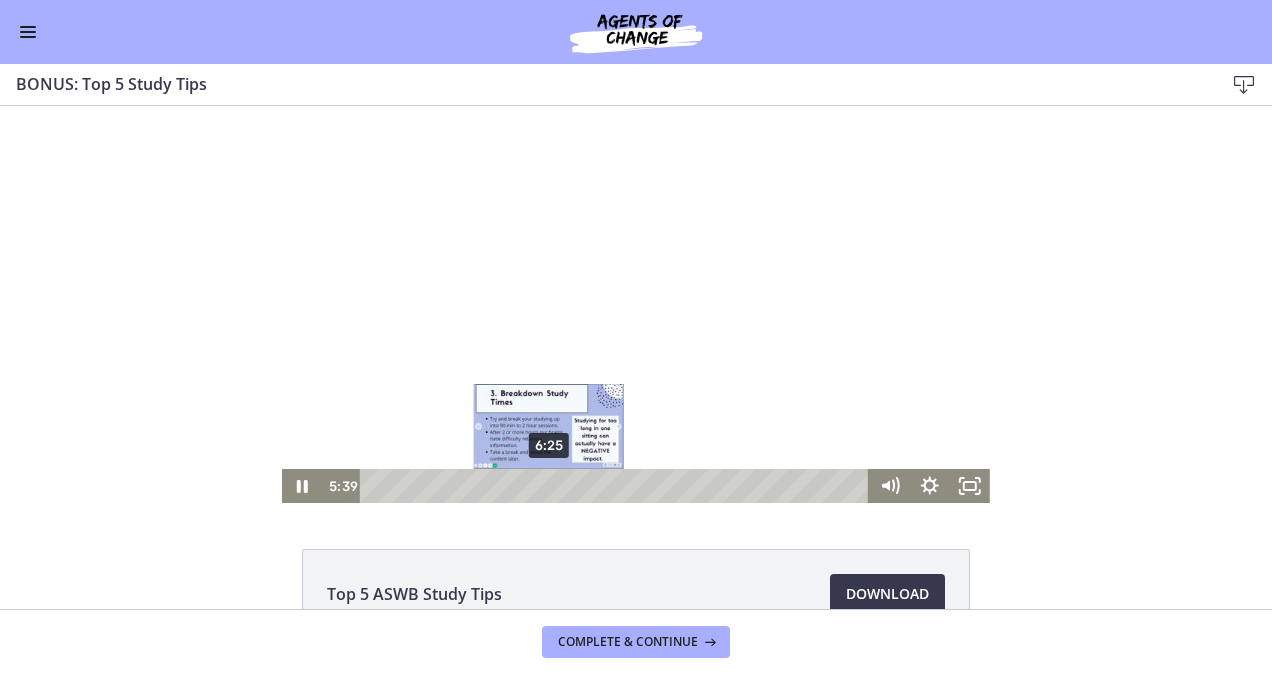 click on "6:25" at bounding box center (617, 486) 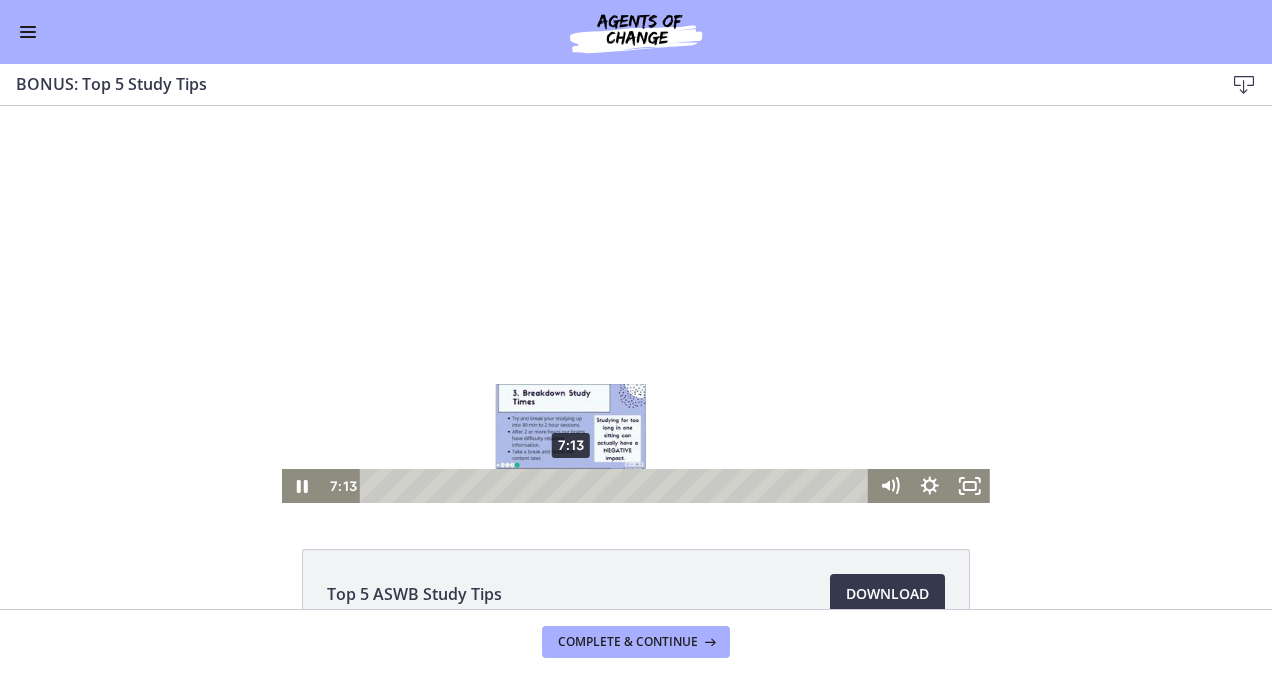 click on "7:13" at bounding box center [617, 486] 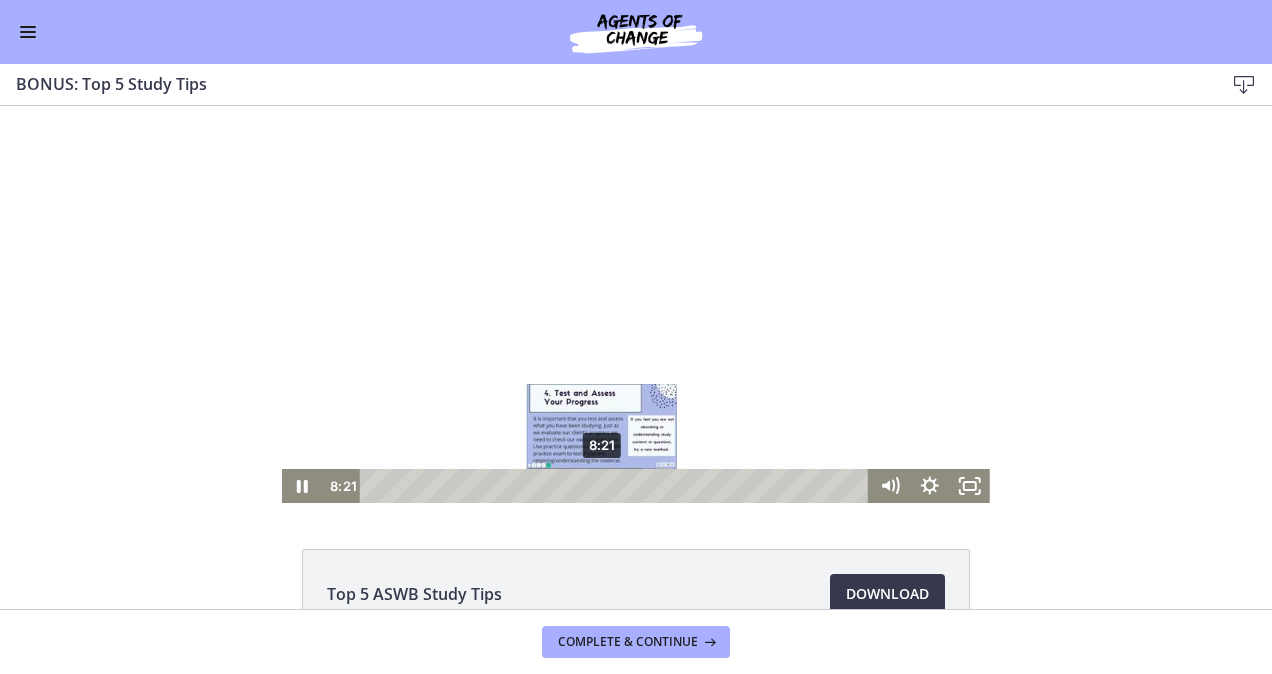 click on "8:21" at bounding box center [617, 486] 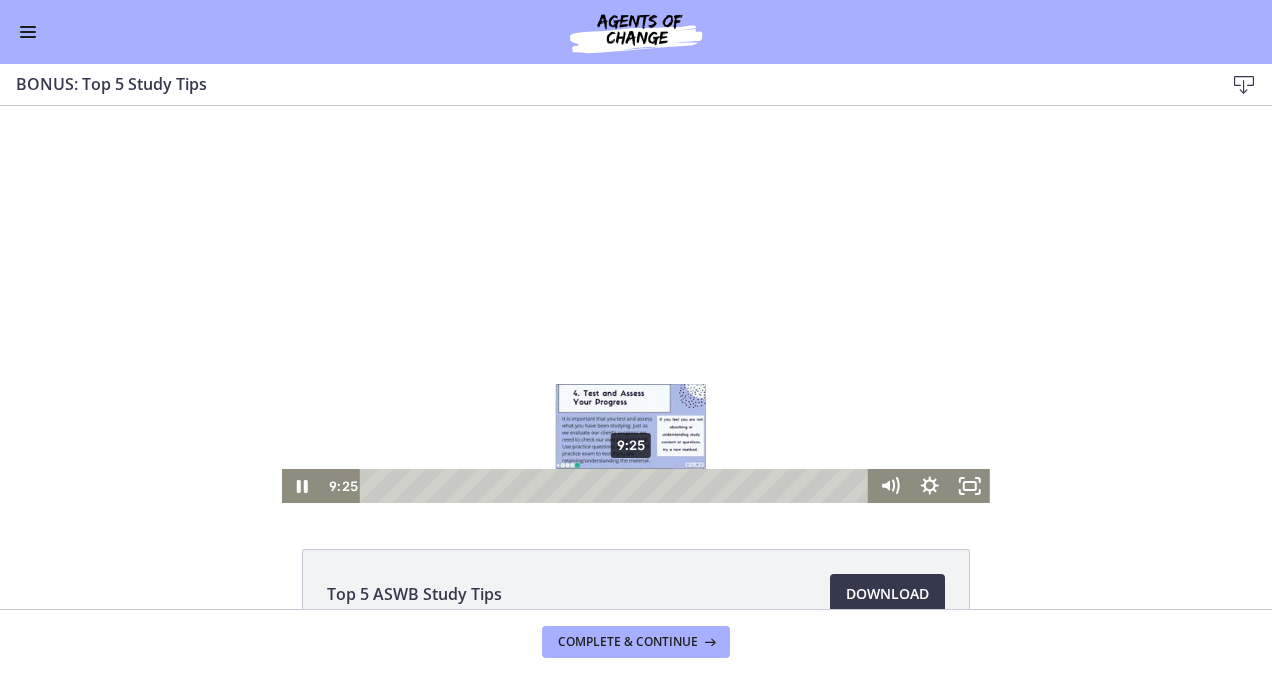 click on "9:25" at bounding box center [617, 486] 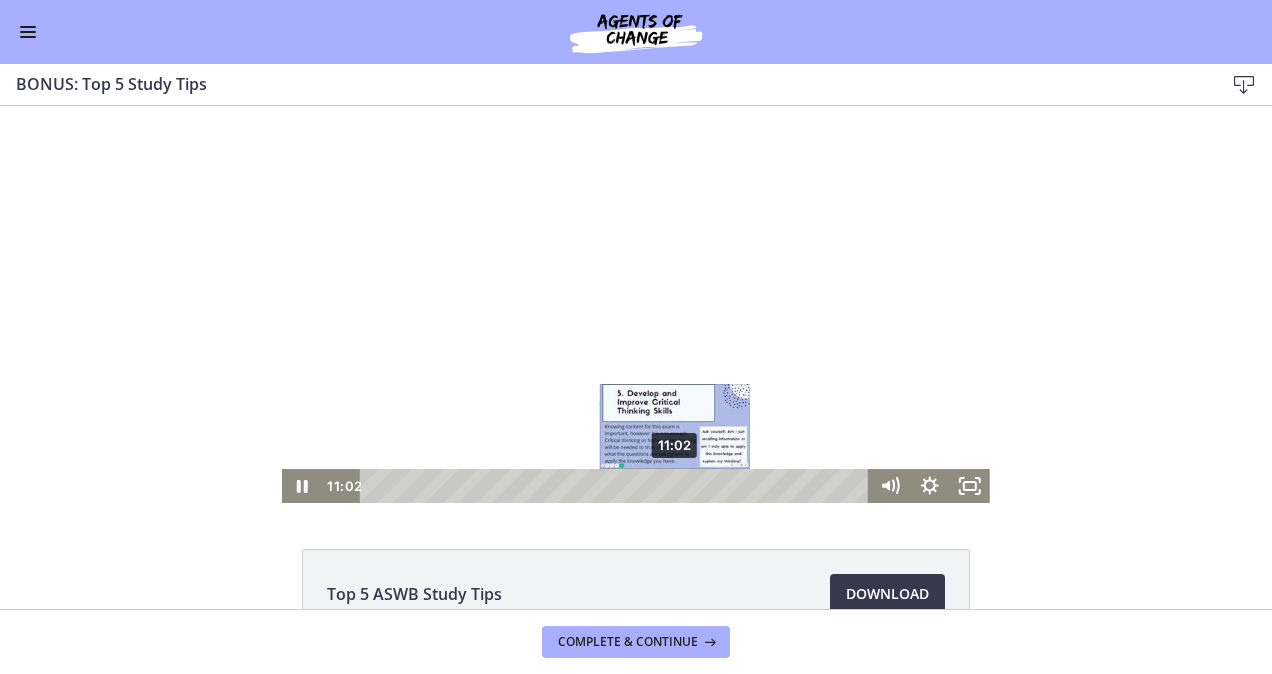 click on "11:02" at bounding box center [617, 486] 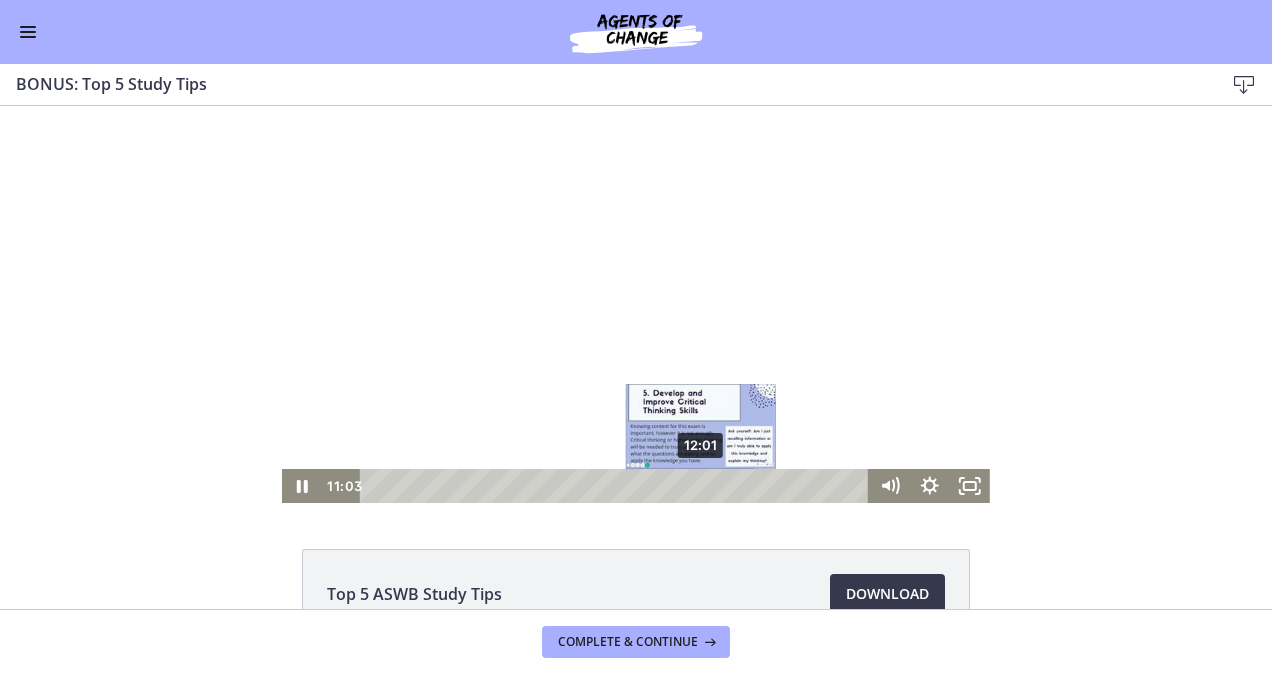 click on "12:01" at bounding box center (617, 486) 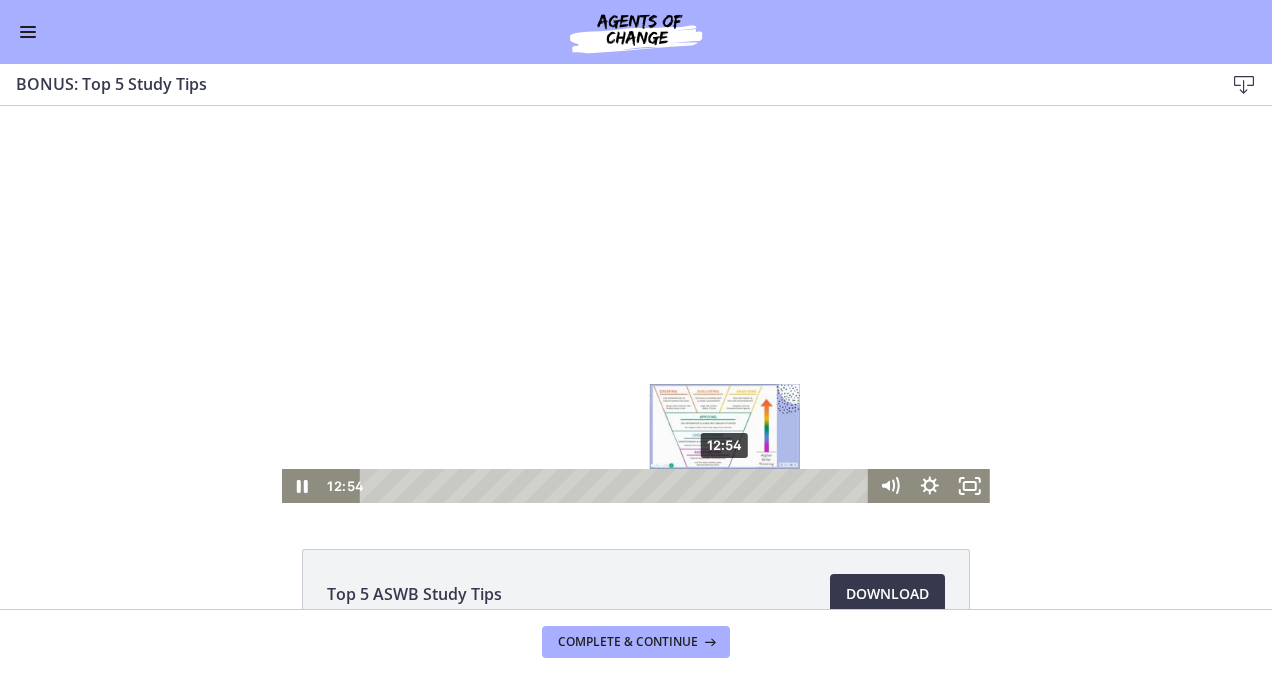 click on "12:54" at bounding box center [617, 486] 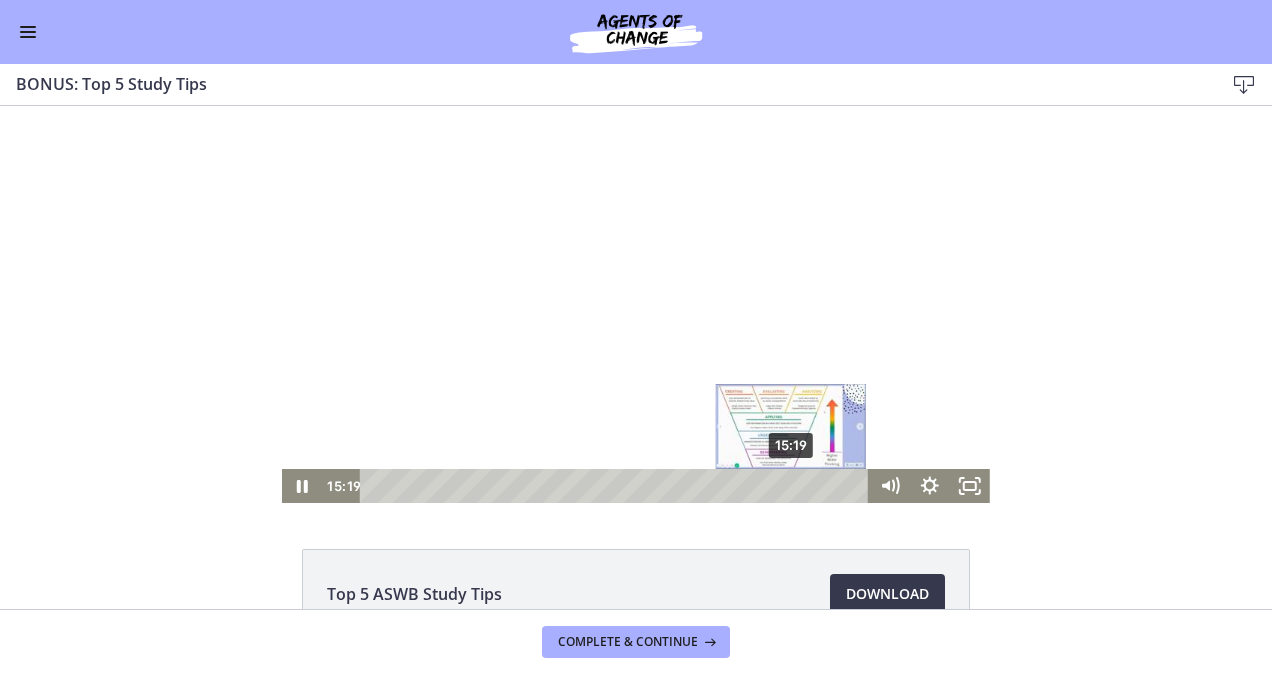 click on "15:19" at bounding box center (617, 486) 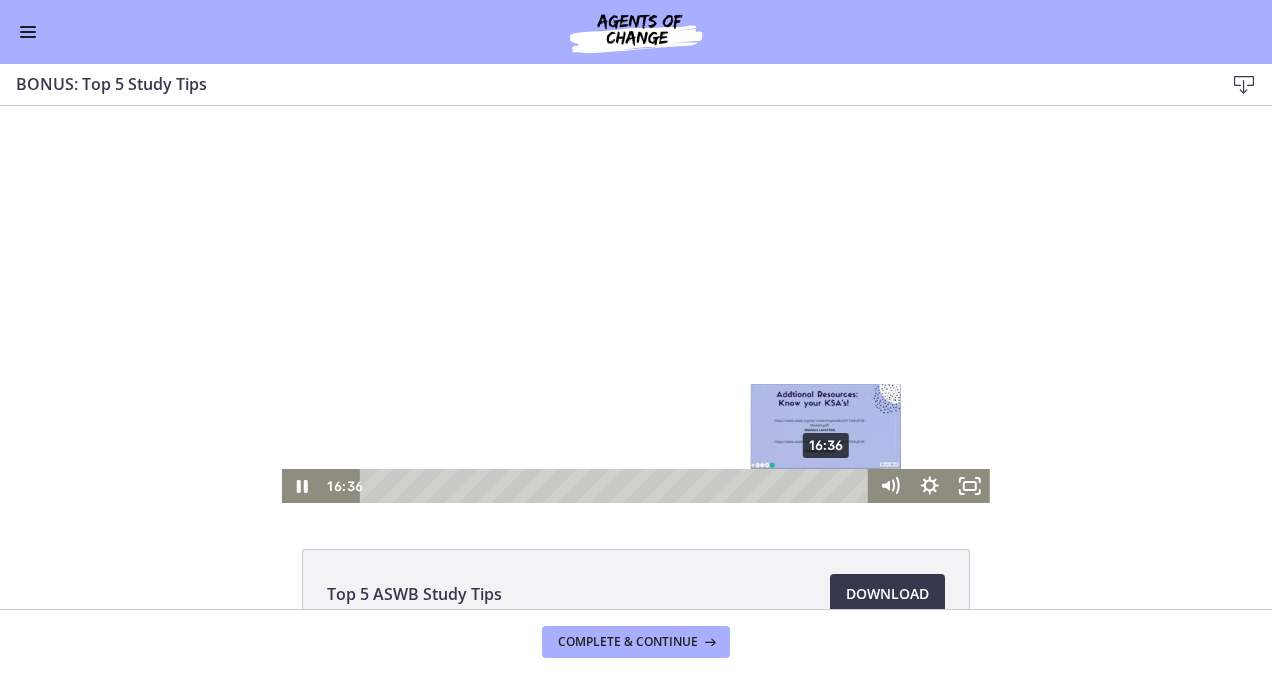 click on "16:36" at bounding box center [617, 486] 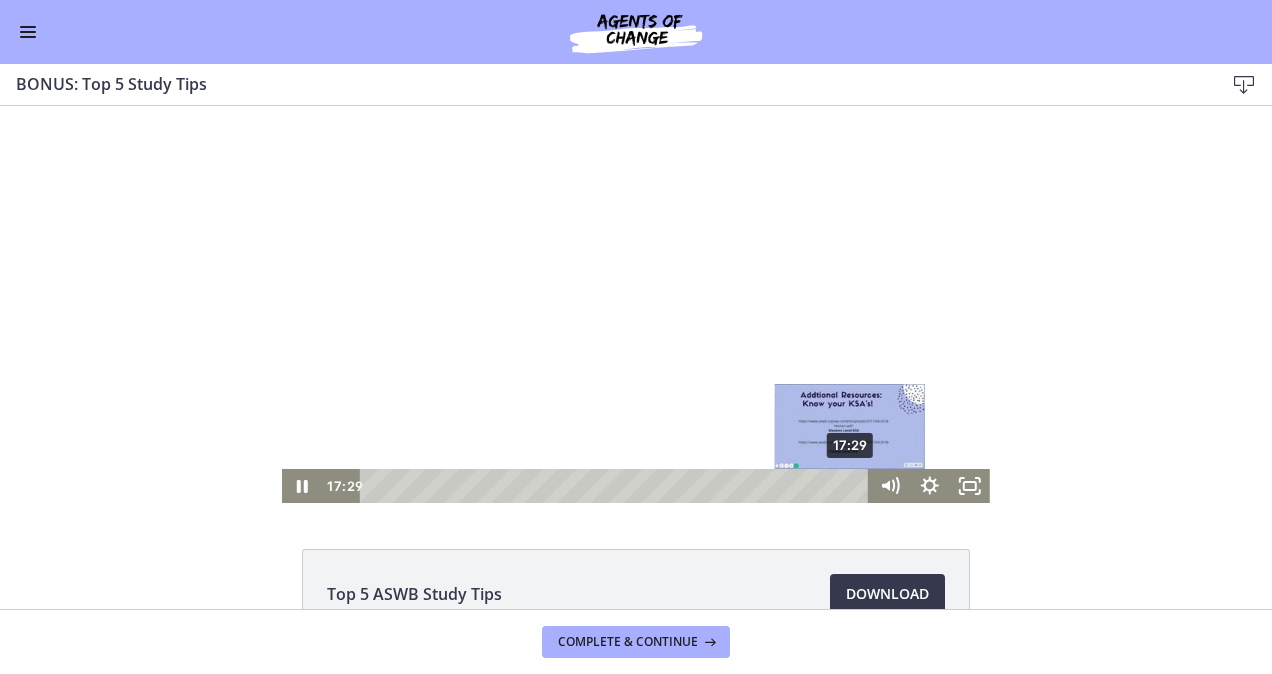 click on "17:29" at bounding box center [617, 486] 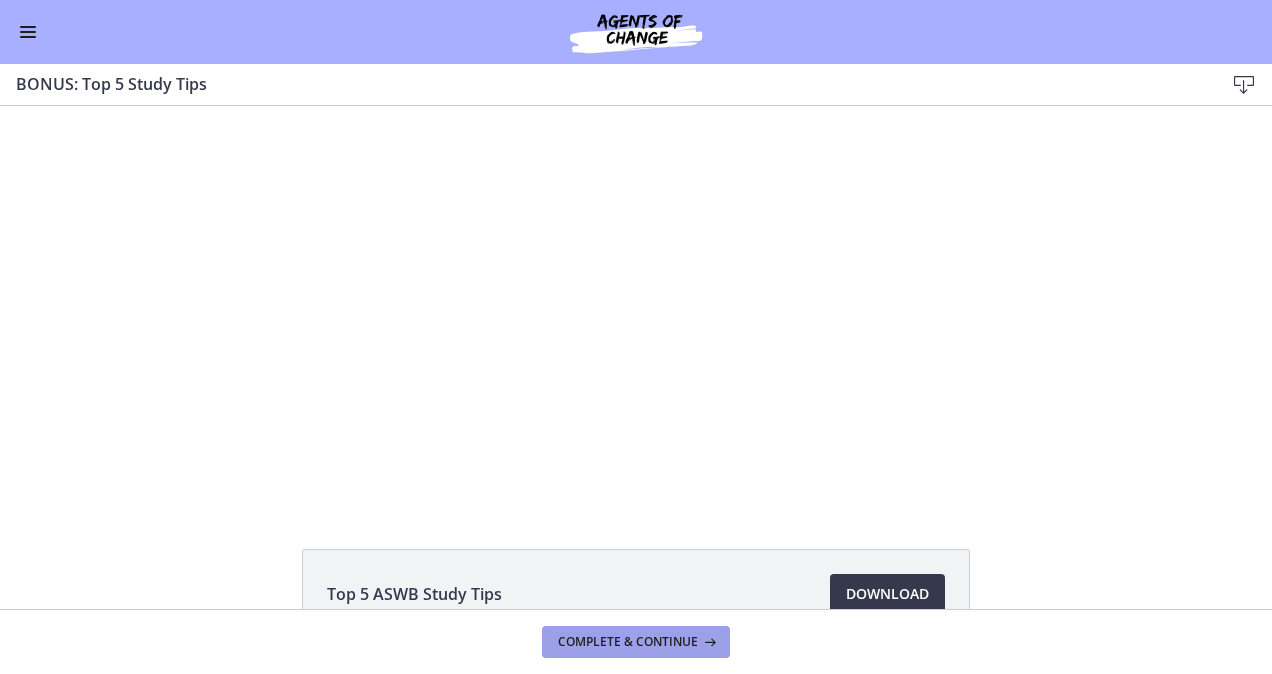 click on "Complete & continue" at bounding box center (628, 642) 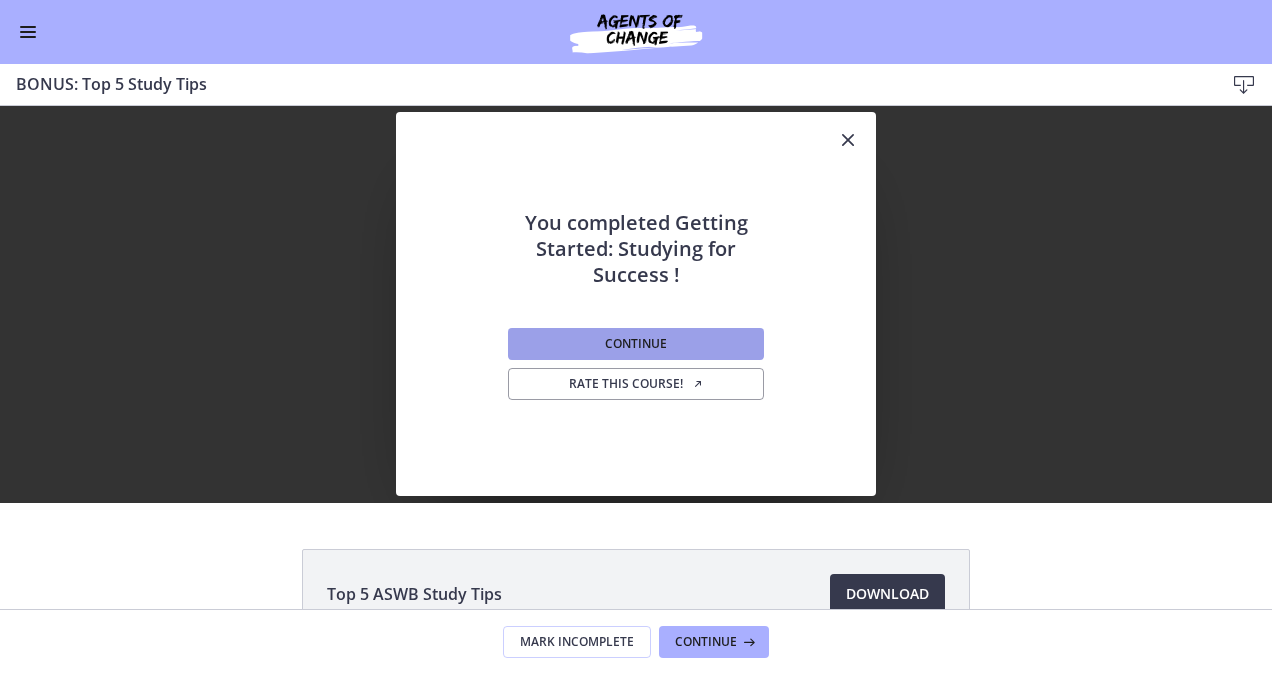 click on "Continue" at bounding box center [636, 344] 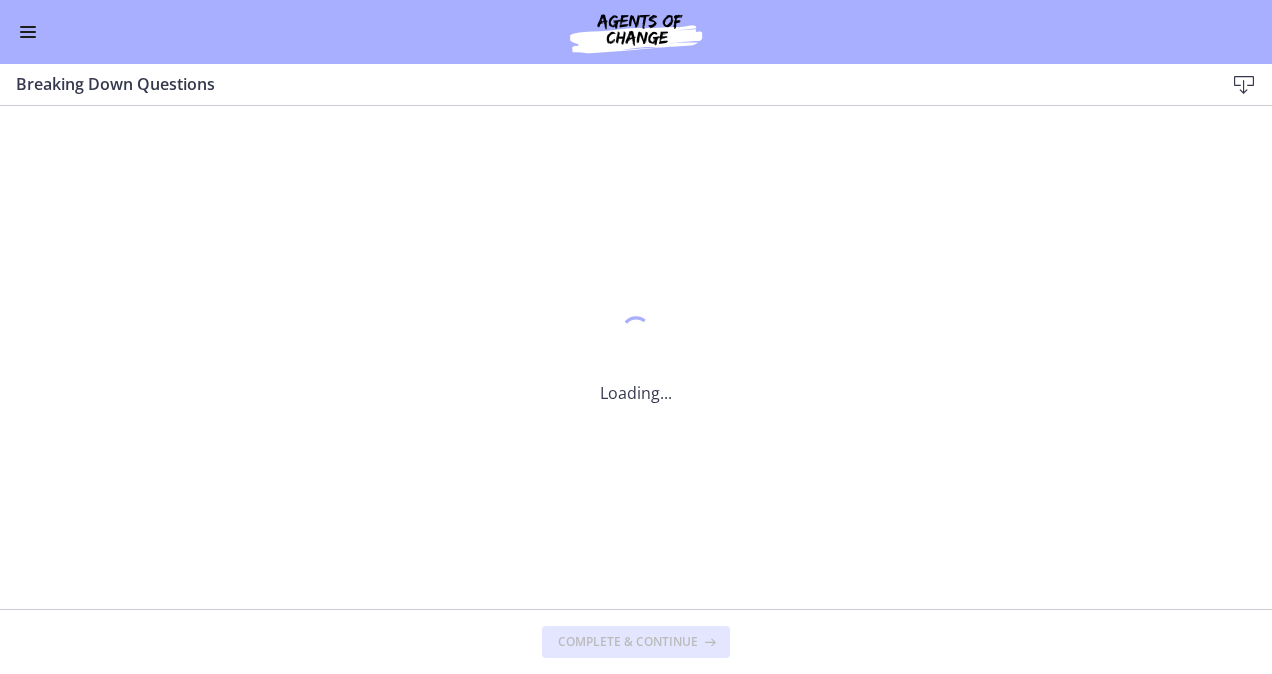 scroll, scrollTop: 0, scrollLeft: 0, axis: both 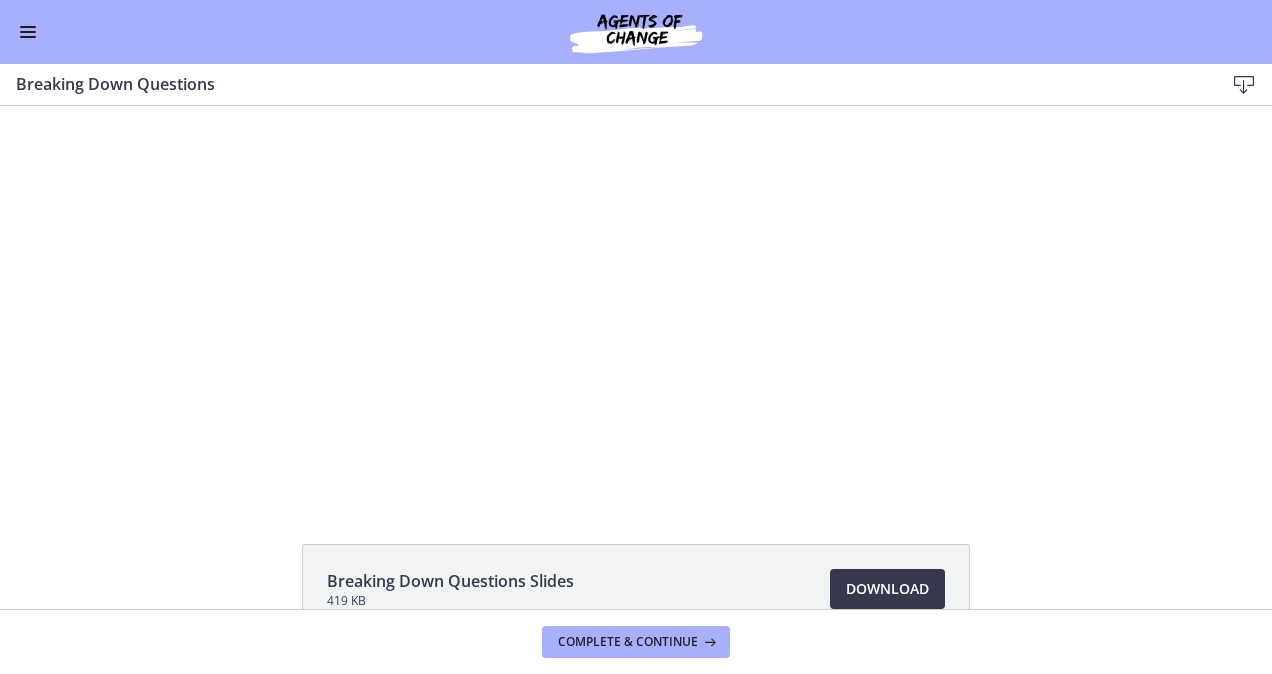 click at bounding box center (28, 37) 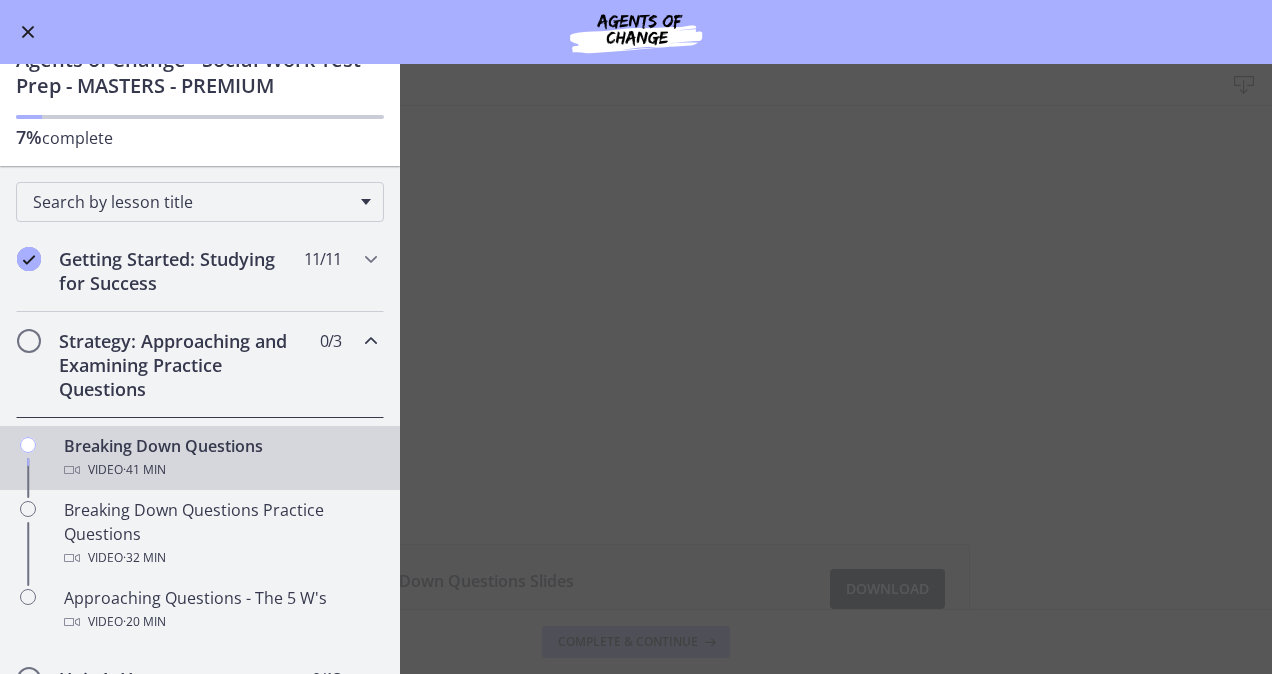 scroll, scrollTop: 75, scrollLeft: 0, axis: vertical 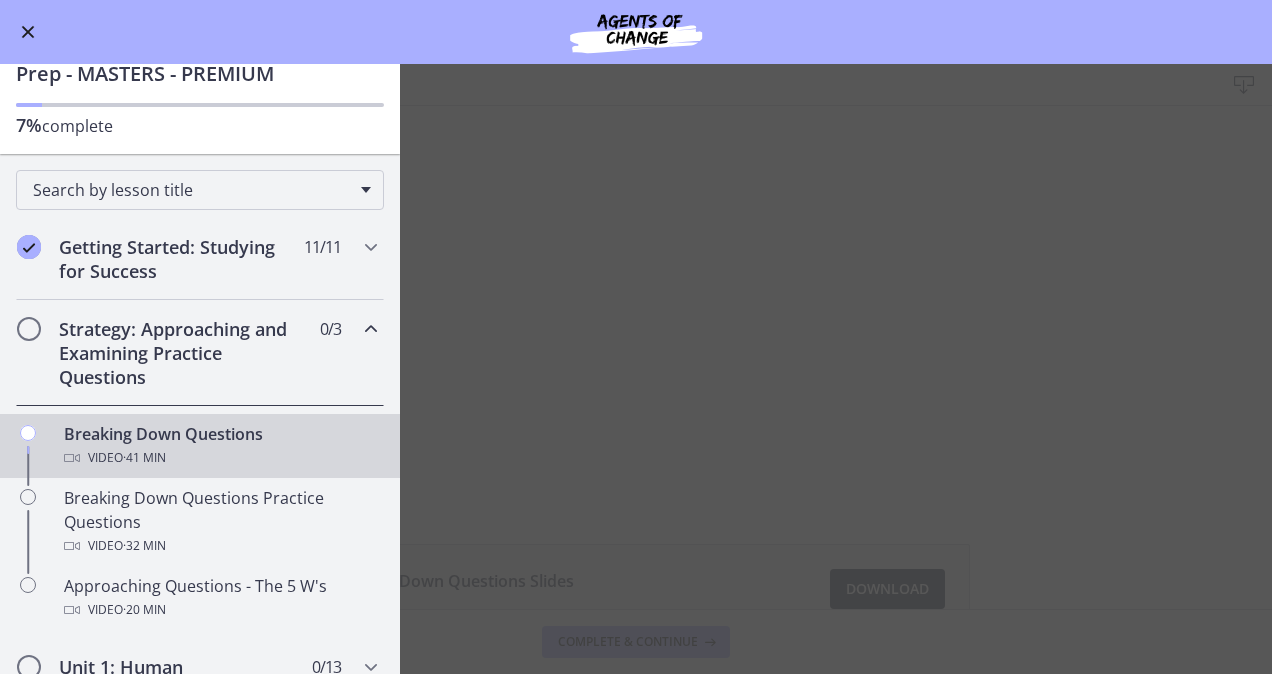 click on "Breaking Down Questions
Download
Enable fullscreen
Breaking Down Questions Slides
419 KB
Download
Opens in a new window
Complete & continue" at bounding box center [636, 369] 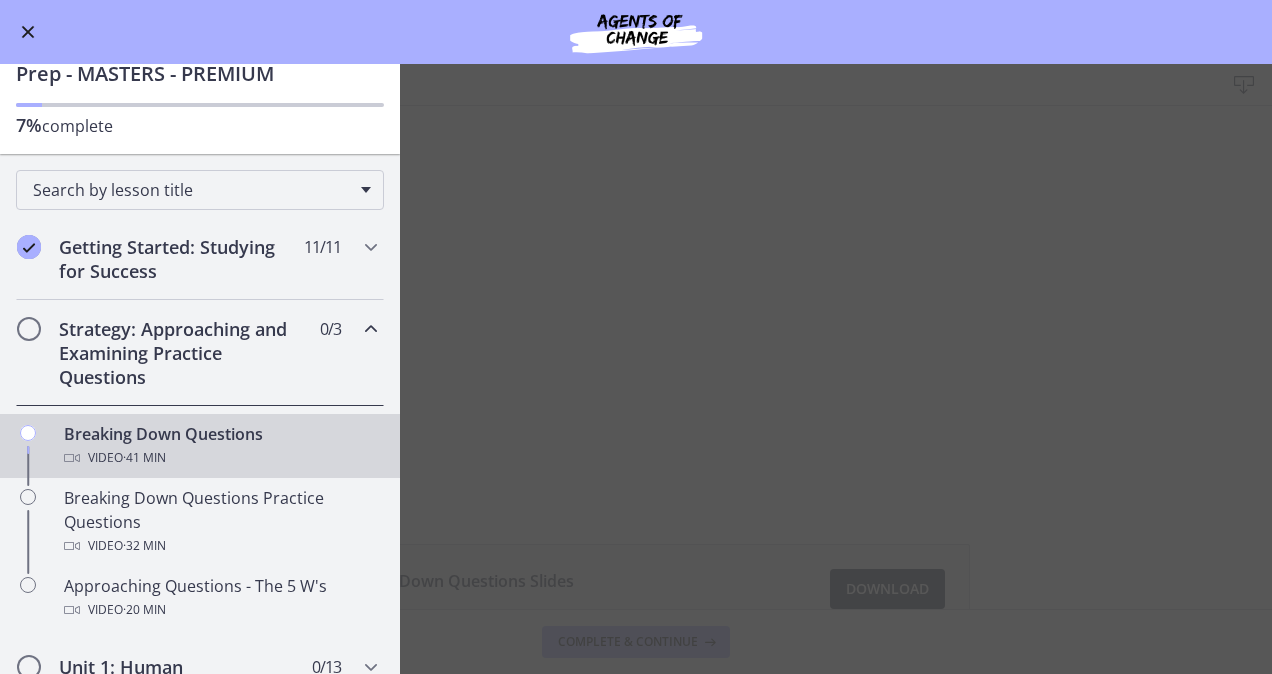 click at bounding box center (28, 32) 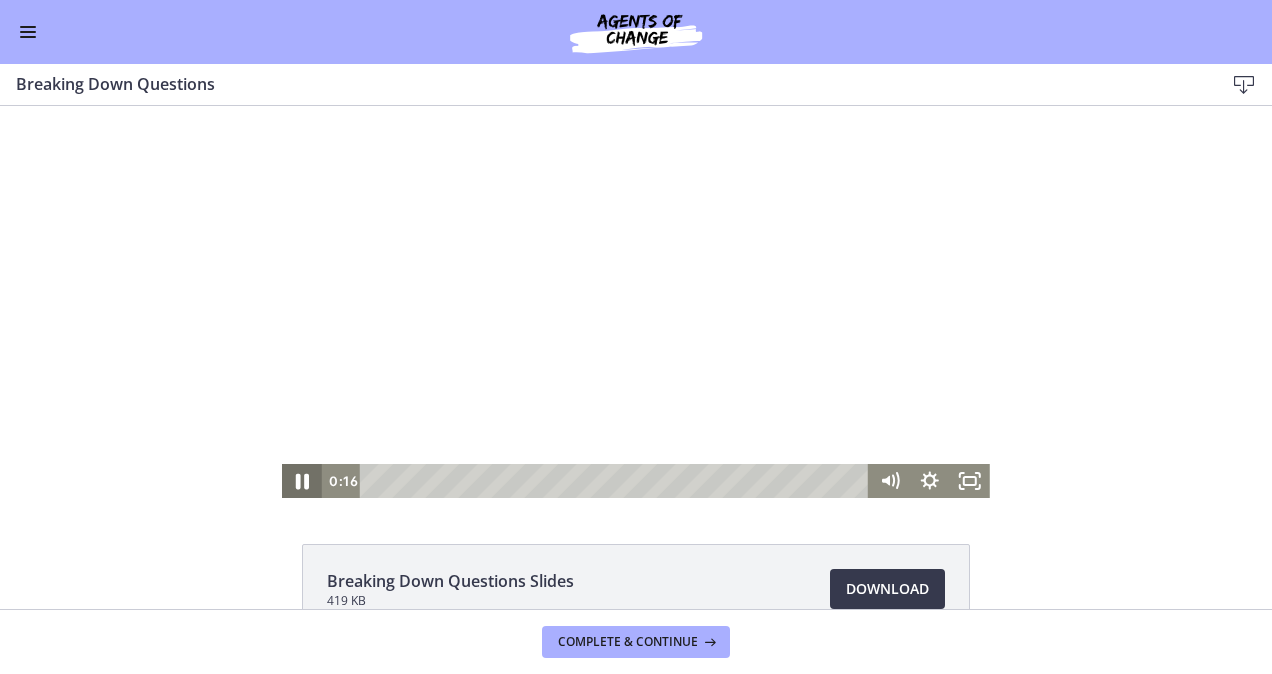 click 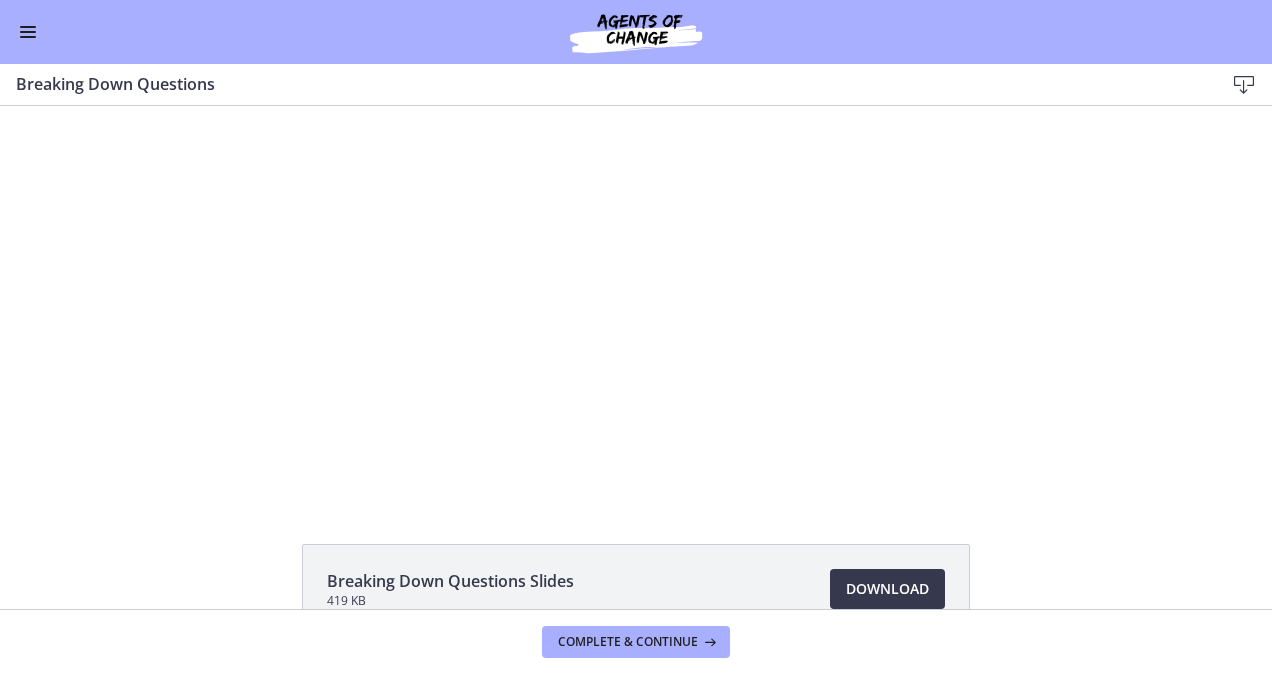 click at bounding box center (28, 32) 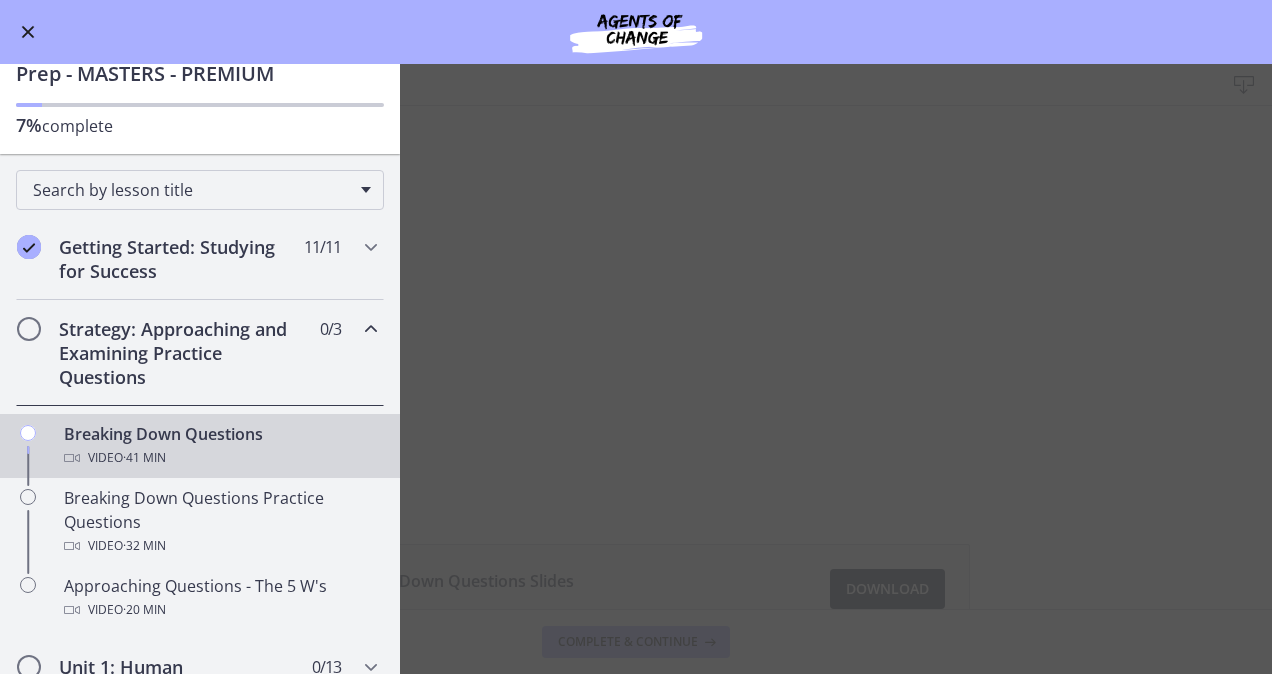 click on "Strategy: Approaching and Examining Practice Questions" at bounding box center (181, 353) 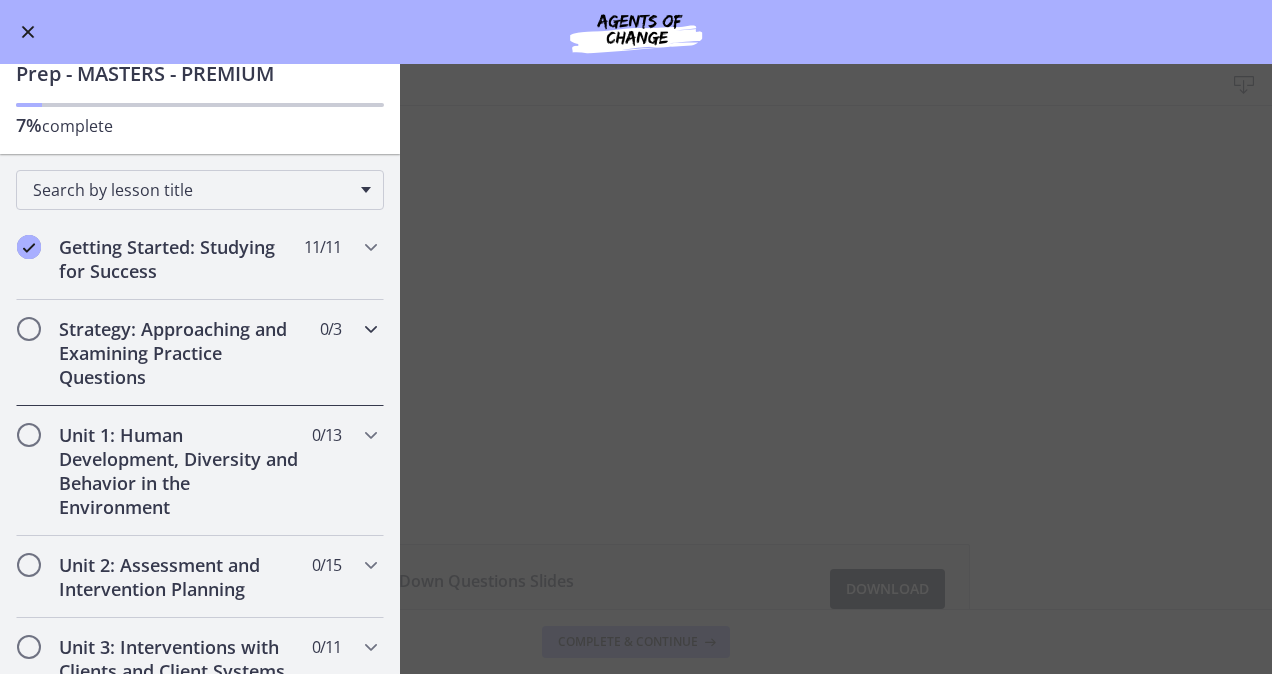 click on "Strategy: Approaching and Examining Practice Questions" at bounding box center [181, 353] 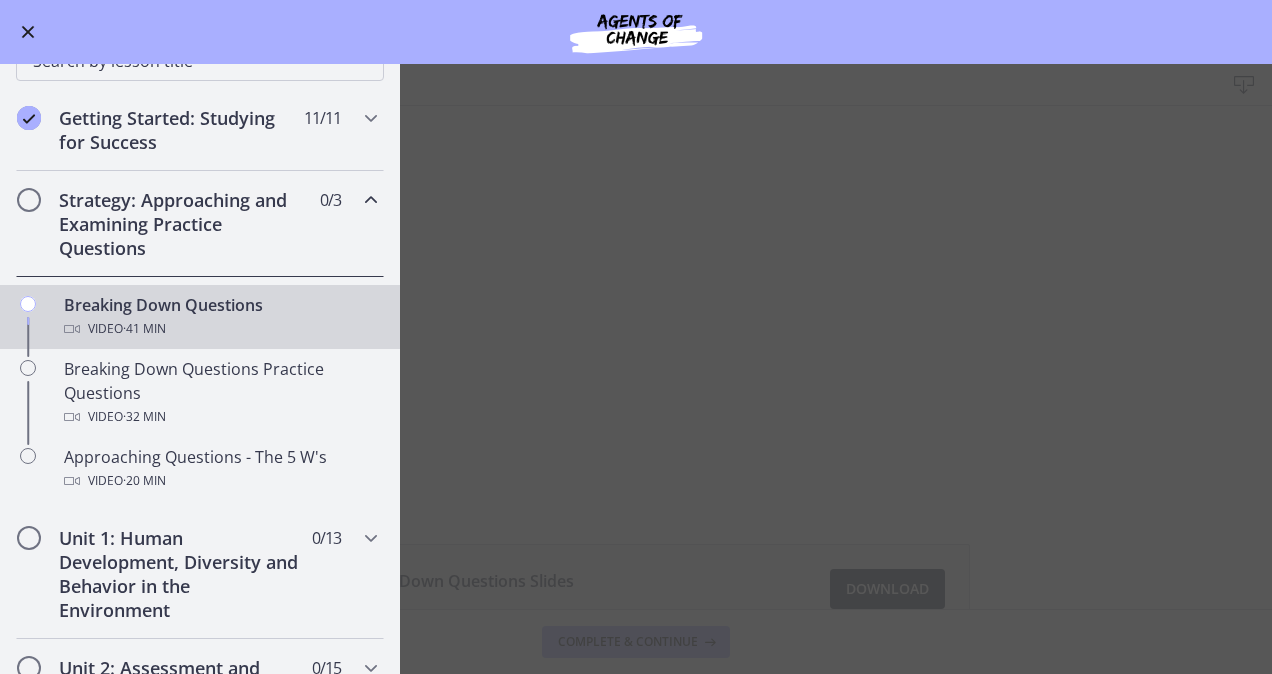 scroll, scrollTop: 205, scrollLeft: 0, axis: vertical 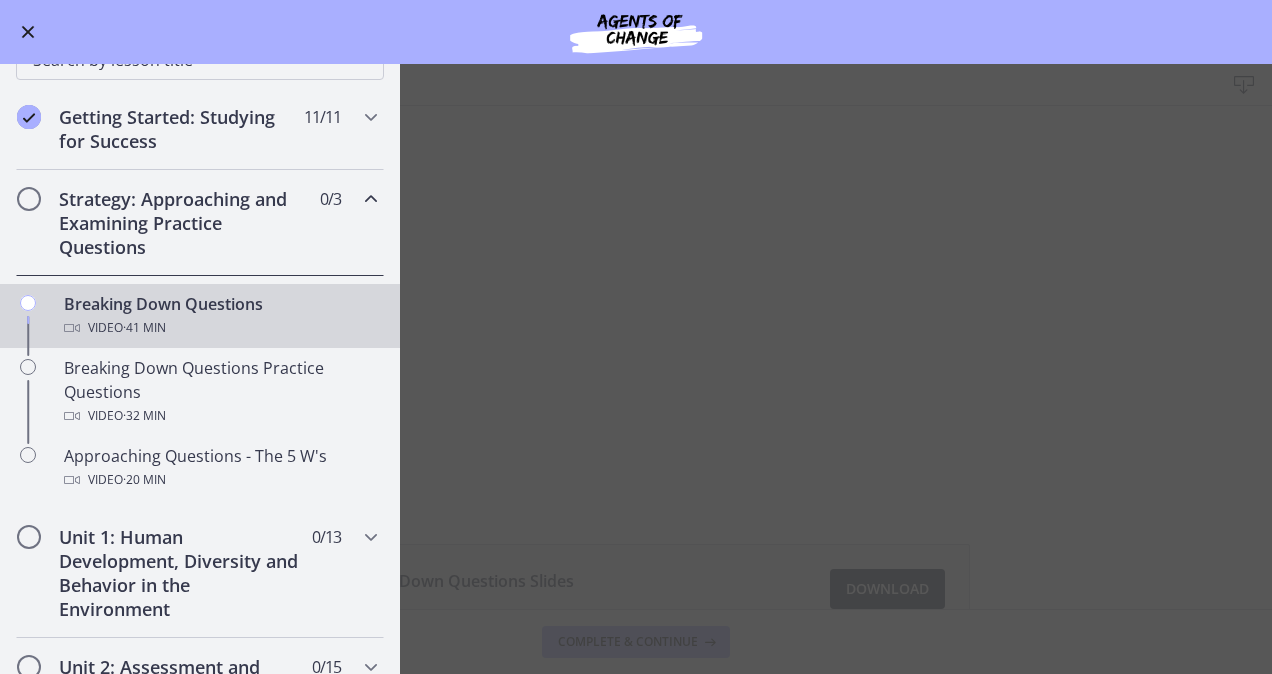 click on "Breaking Down Questions
Download
Enable fullscreen
Breaking Down Questions Slides
419 KB
Download
Opens in a new window
Complete & continue" at bounding box center [636, 369] 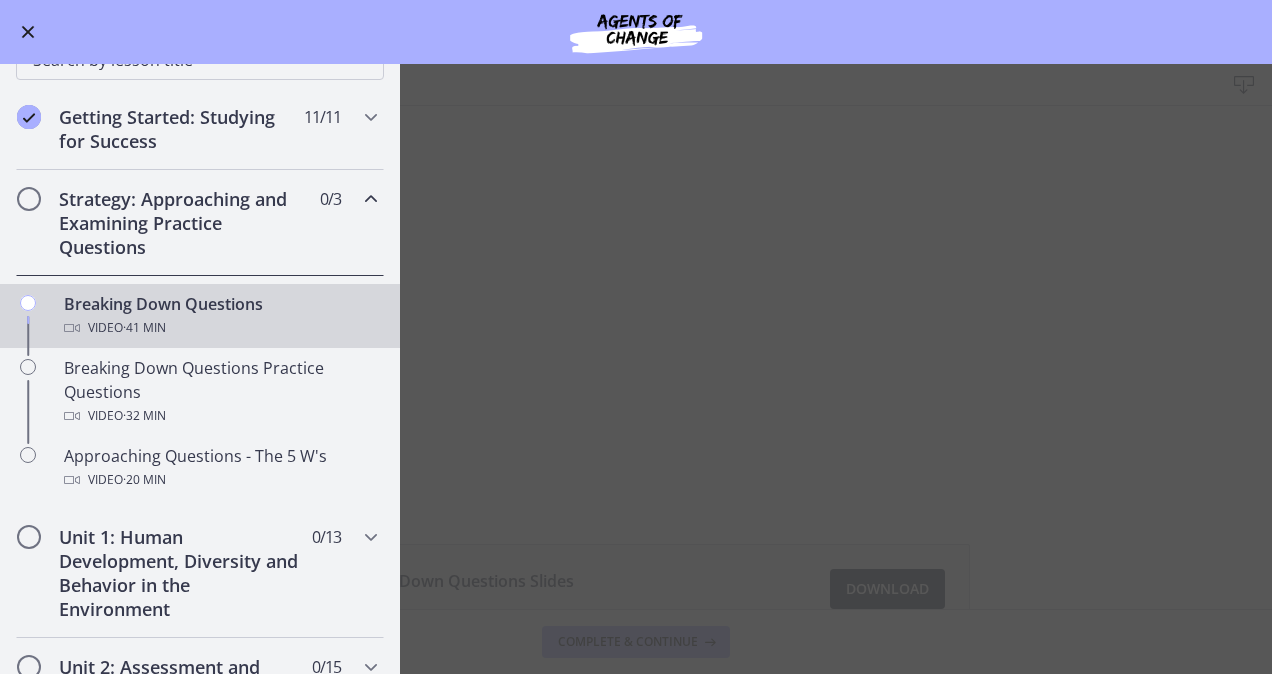 click at bounding box center [28, 32] 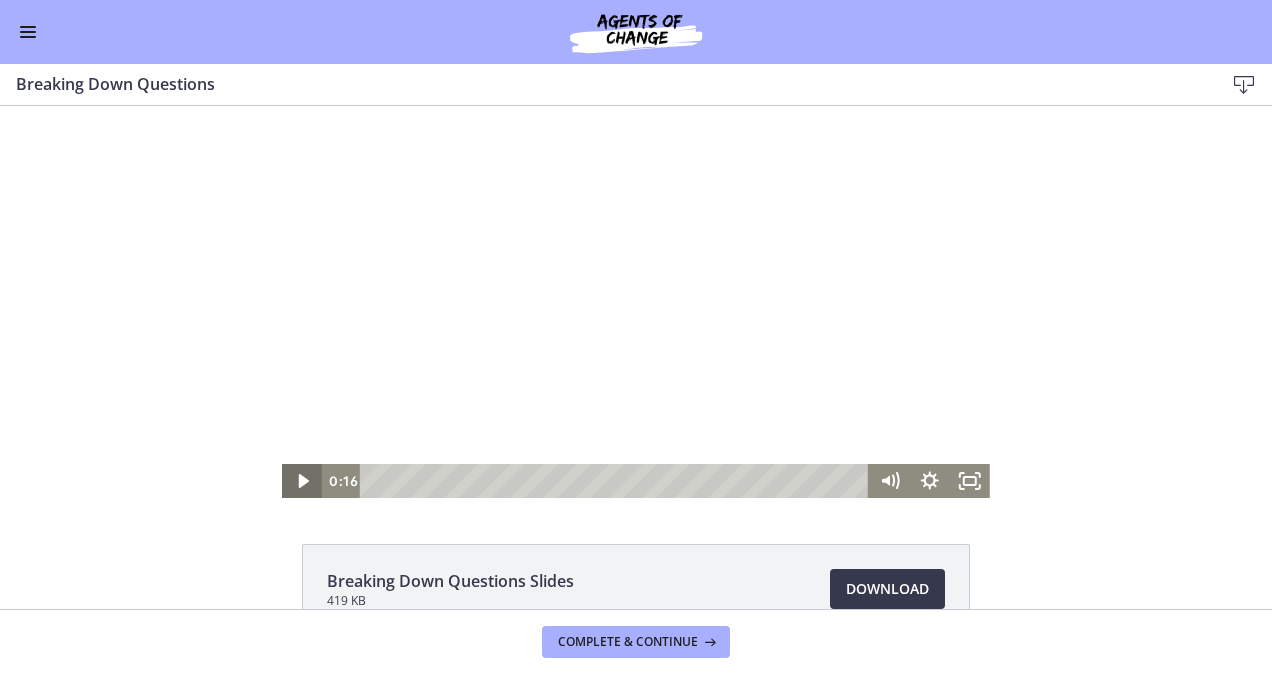 click 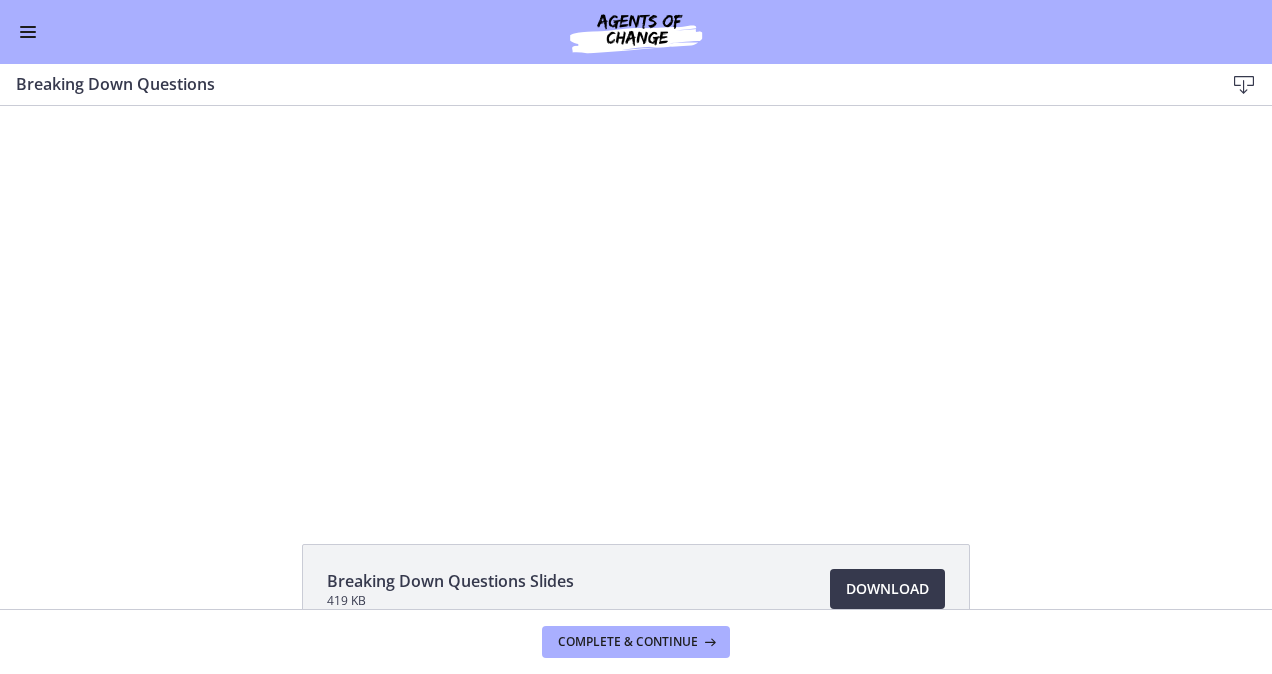 type 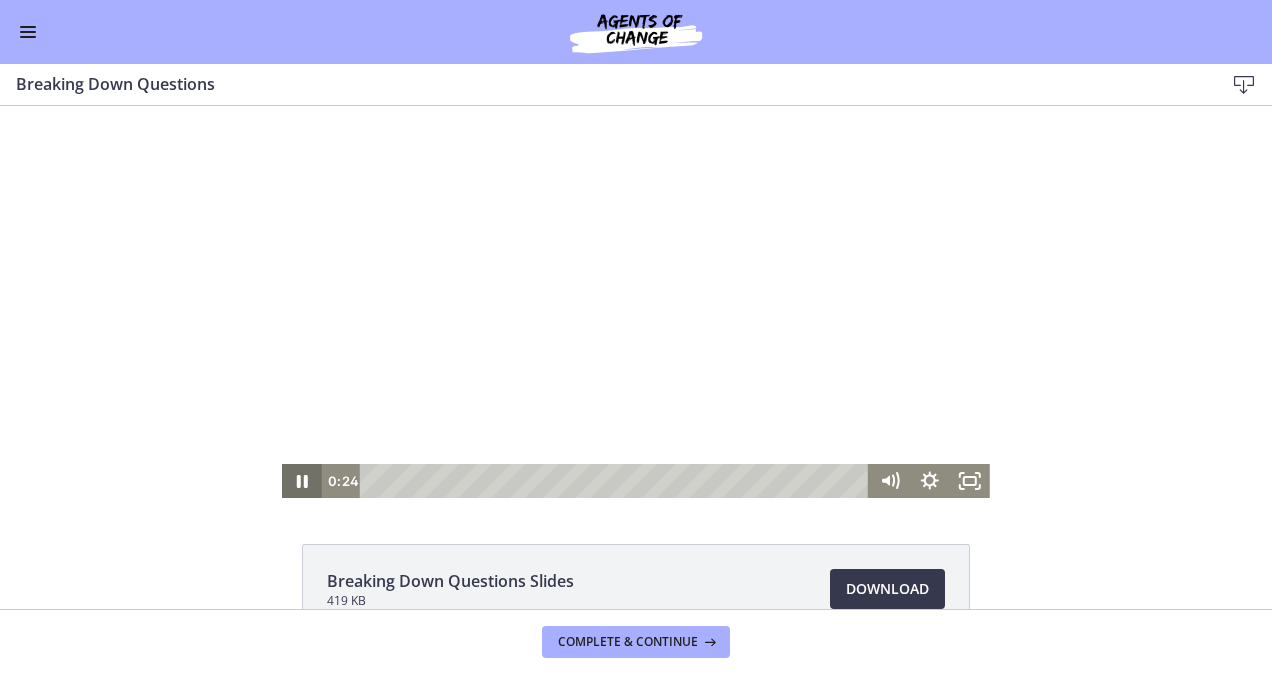 click 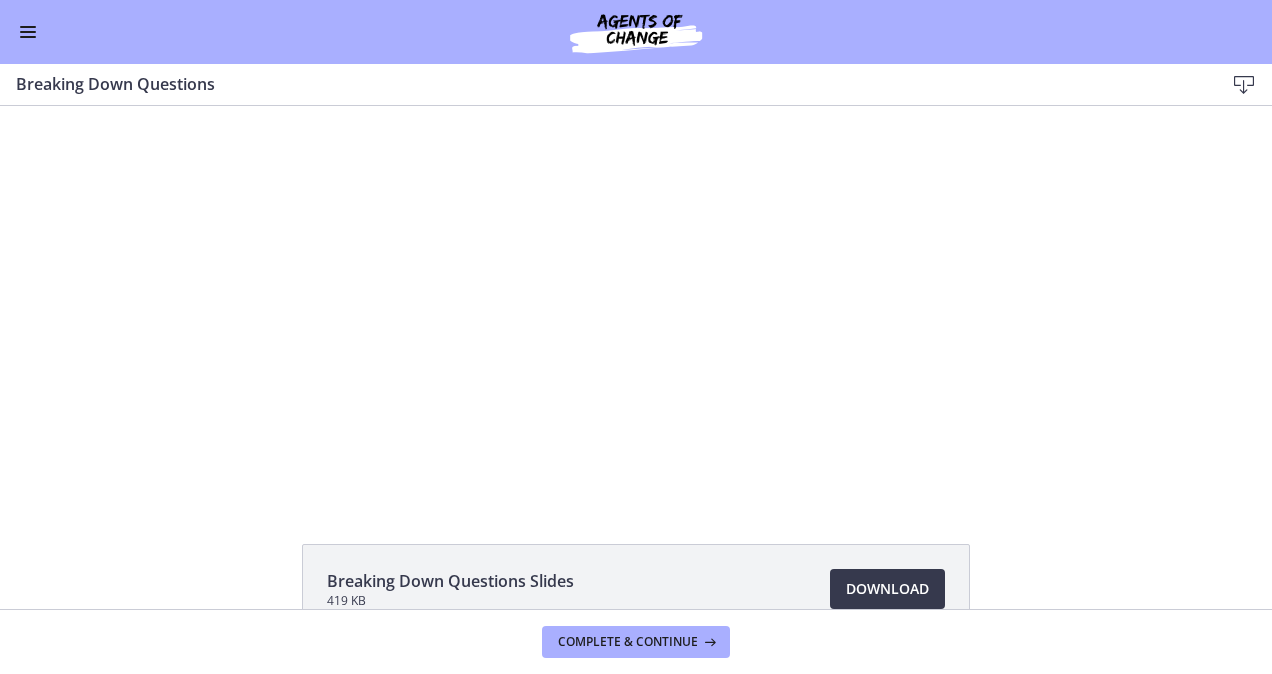 click at bounding box center (28, 32) 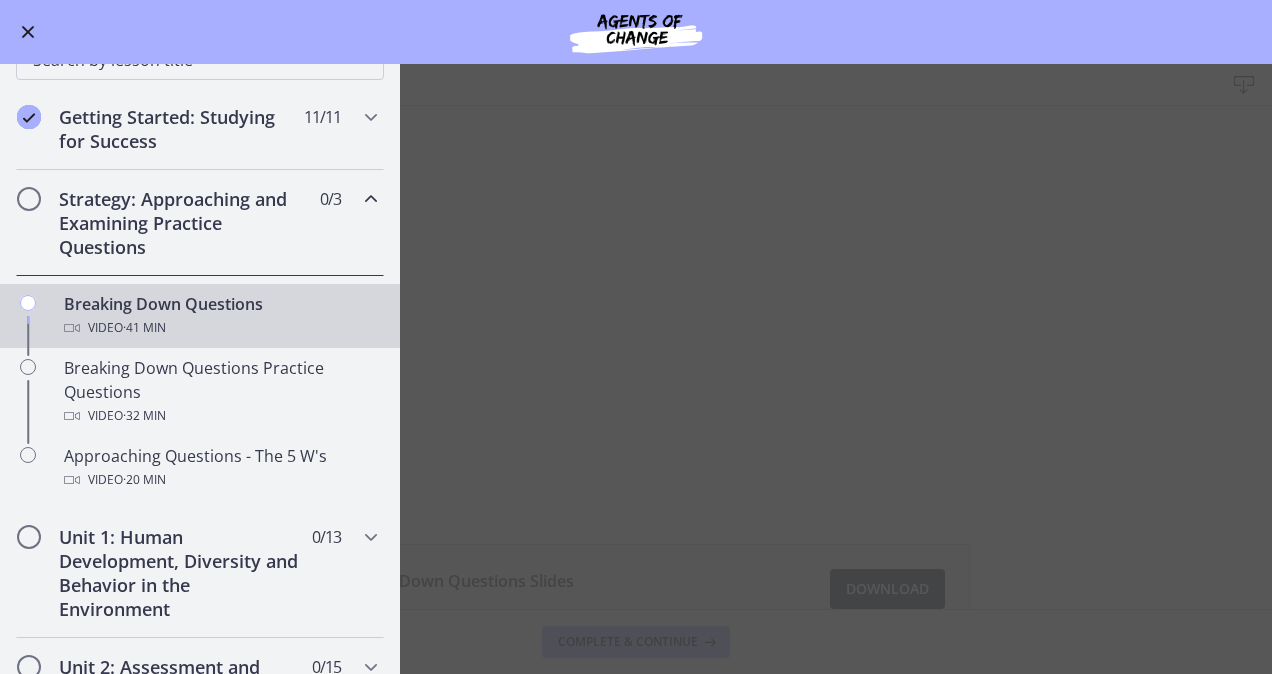 scroll, scrollTop: 0, scrollLeft: 0, axis: both 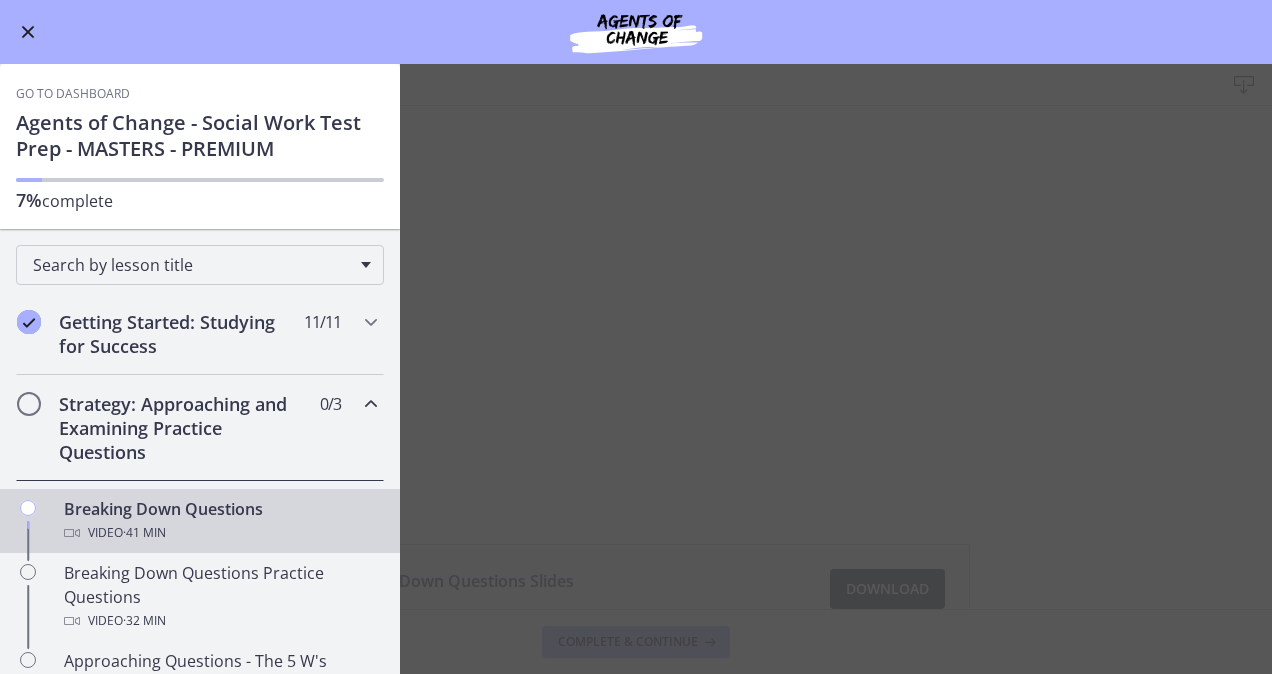 click on "Breaking Down Questions
Download
Enable fullscreen
Breaking Down Questions Slides
419 KB
Download
Opens in a new window
Complete & continue" at bounding box center (636, 369) 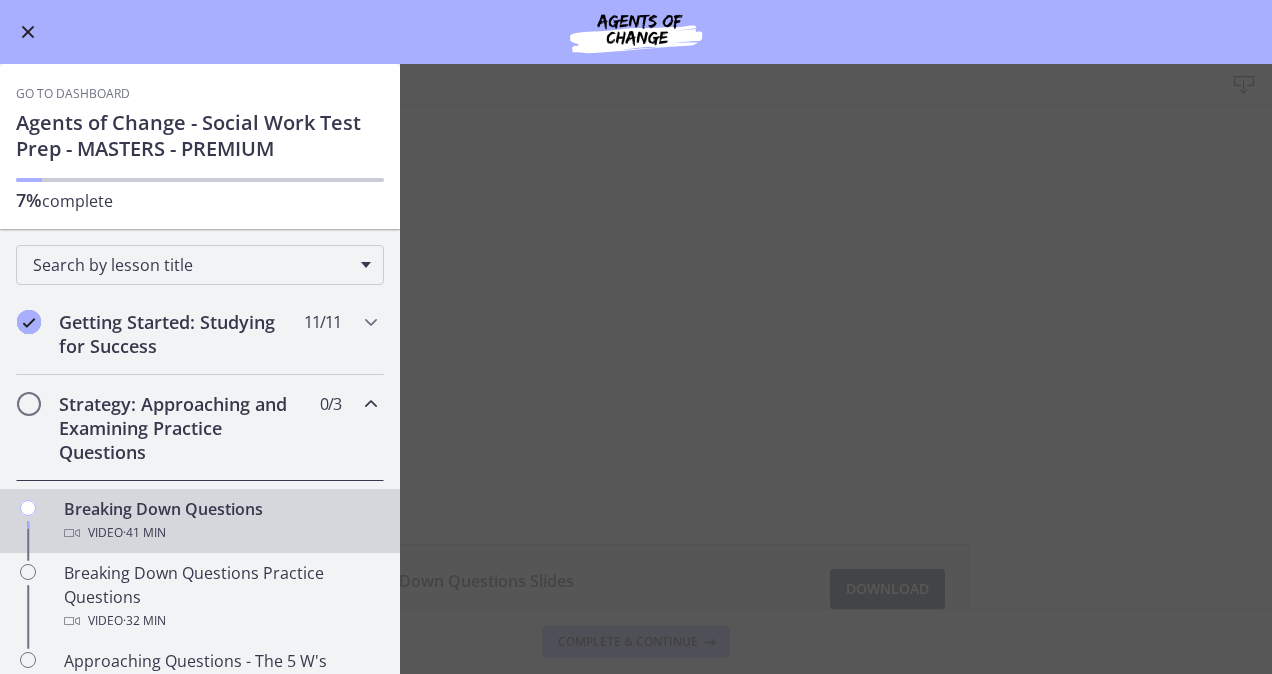 drag, startPoint x: 1271, startPoint y: 286, endPoint x: 319, endPoint y: 72, distance: 975.7561 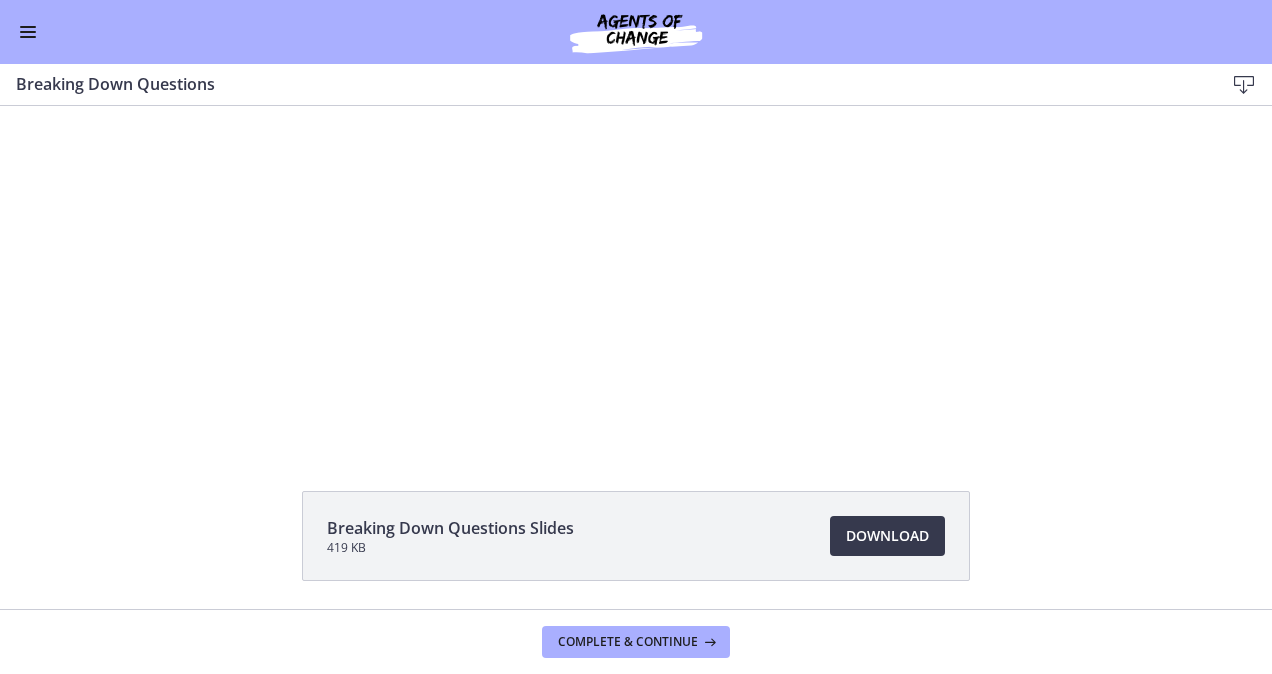 scroll, scrollTop: 0, scrollLeft: 0, axis: both 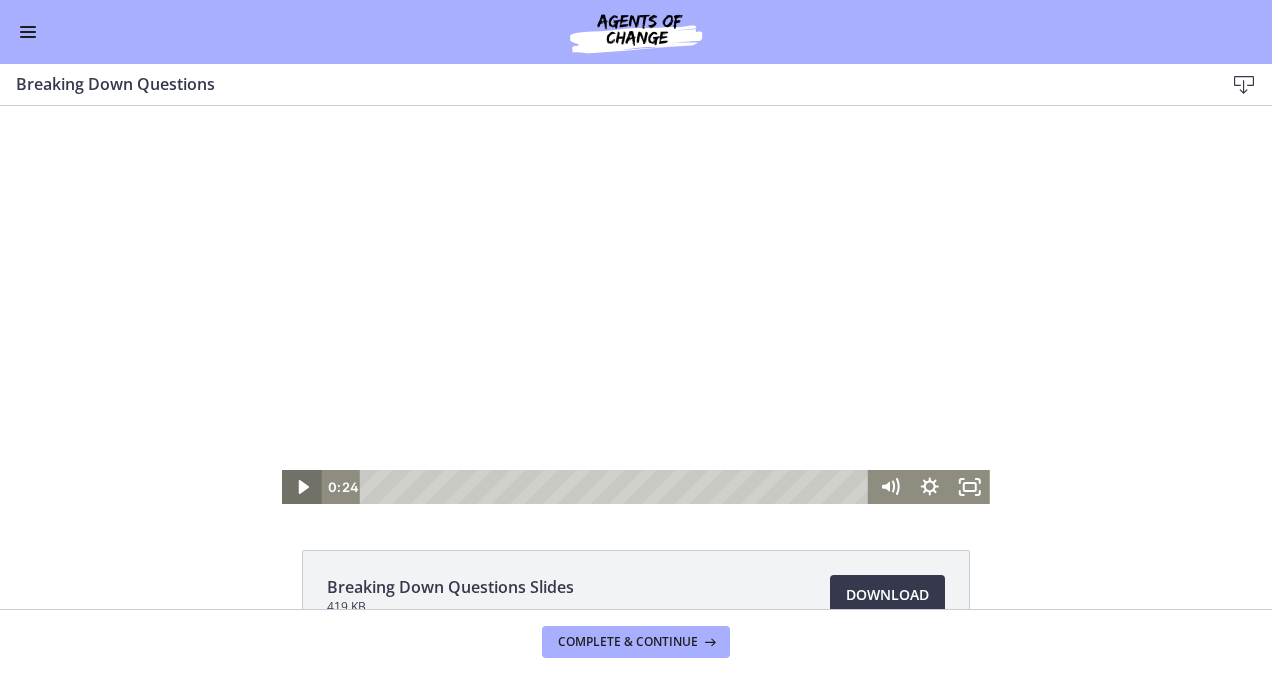 click 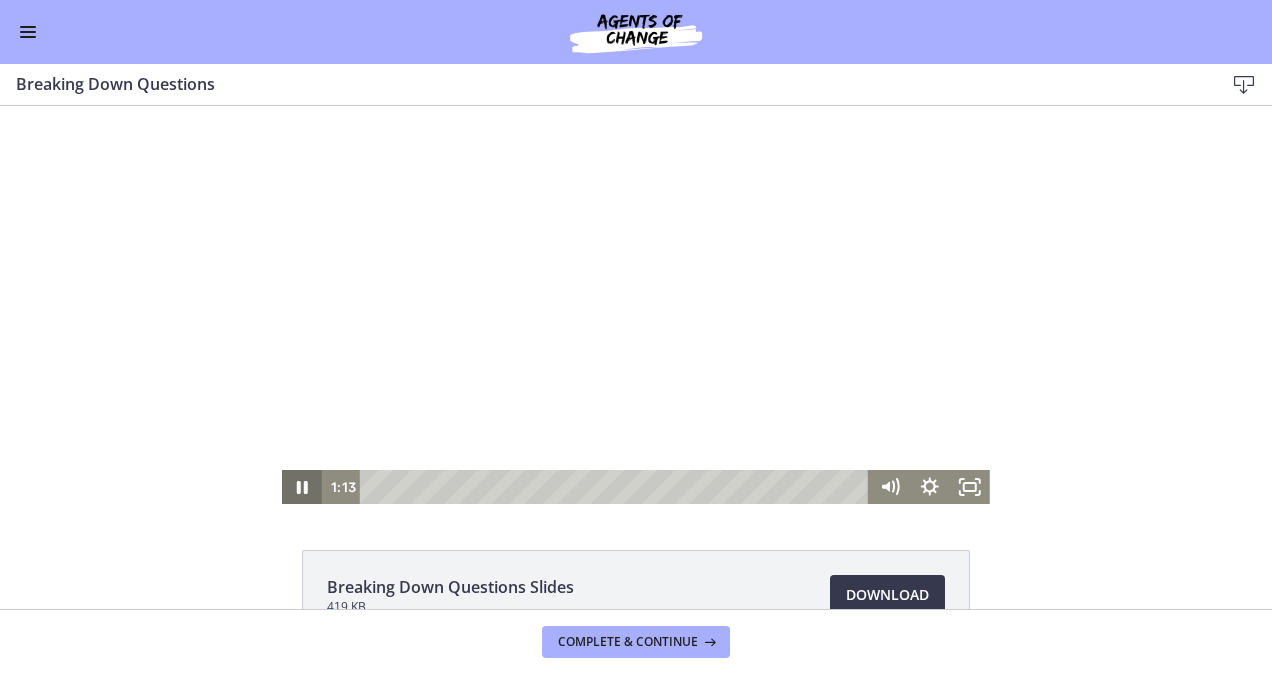 click 